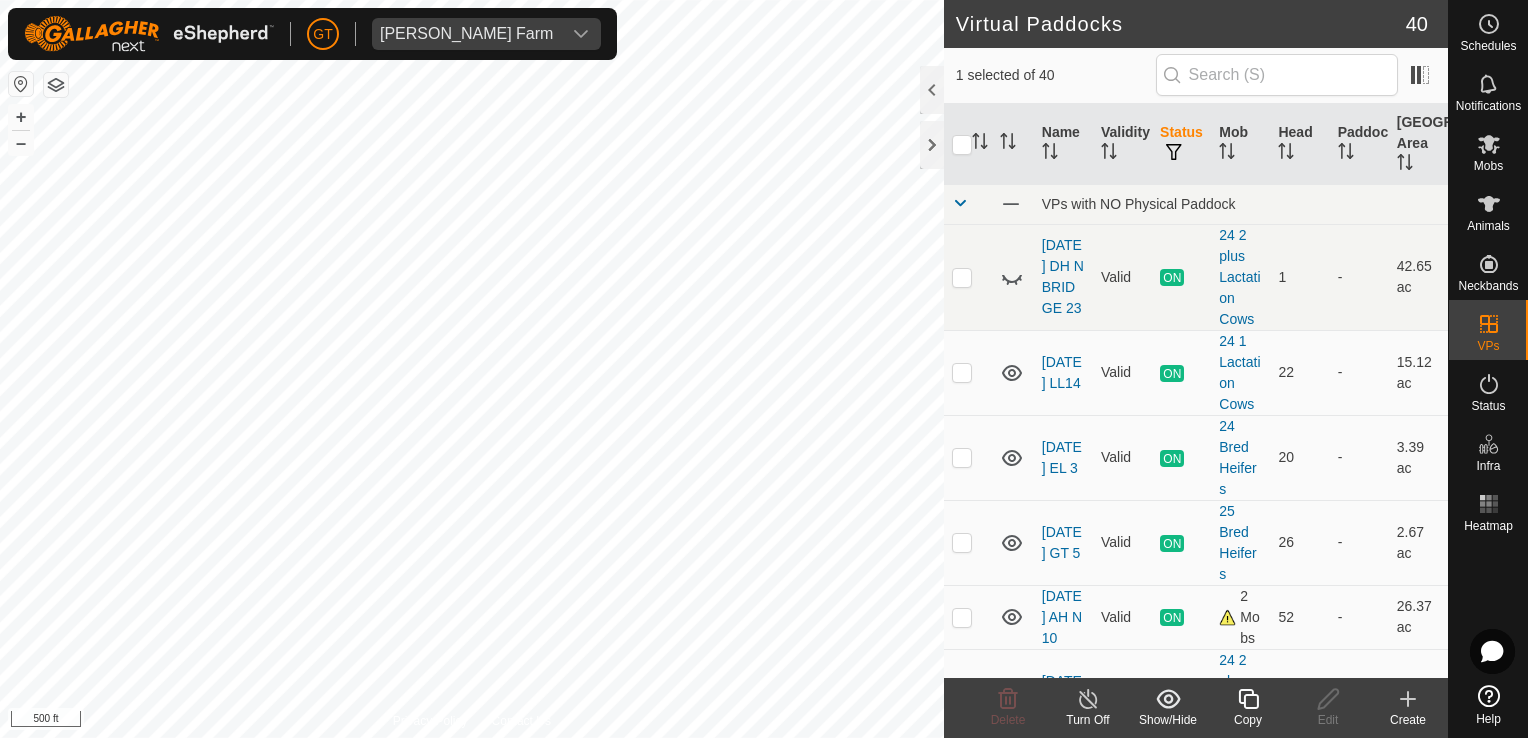scroll, scrollTop: 0, scrollLeft: 0, axis: both 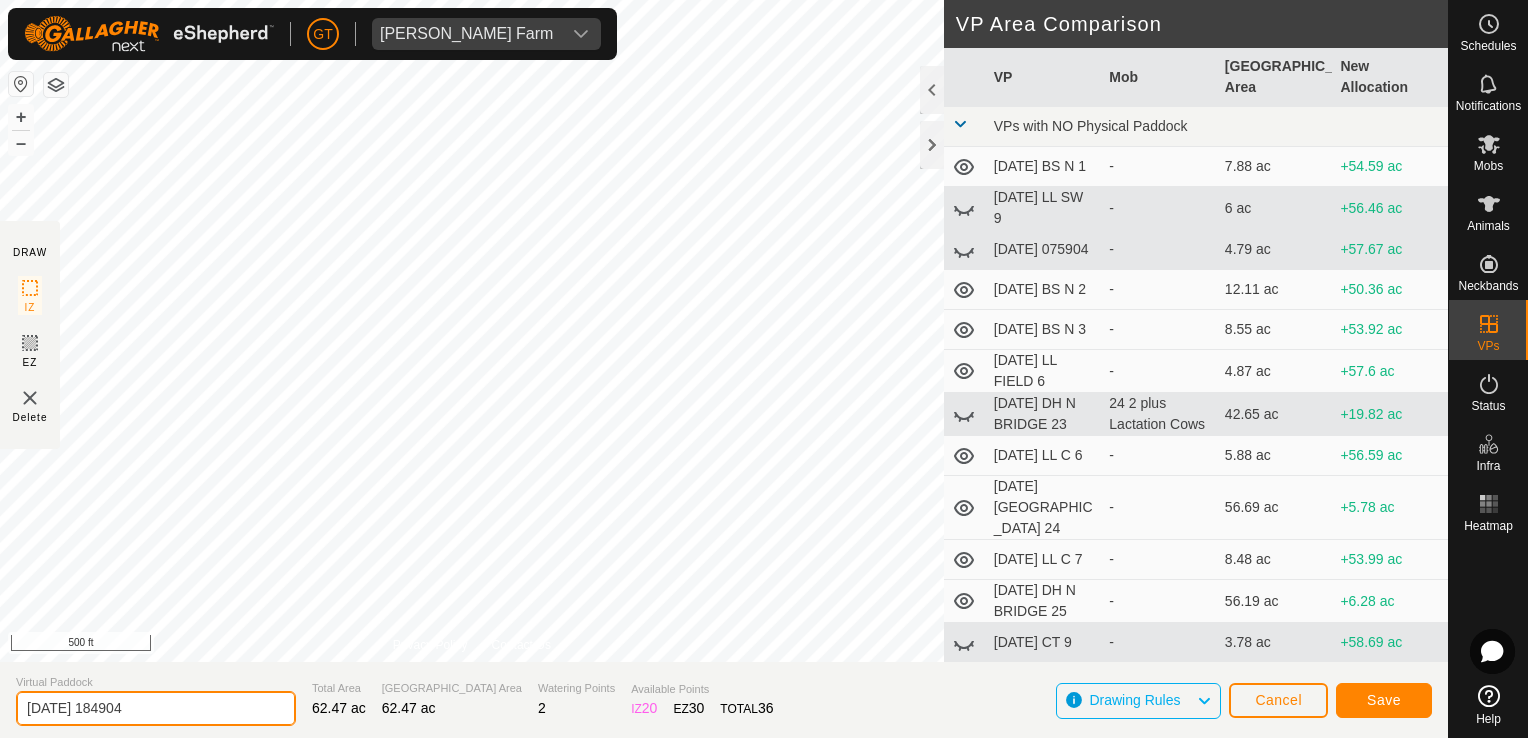 click on "[DATE] 184904" 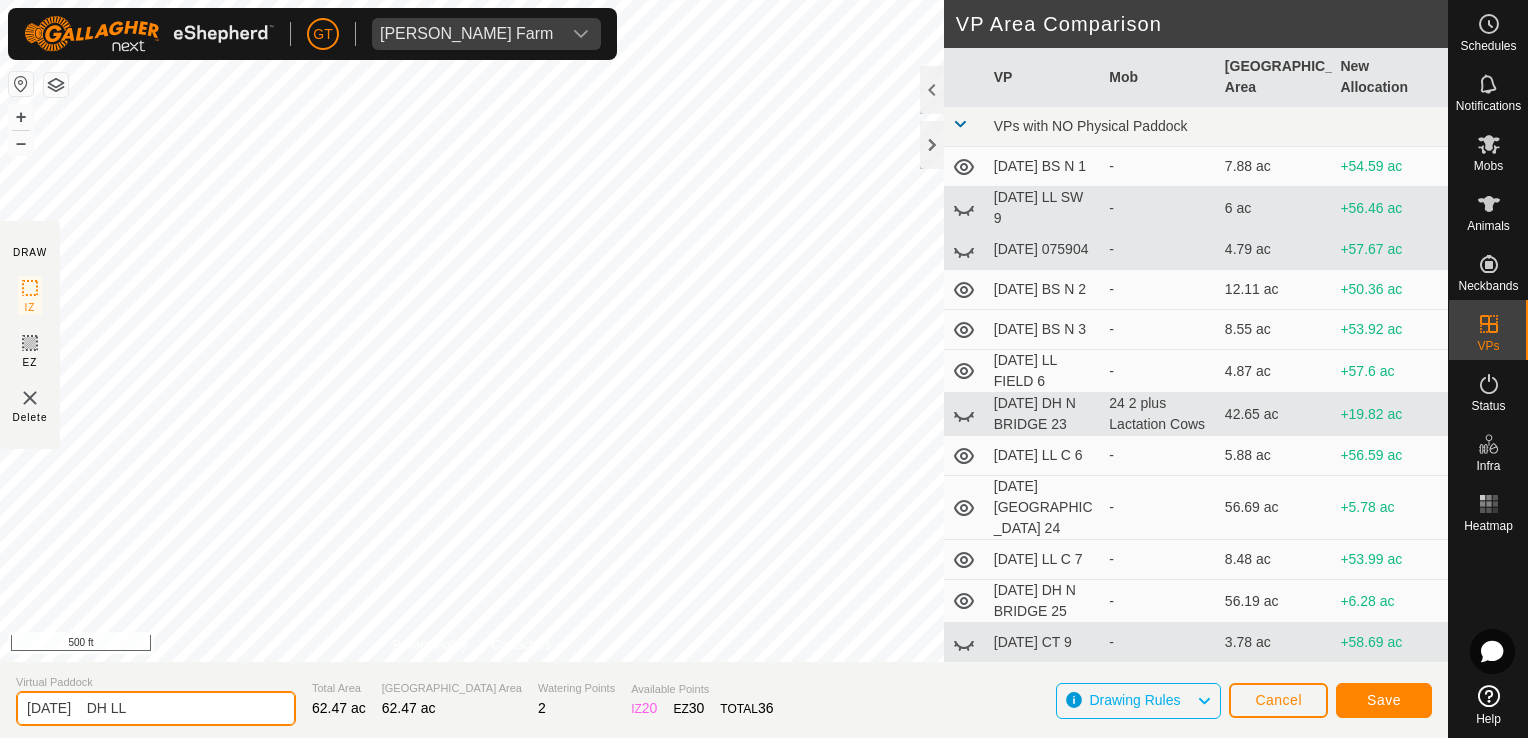 click on "[DATE]    DH LL" 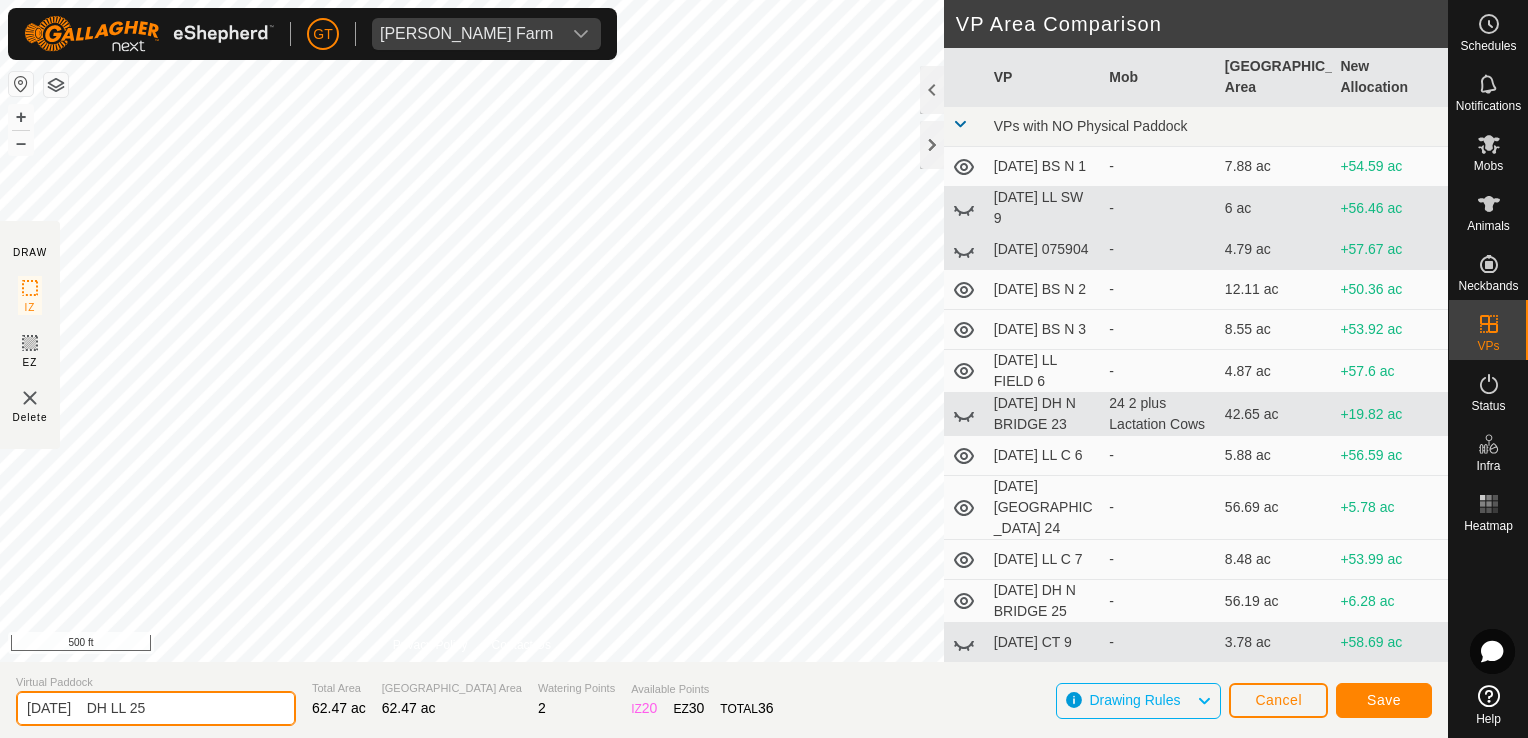 type on "[DATE]    DH LL 25" 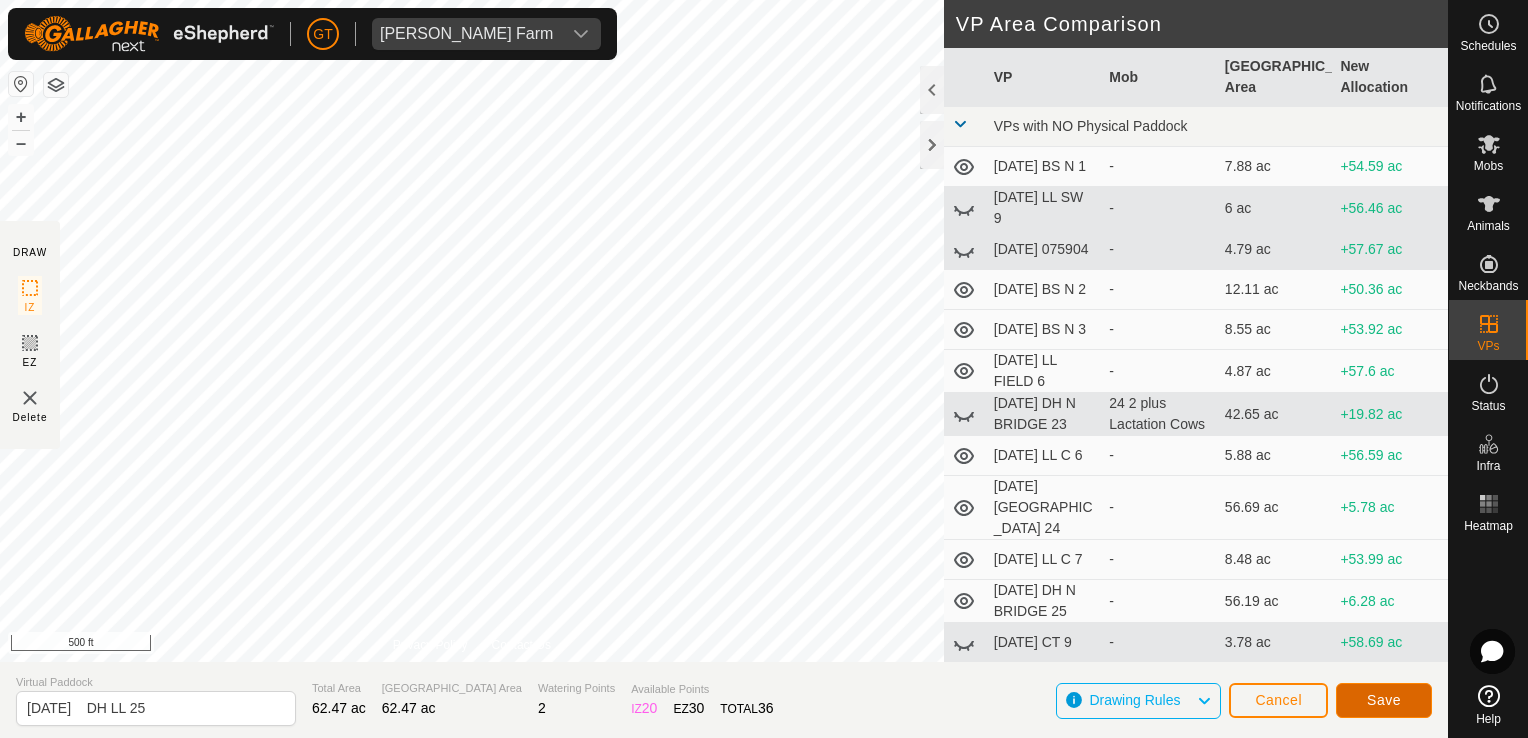 click on "Save" 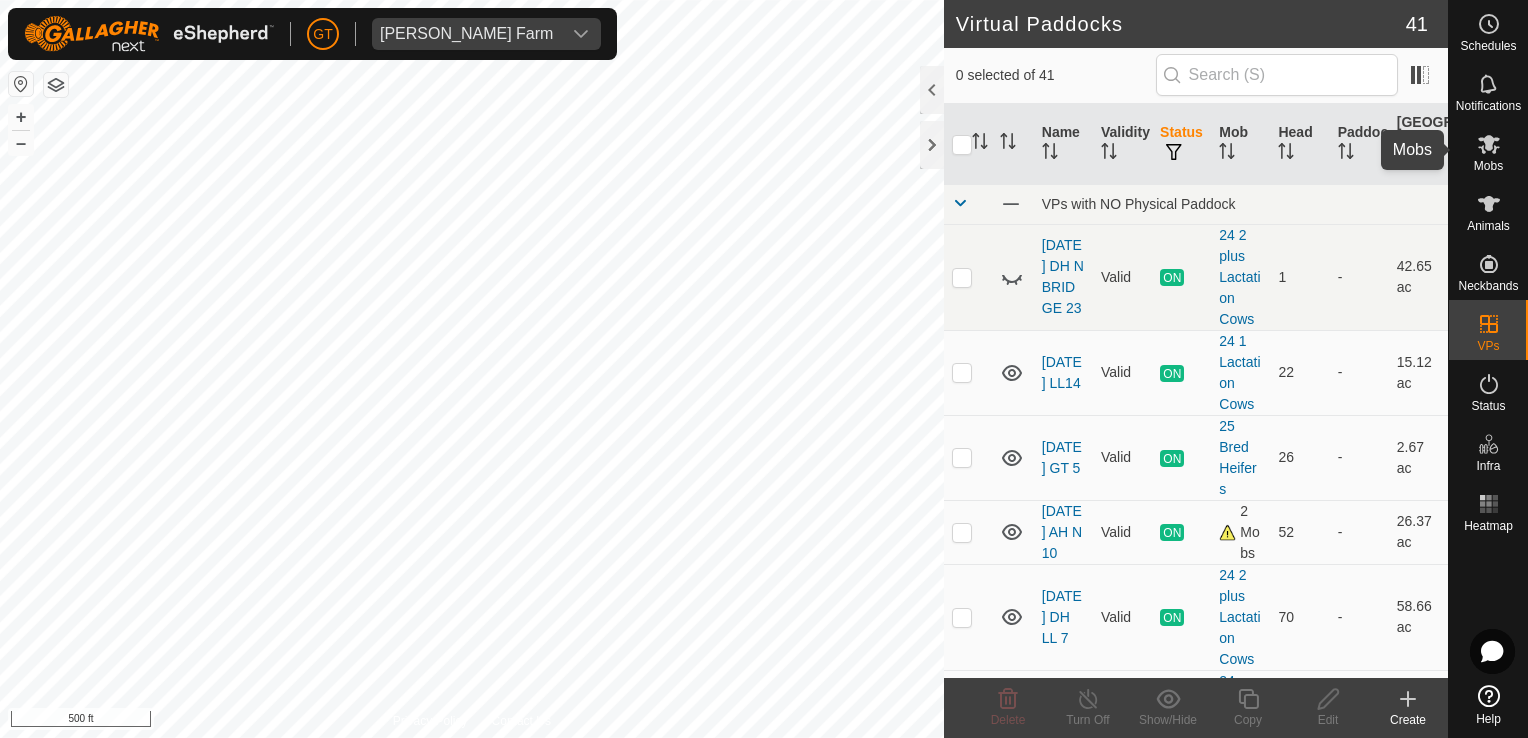 click at bounding box center [1489, 144] 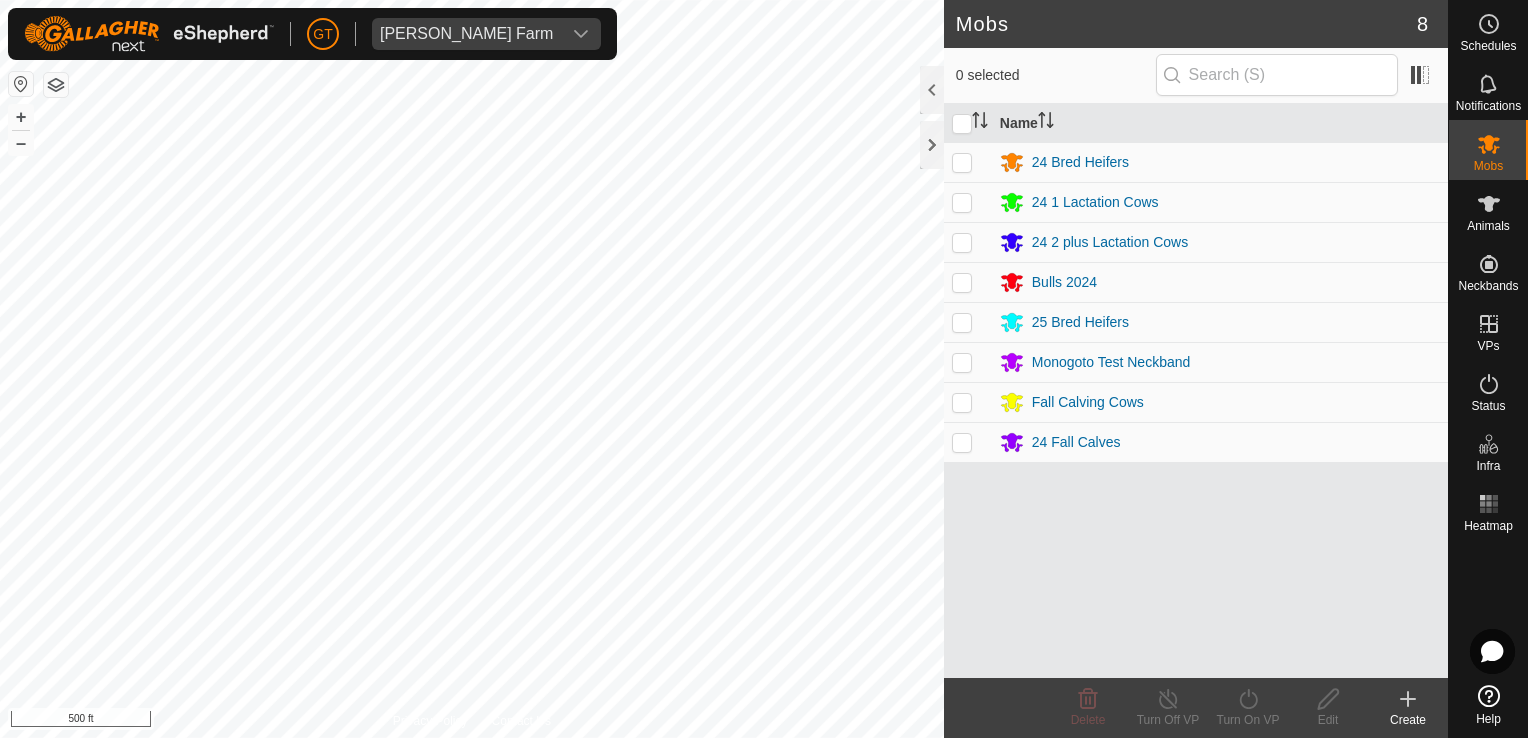 click at bounding box center (962, 242) 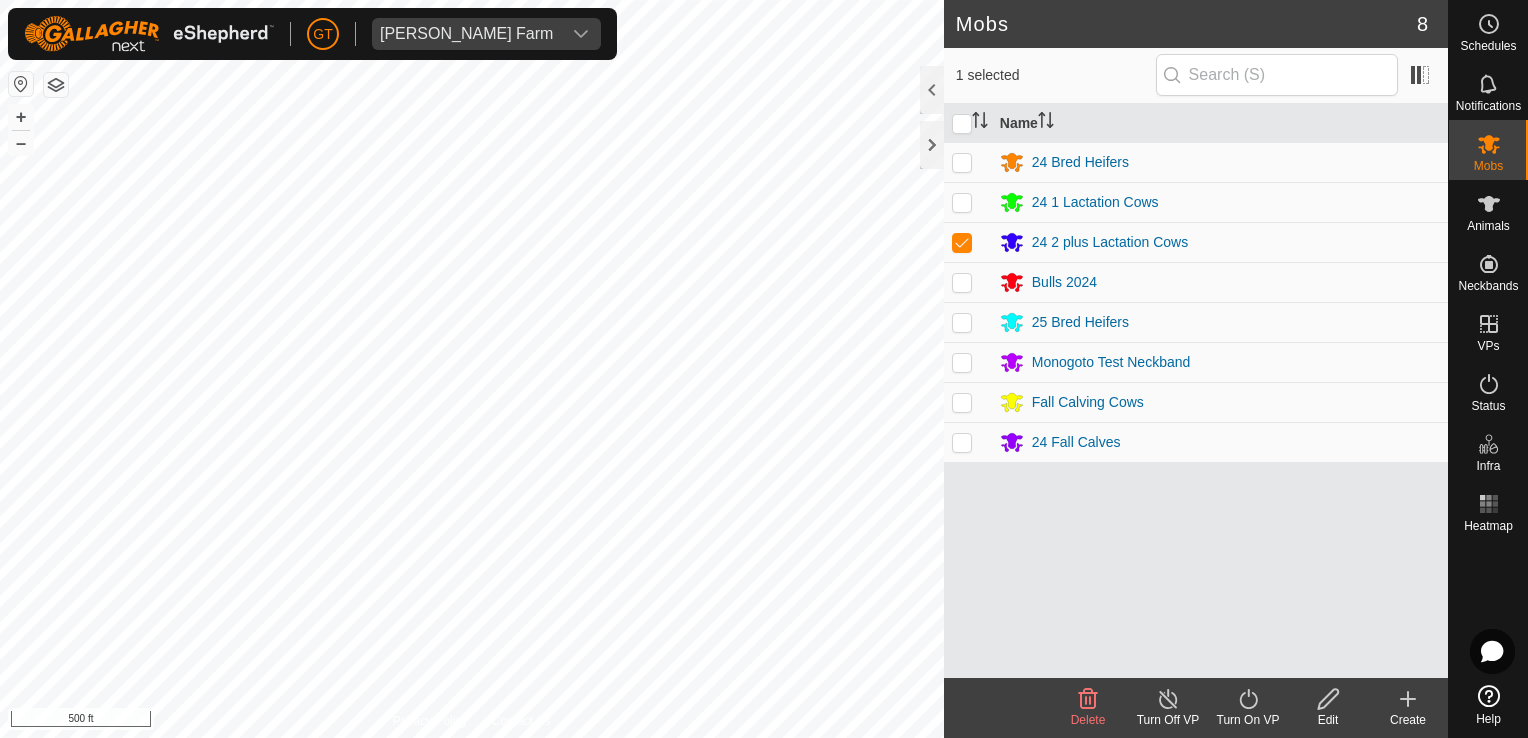 click 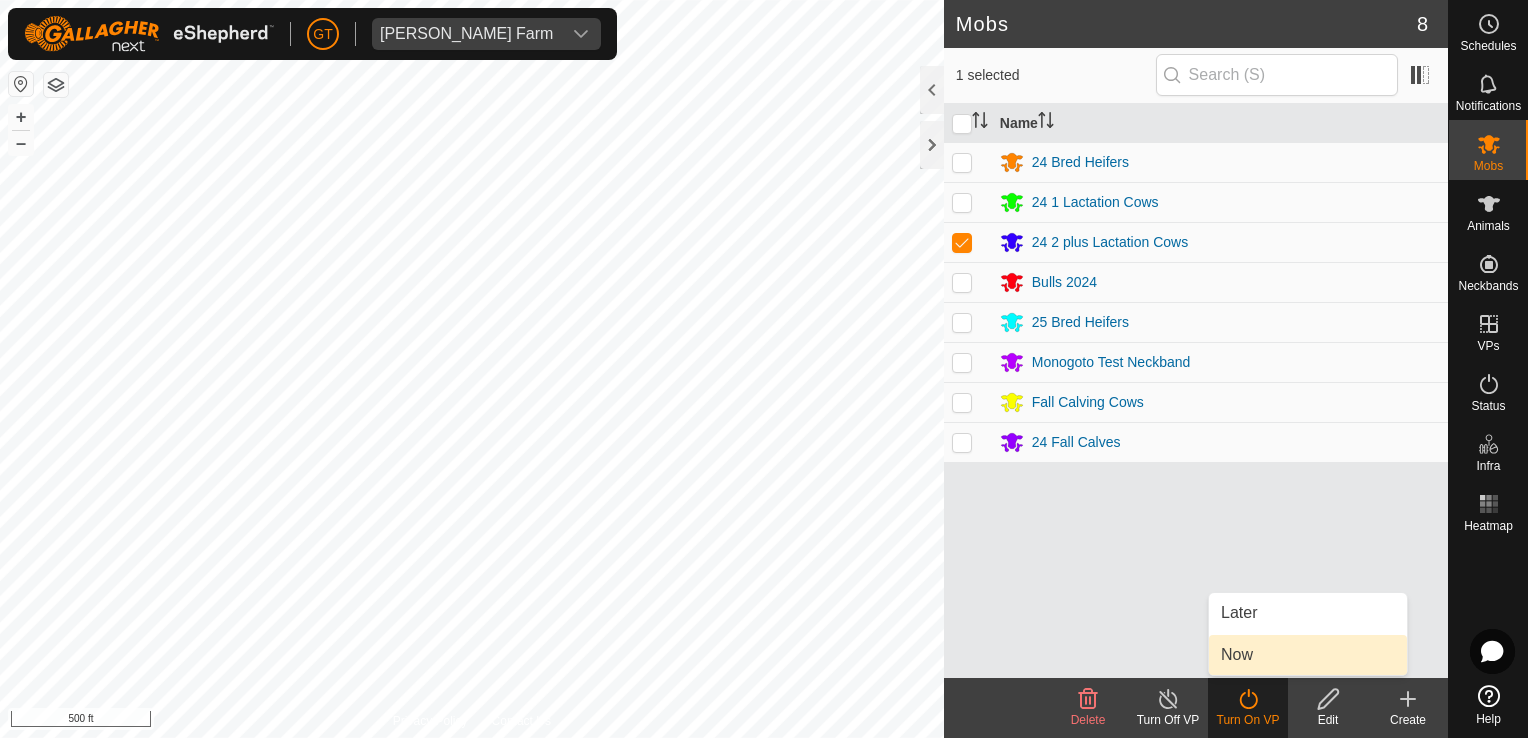 click on "Now" at bounding box center [1308, 655] 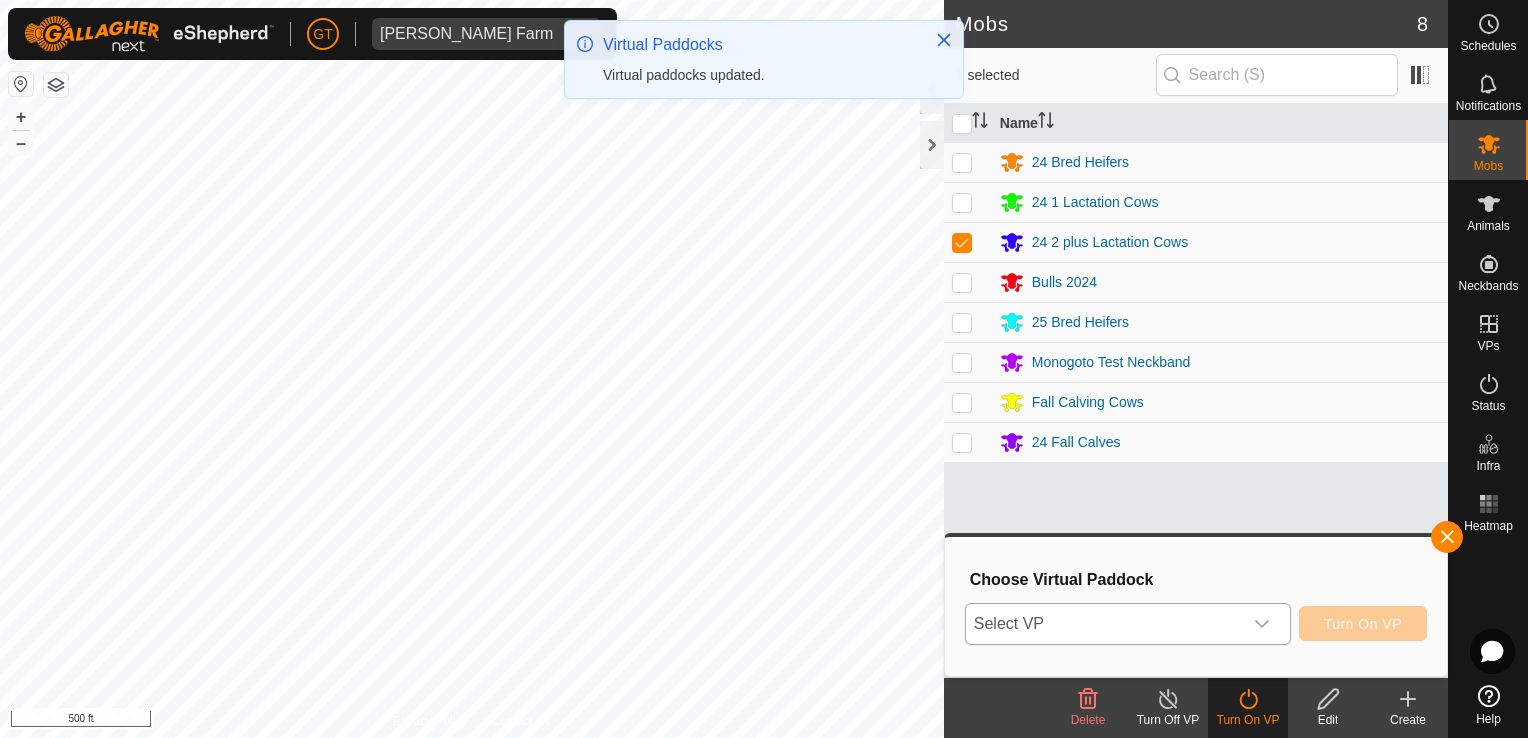 click 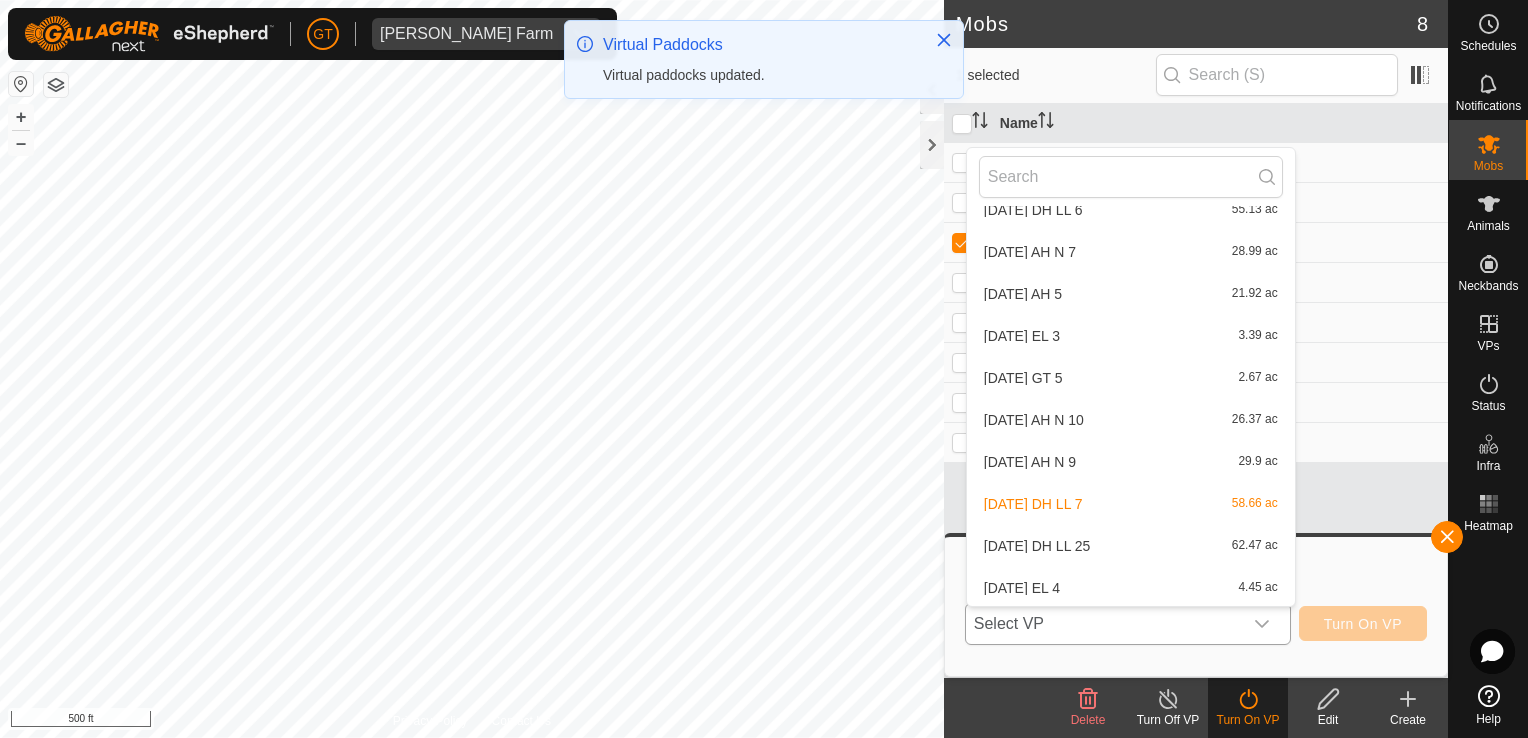 scroll, scrollTop: 1366, scrollLeft: 0, axis: vertical 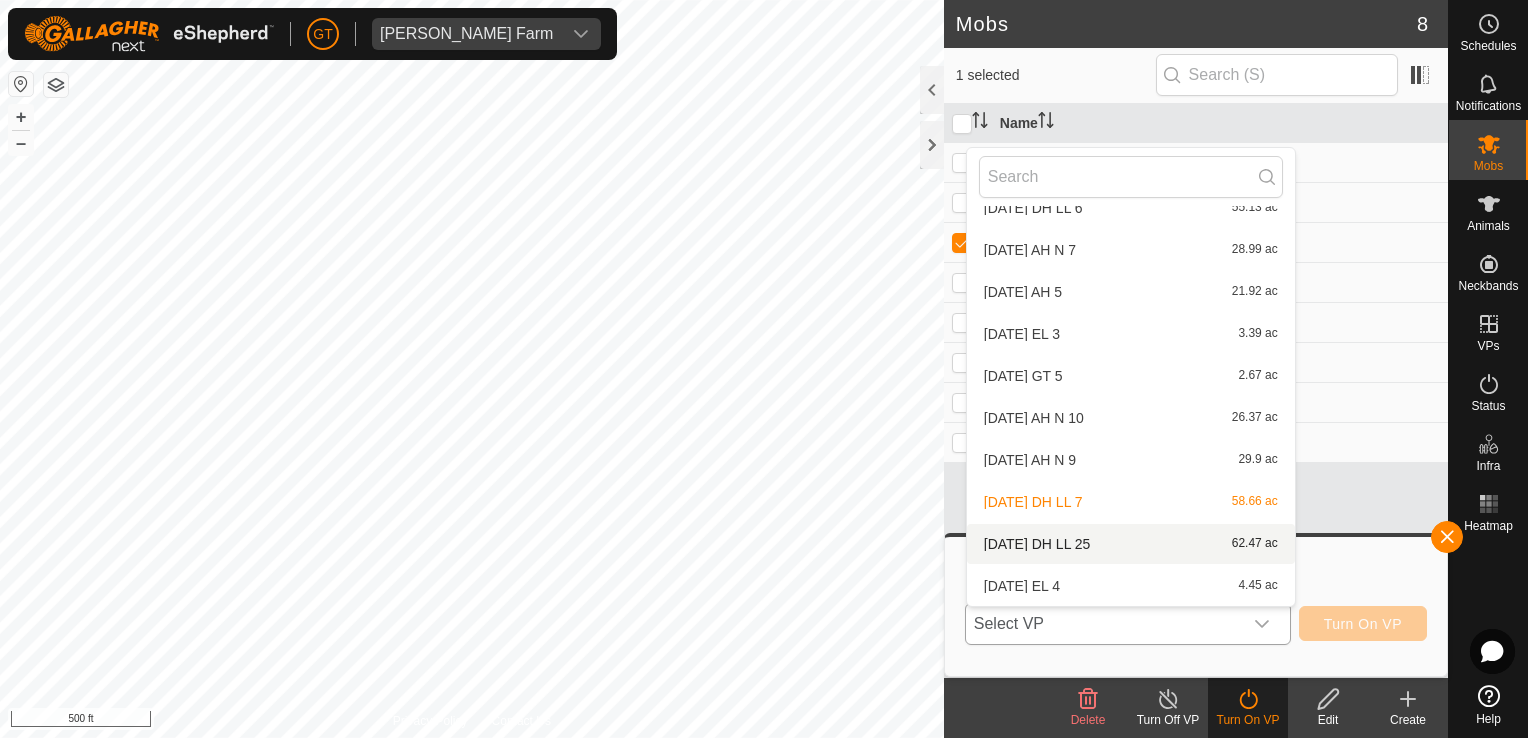 click on "[DATE]    DH LL 25  62.47 ac" at bounding box center (1131, 544) 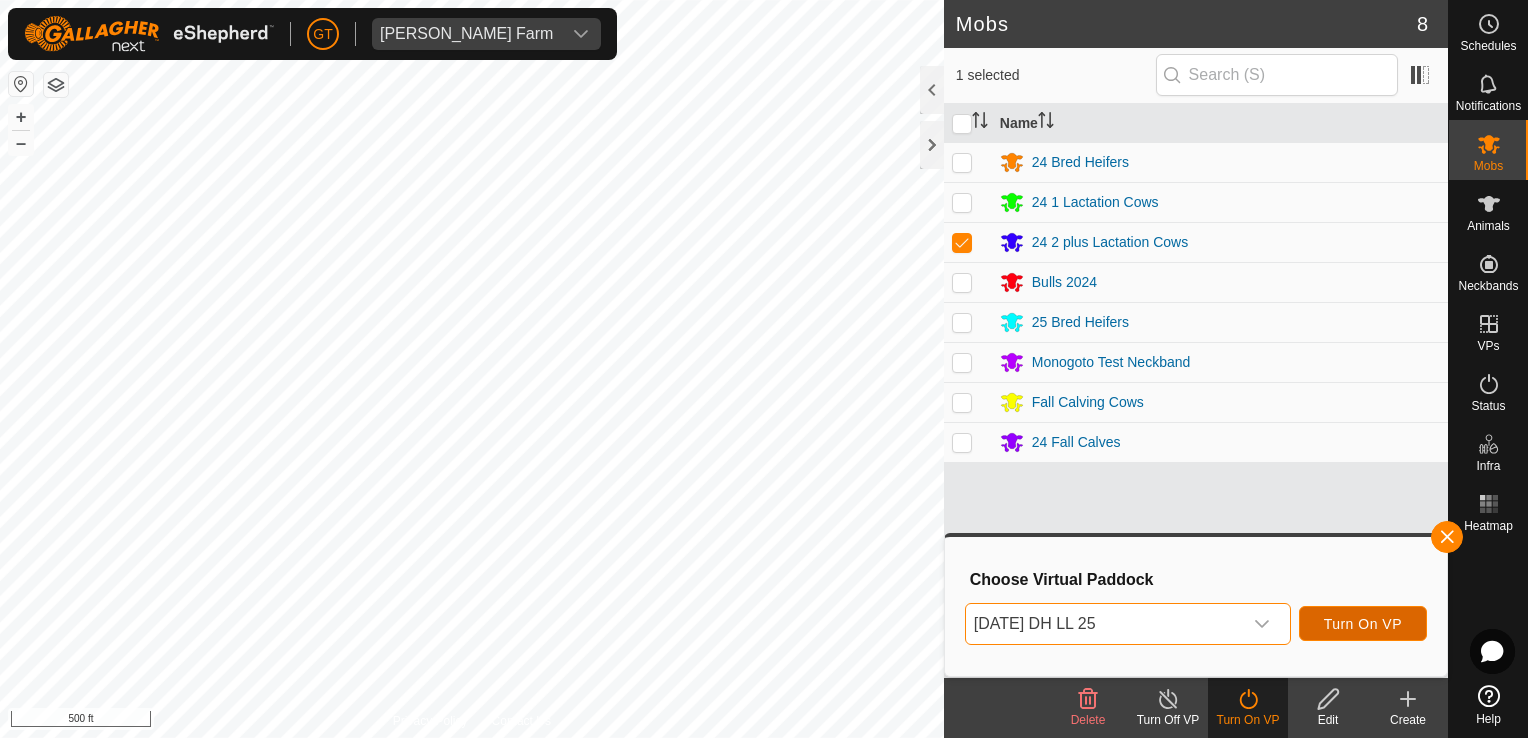 click on "Turn On VP" at bounding box center (1363, 624) 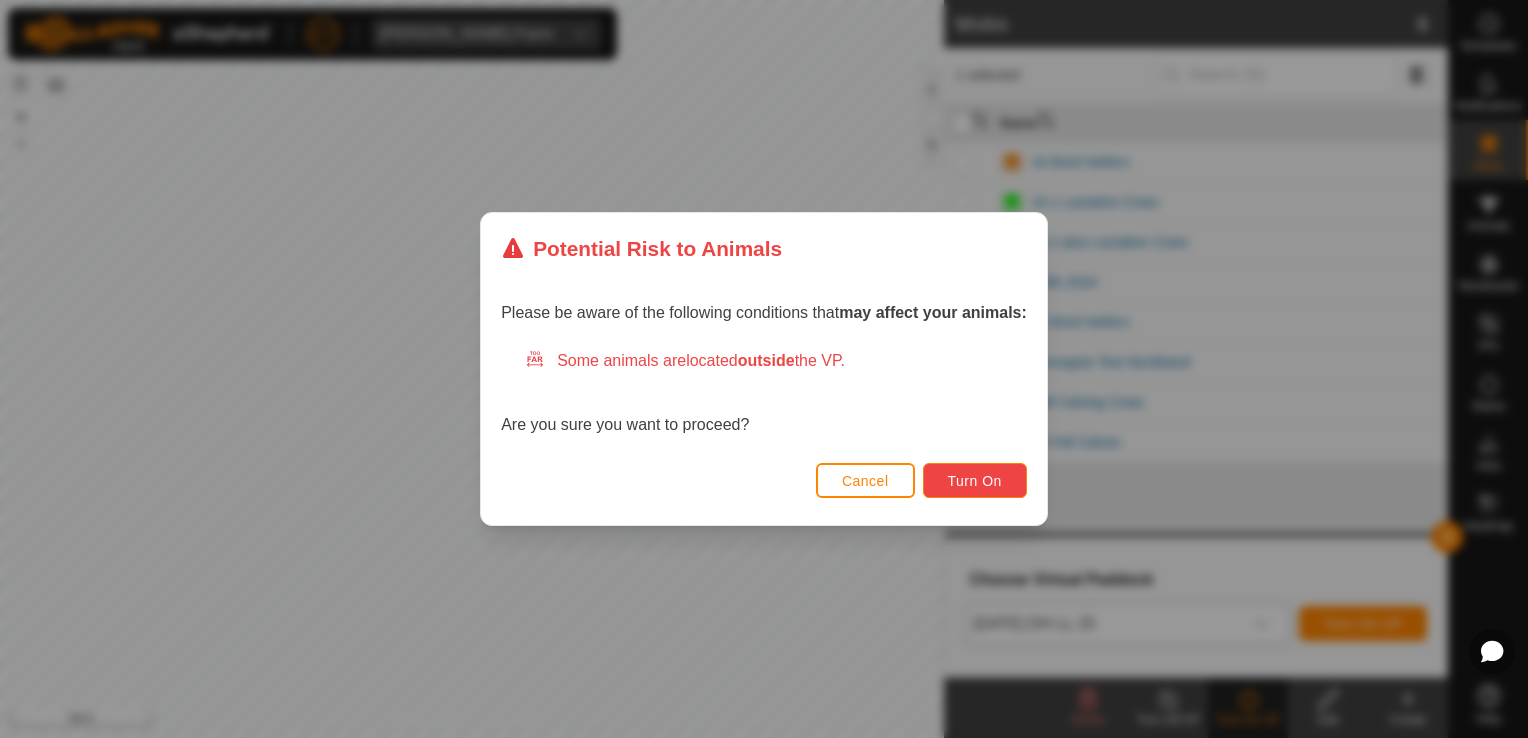 click on "Turn On" at bounding box center [975, 481] 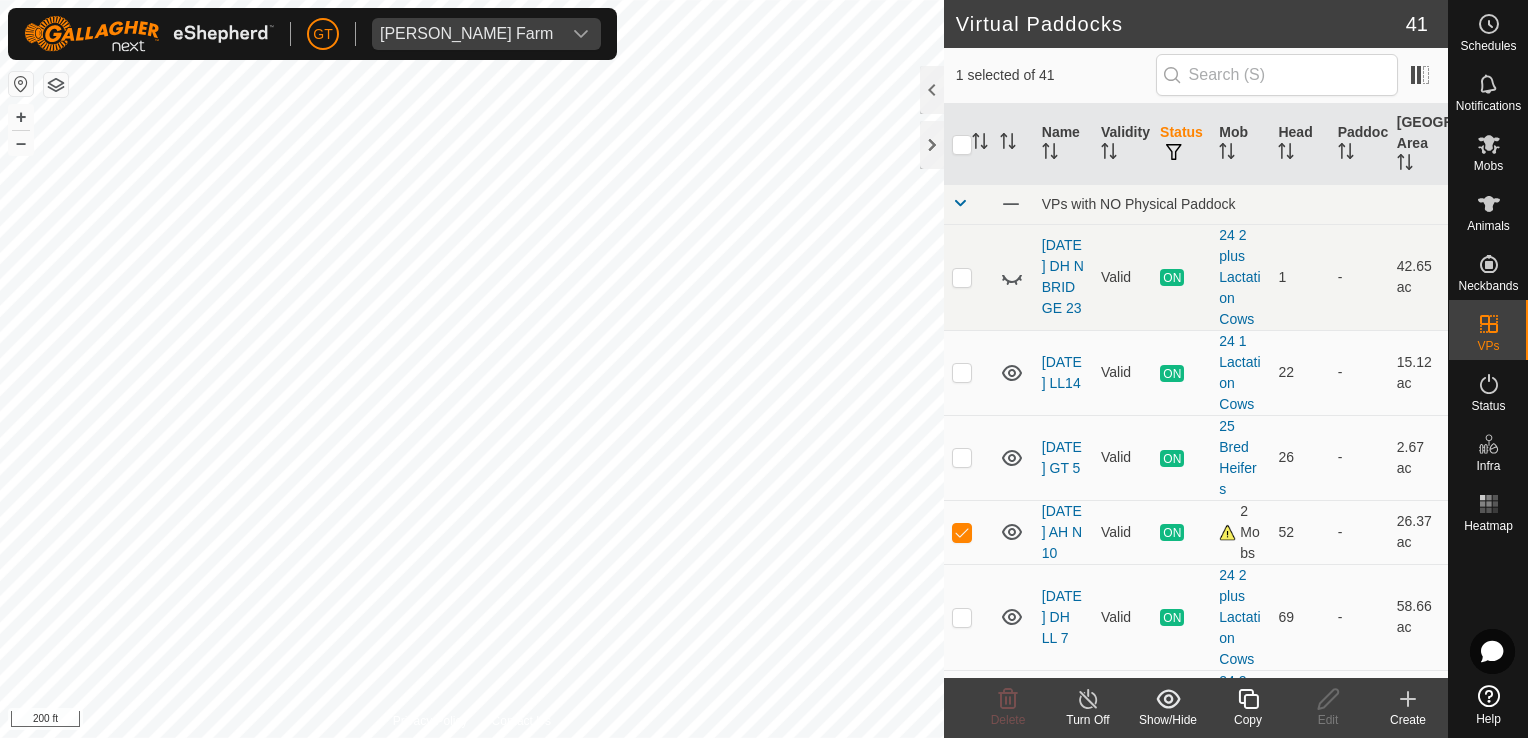click on "[PERSON_NAME] Farm Schedules Notifications Mobs Animals Neckbands VPs Status Infra Heatmap Help Virtual Paddocks 41 1 selected of 41     Name   Validity   Status   Mob   Head   Paddock   Grazing Area   VPs with NO Physical Paddock  [DATE]  DH N BRIDGE 23  Valid  ON  24 2 plus Lactation Cows   1   -   42.65 ac  [DATE]   LL14  Valid  ON  24 1 Lactation Cows   22   -   15.12 ac  [DATE]  GT 5  Valid  ON  25 Bred Heifers   26   -   2.67 ac  [DATE]  AH N 10  Valid  ON  2 Mobs   52   -   26.37 ac  [DATE]  DH  LL 7  Valid  ON  24 2 plus Lactation Cows   69   -   58.66 ac  [DATE]    DH LL 25  Valid  ON  24 2 plus Lactation Cows   70   -   62.47 ac  [DATE]   EL  4  Valid  ON  24 Bred Heifers   20   -   4.45 ac  [DATE]  BS  N 1  Valid  OFF  -   0   -   7.88 ac  [DATE]   LL  SW 9  Valid  OFF  -   0   -   6 ac  [DATE] 075904  Valid  OFF  -   0   -   4.79 ac  [DATE]   BS  N  2  Valid  OFF  -   0   -   12.11 ac  [DATE]  BS N 3  Valid  OFF  -   0   -   8.55 ac   Valid  +" at bounding box center [764, 369] 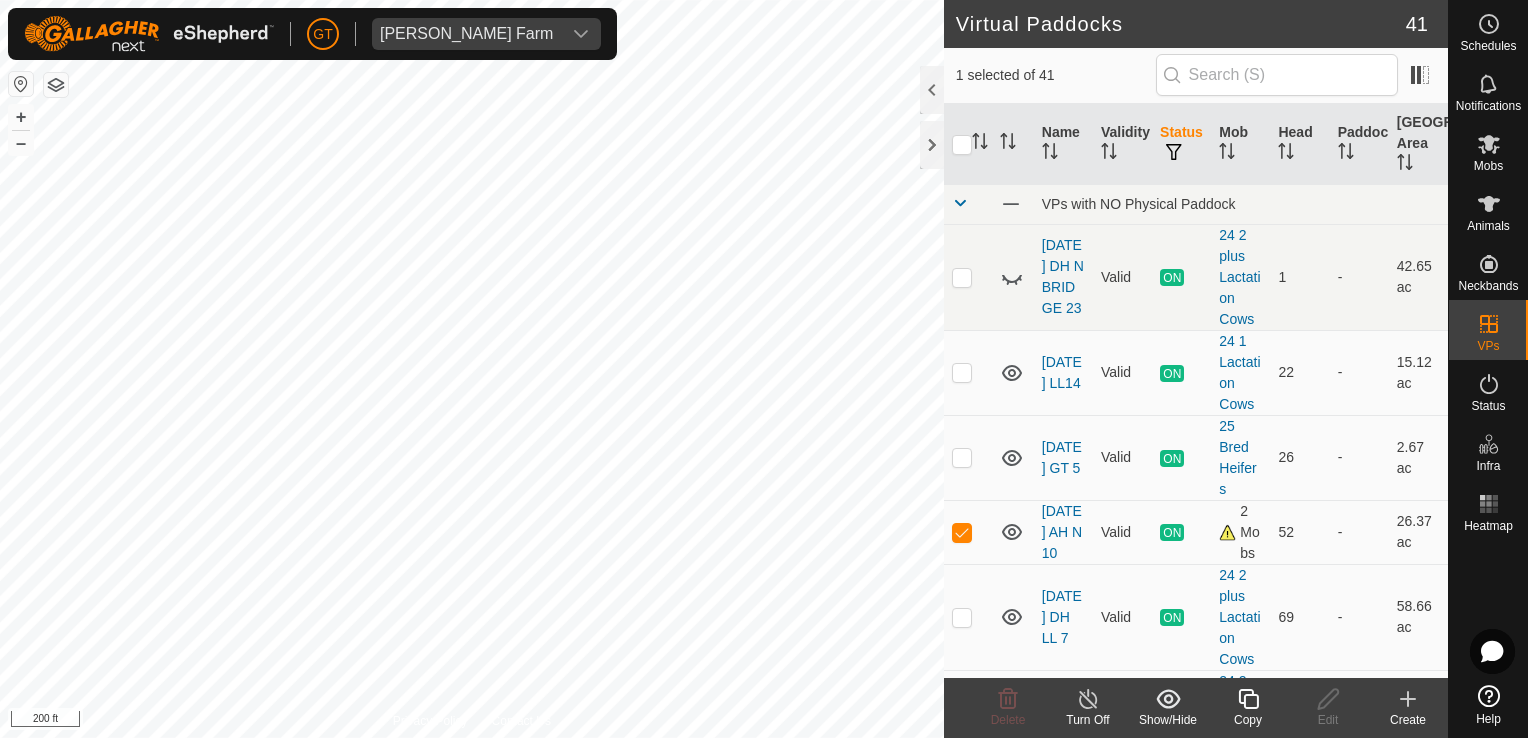 checkbox on "false" 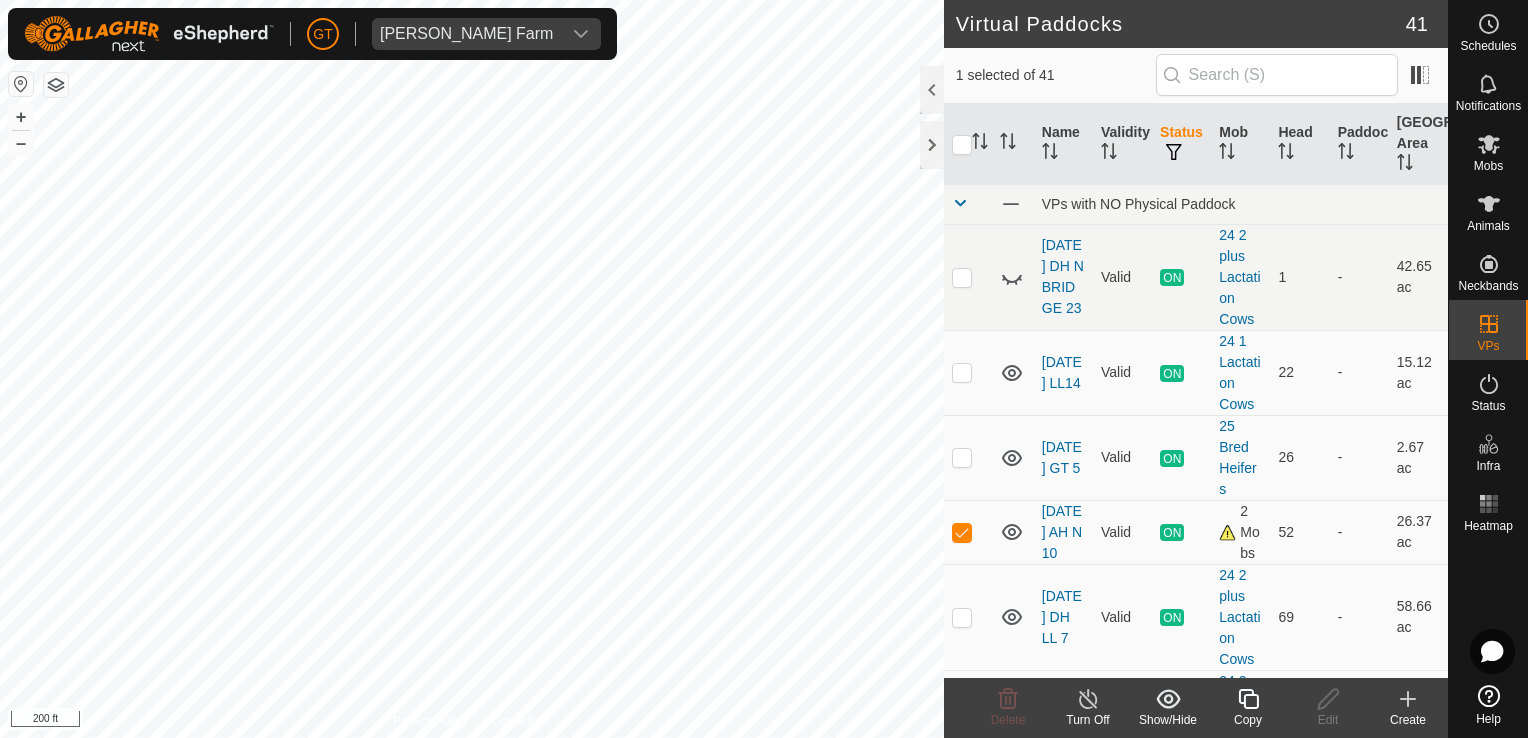 checkbox on "true" 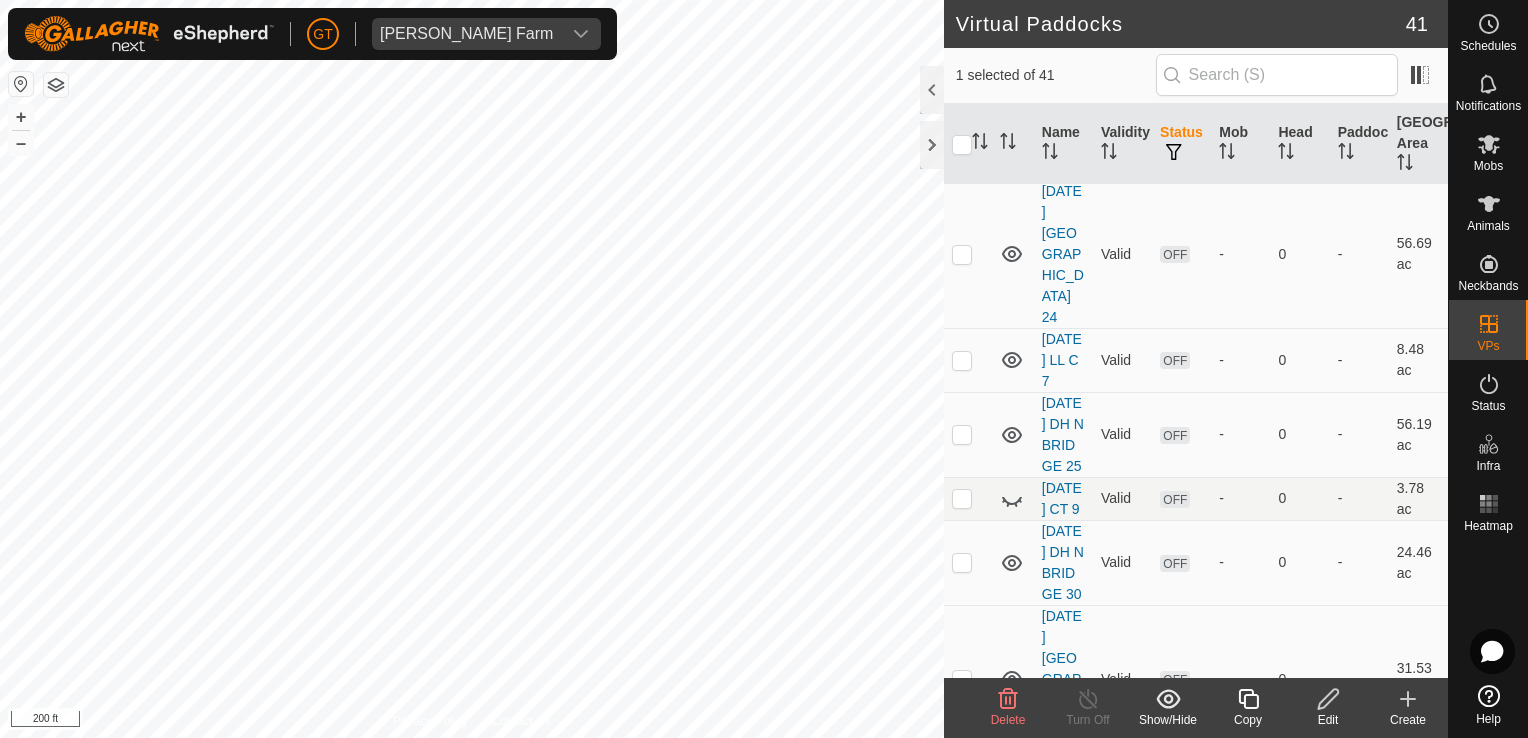scroll, scrollTop: 1200, scrollLeft: 0, axis: vertical 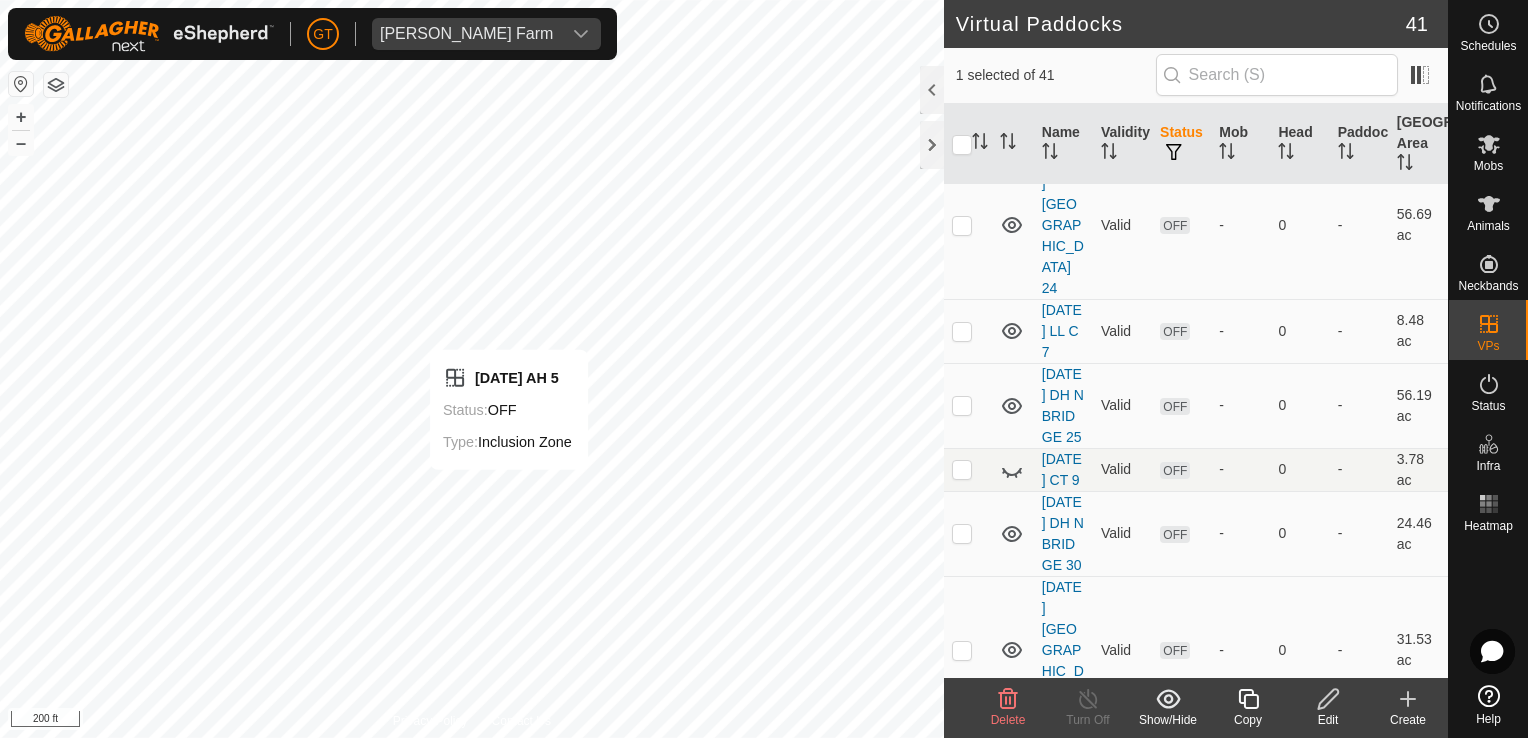 checkbox on "true" 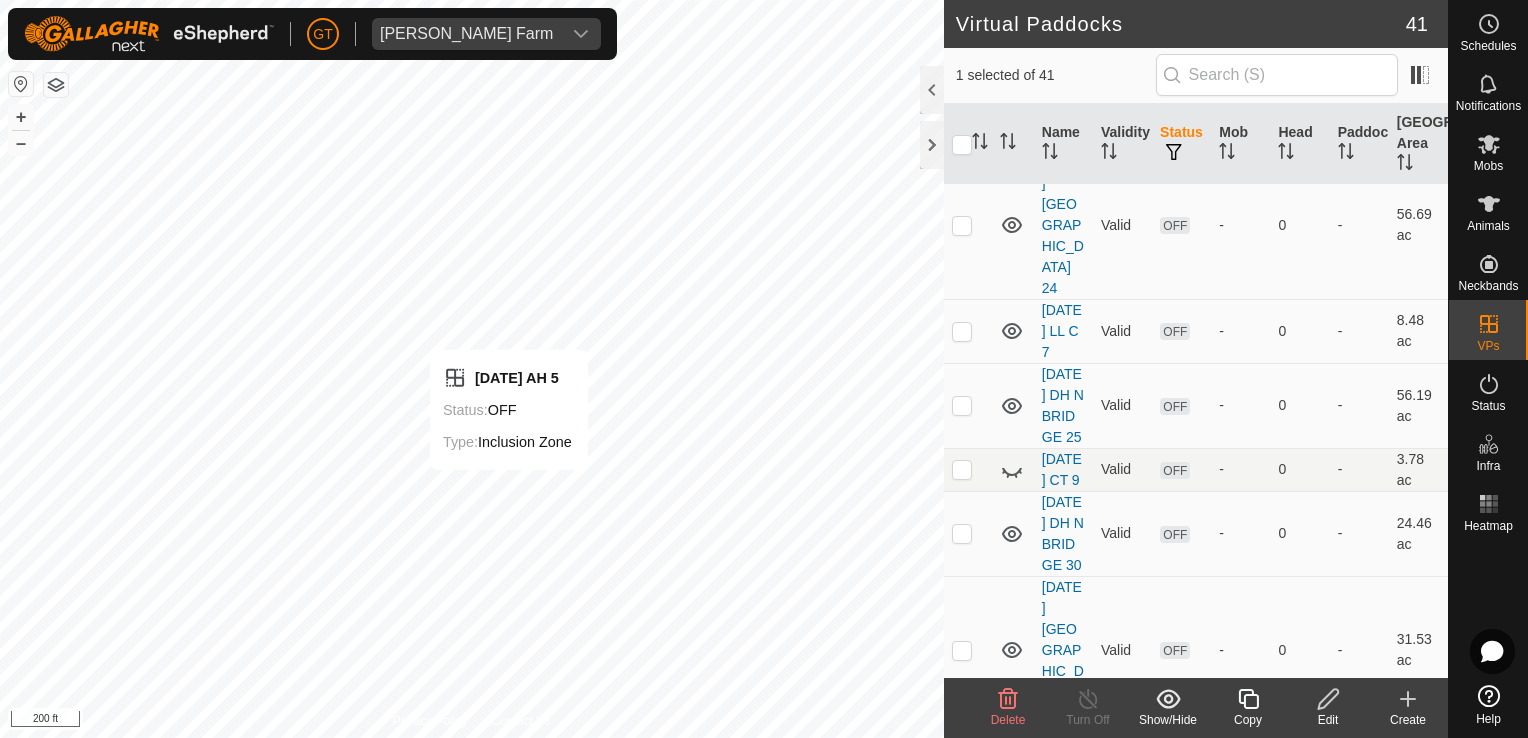 checkbox on "false" 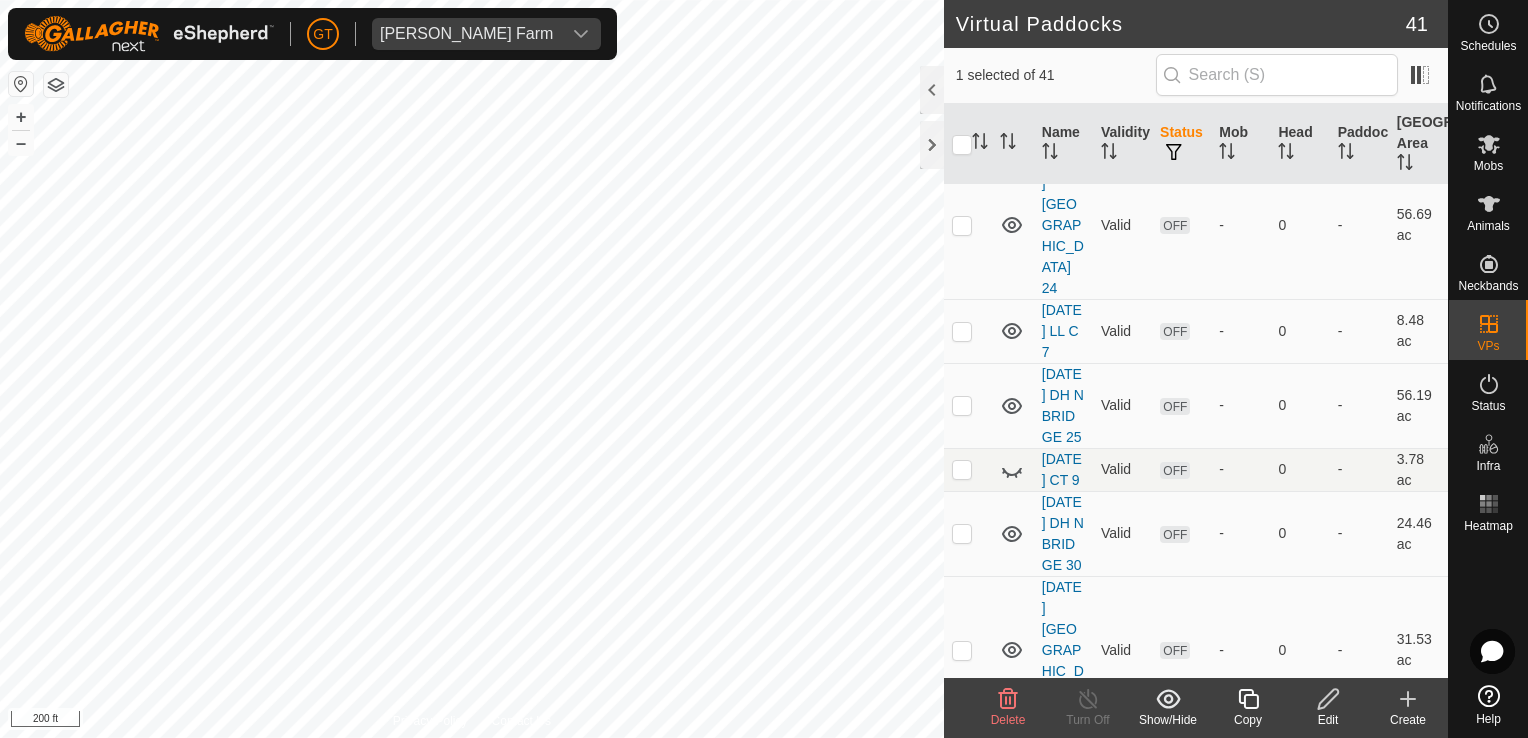 checkbox on "false" 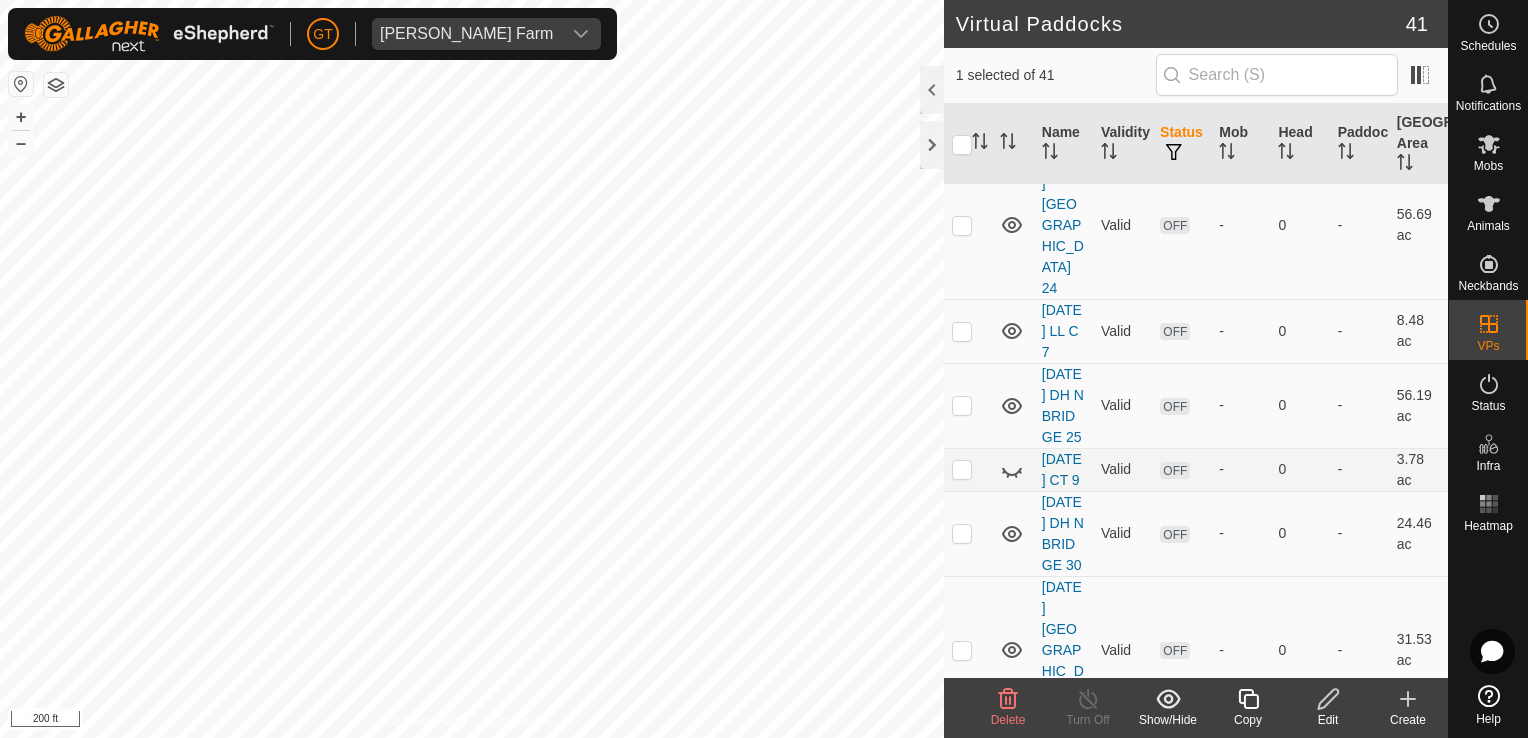checkbox on "true" 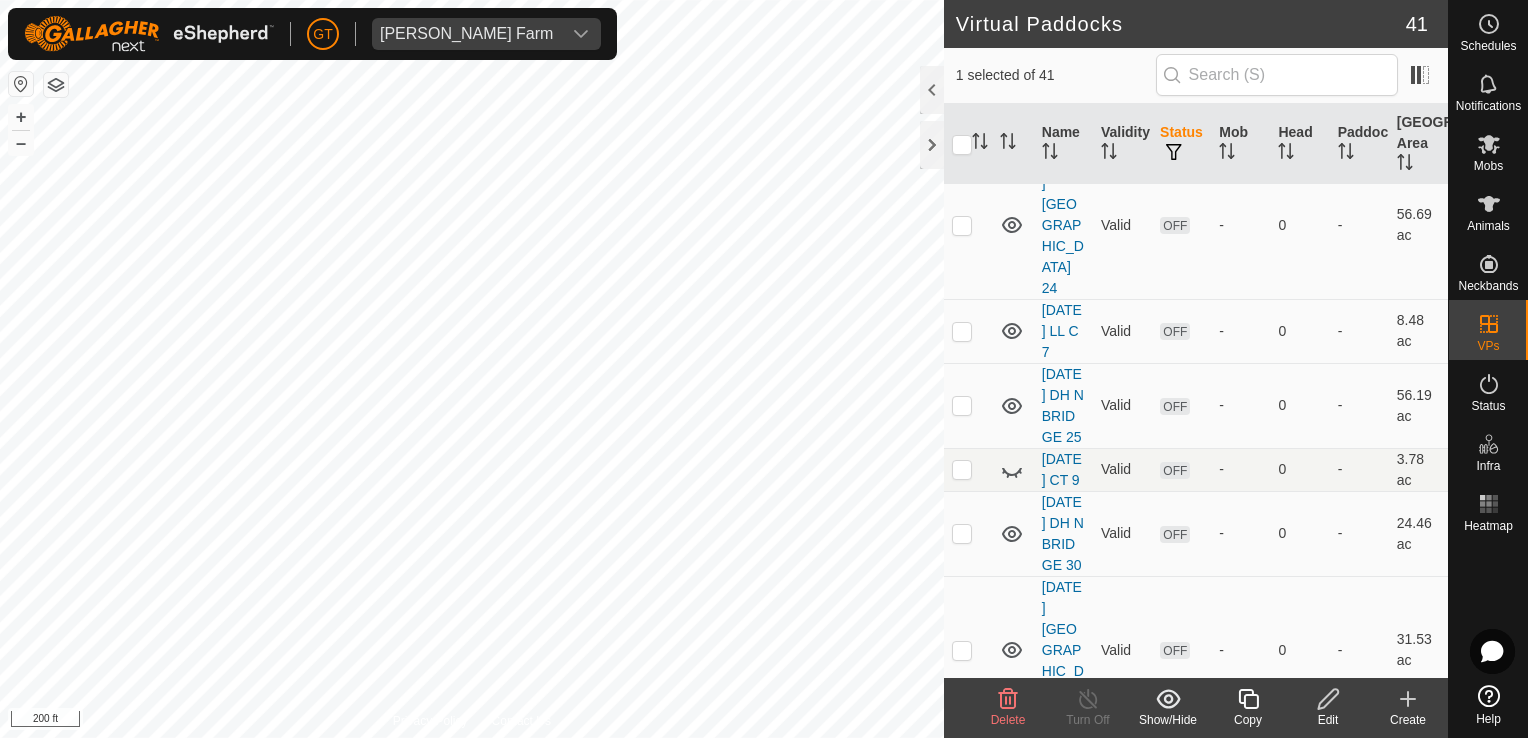 checkbox on "true" 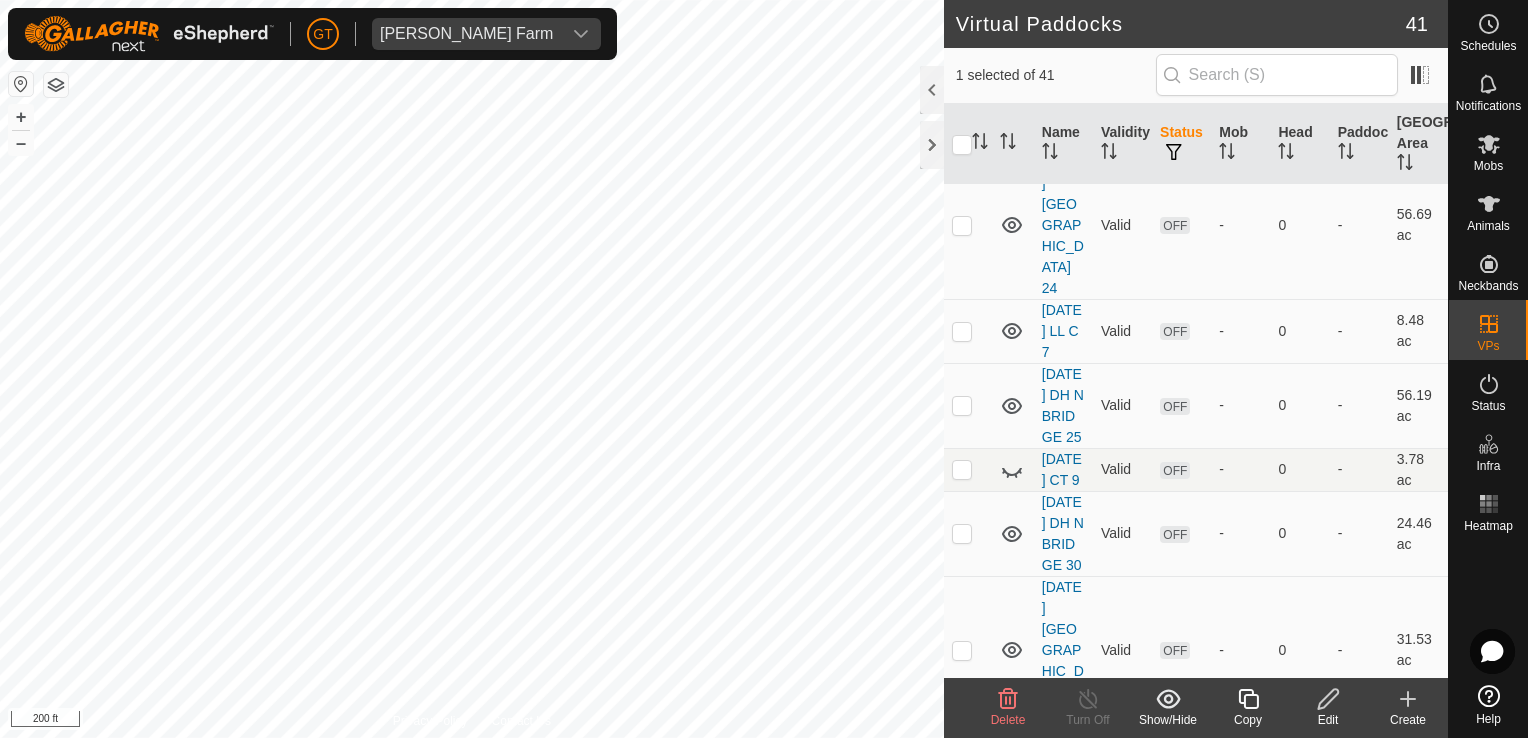 checkbox on "false" 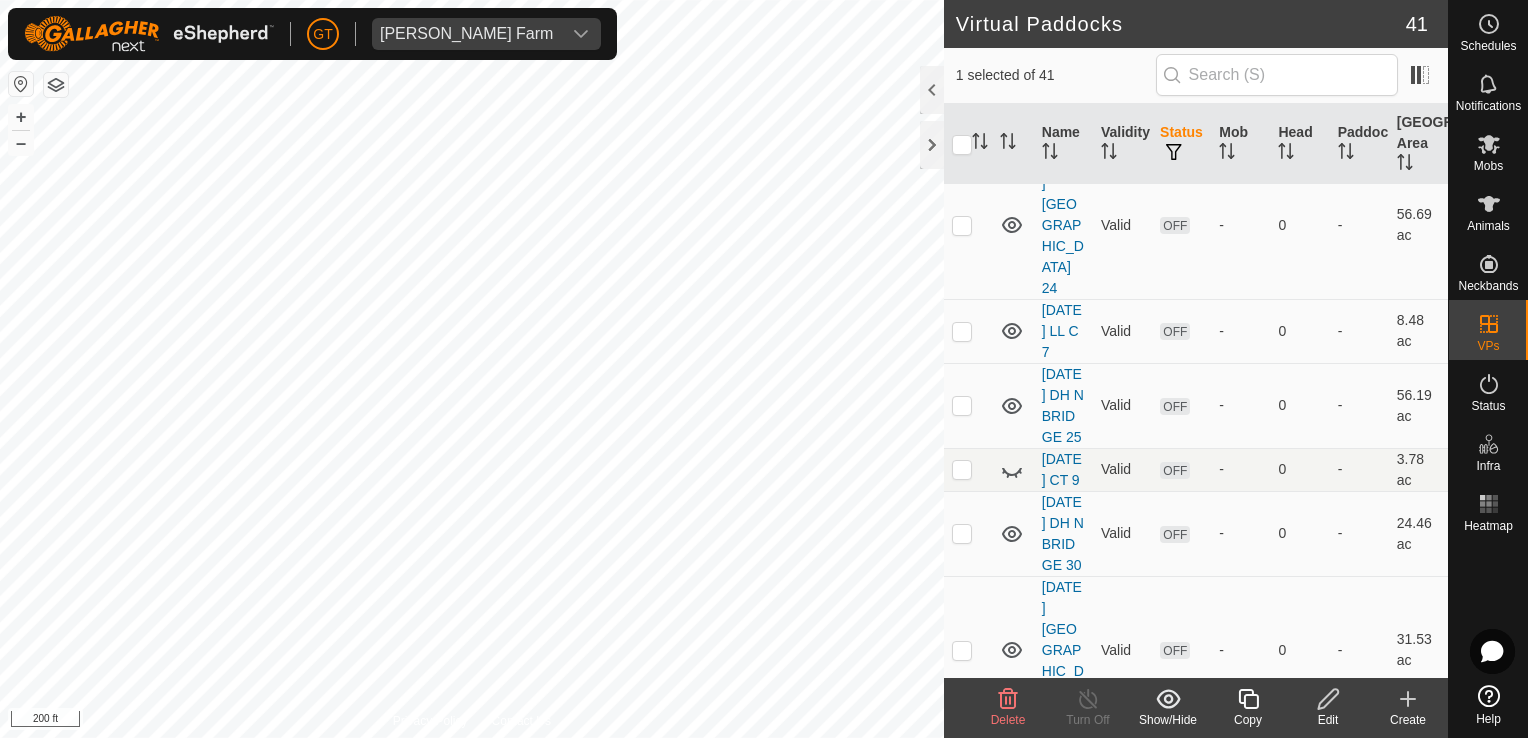 checkbox on "false" 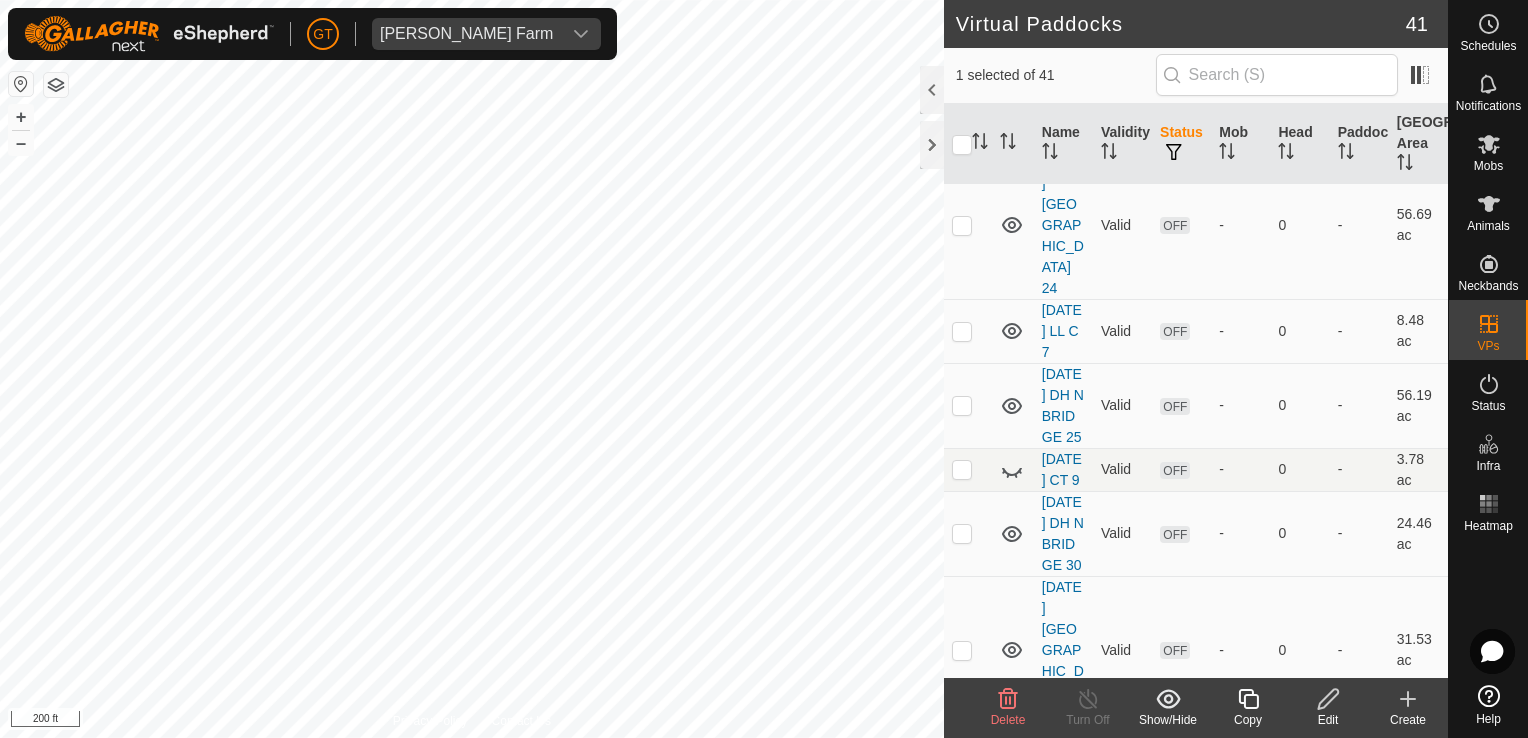 checkbox on "true" 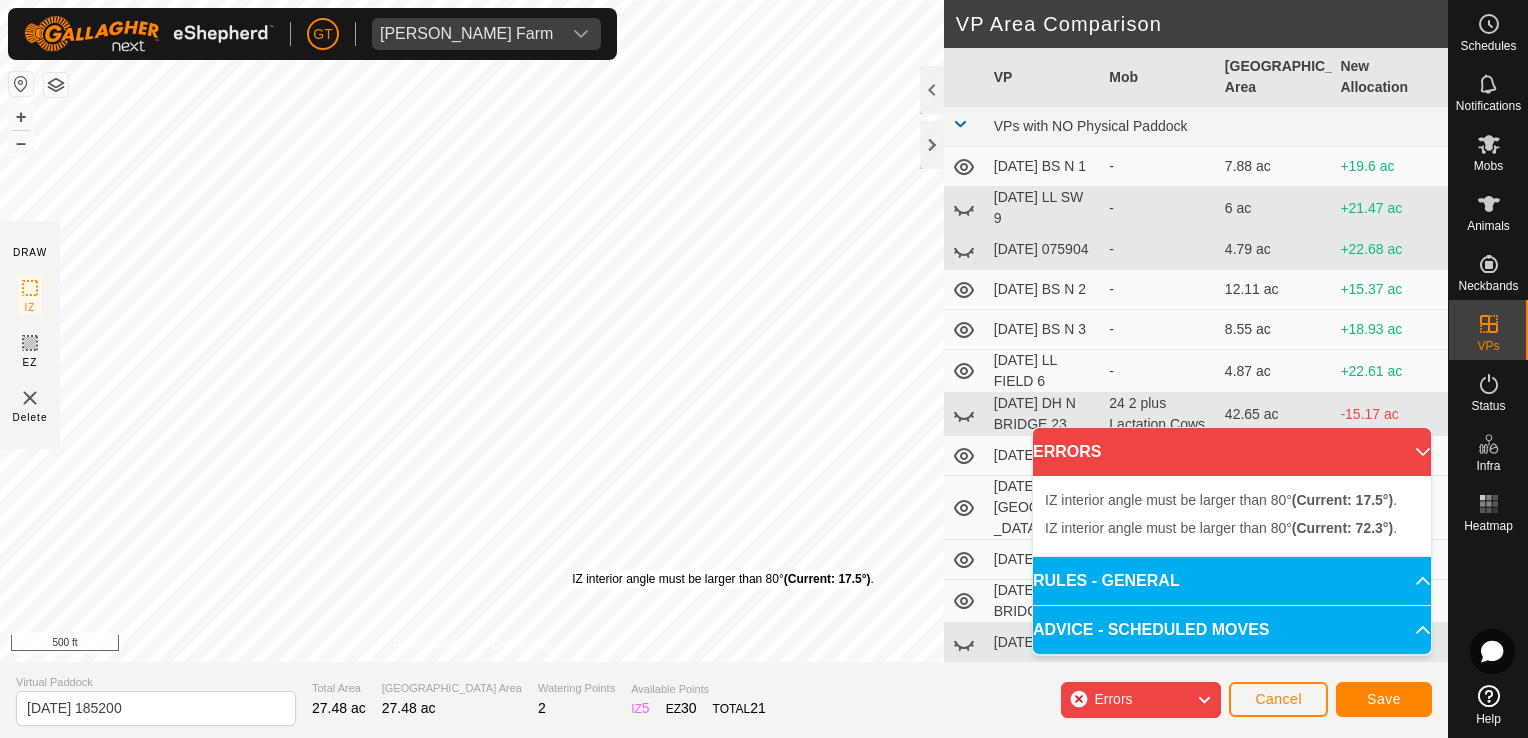 click on "IZ interior angle must be larger than 80°  (Current: 17.5°) ." at bounding box center (723, 579) 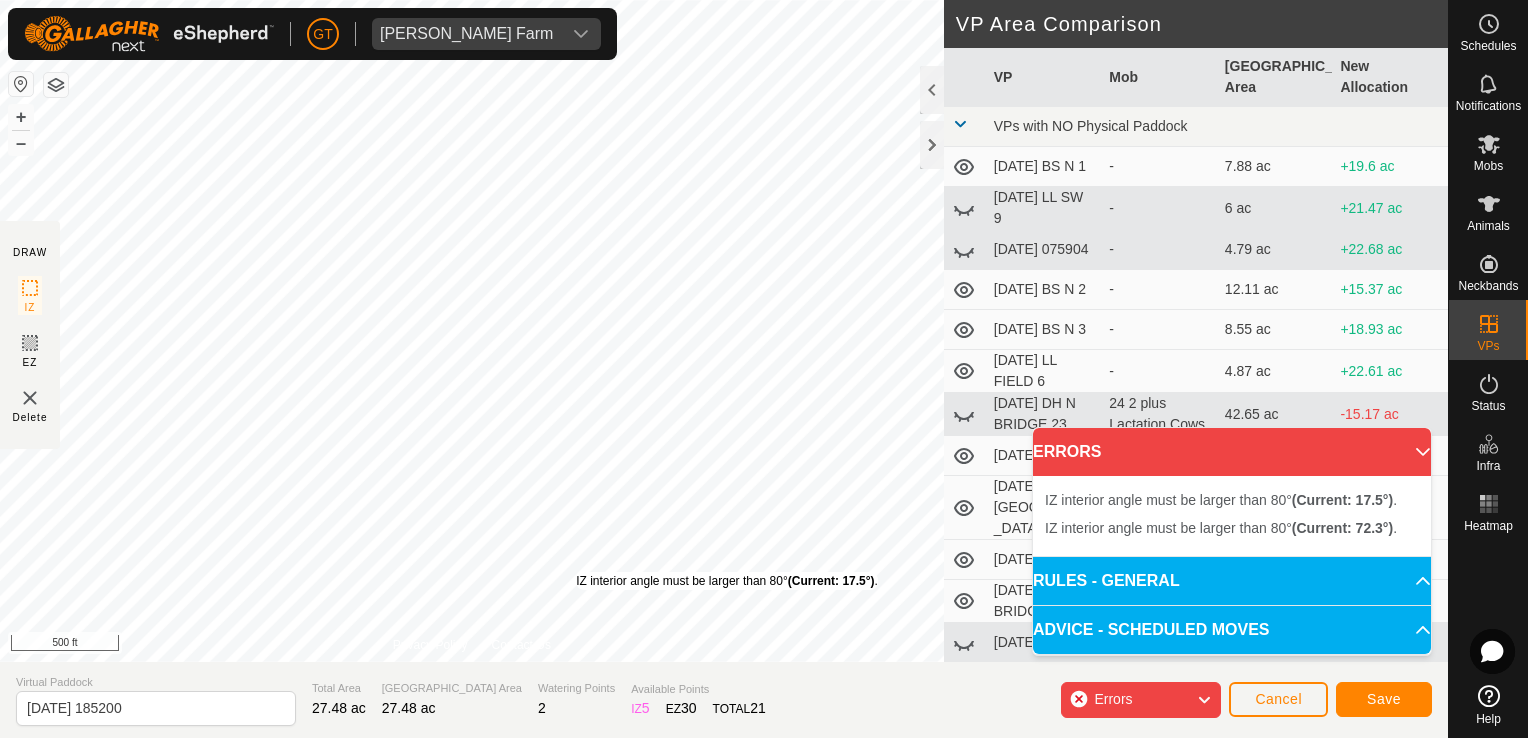 click on "IZ interior angle must be larger than 80°  (Current: 17.5°) ." at bounding box center [727, 581] 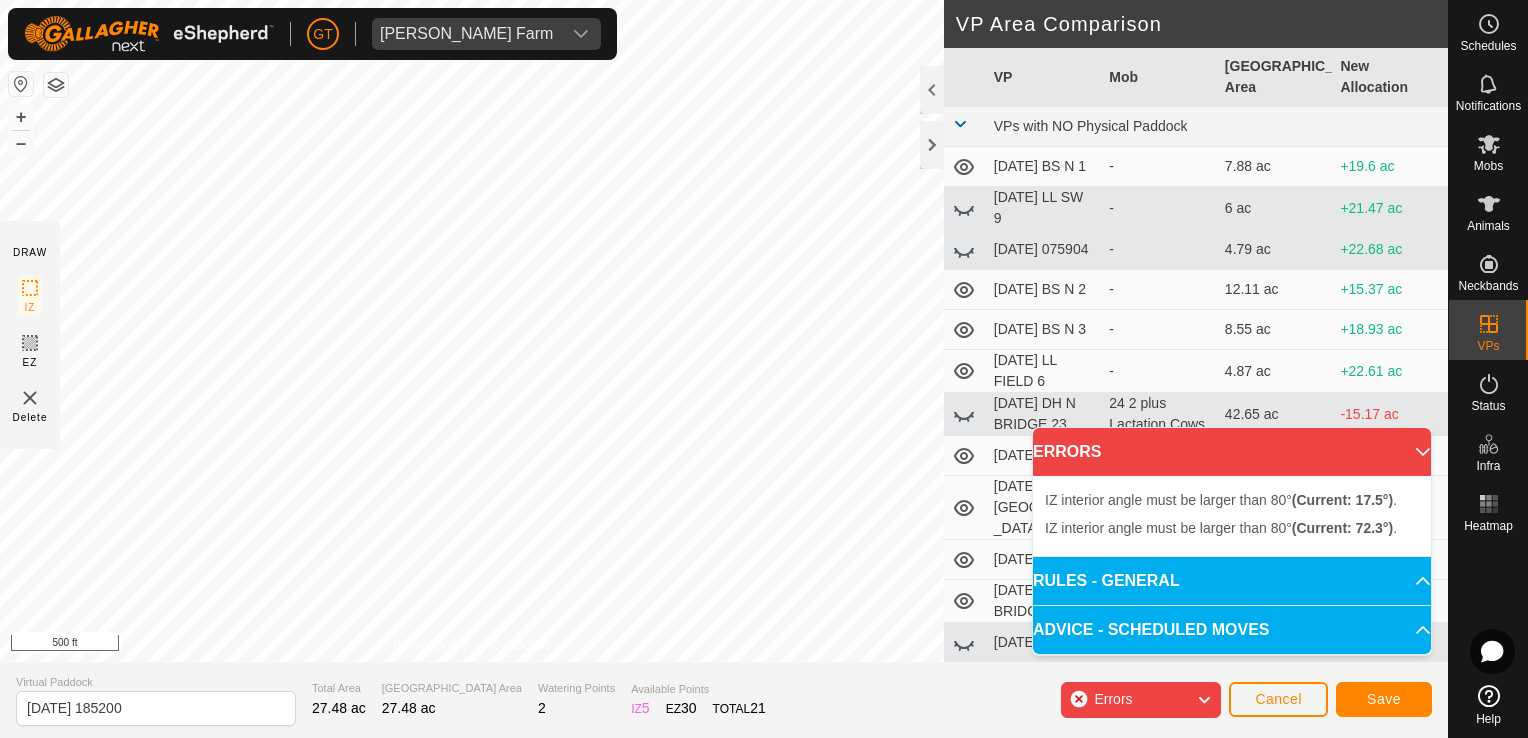 click on "IZ interior angle must be larger than 80°  (Current: 17.5°) . + – ⇧ i 500 ft" at bounding box center [472, 331] 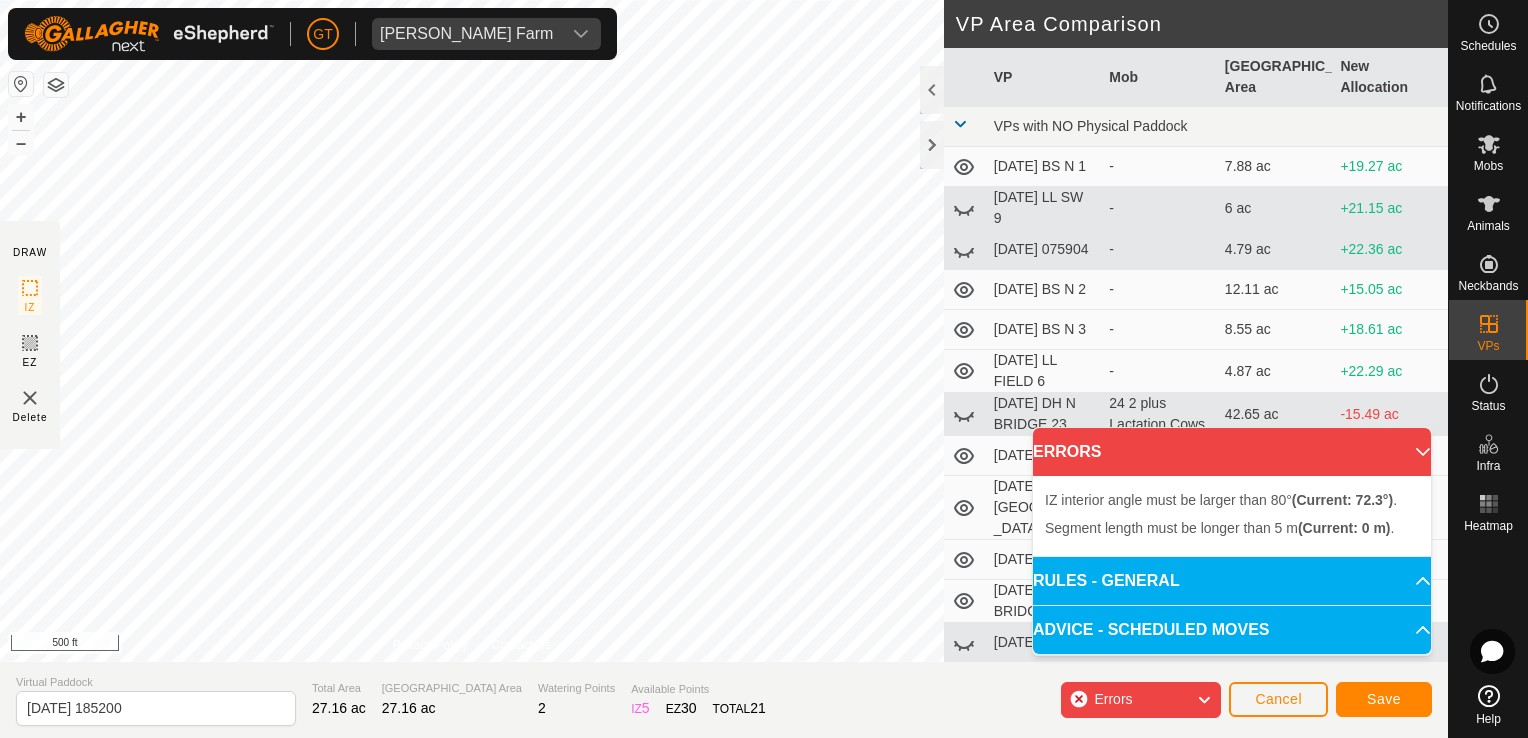 click on "Segment length must be longer than 5 m  (Current: 0 m) . Segment length must be longer than 5 m  (Current: 0 m) . + – ⇧ i 500 ft" at bounding box center [472, 331] 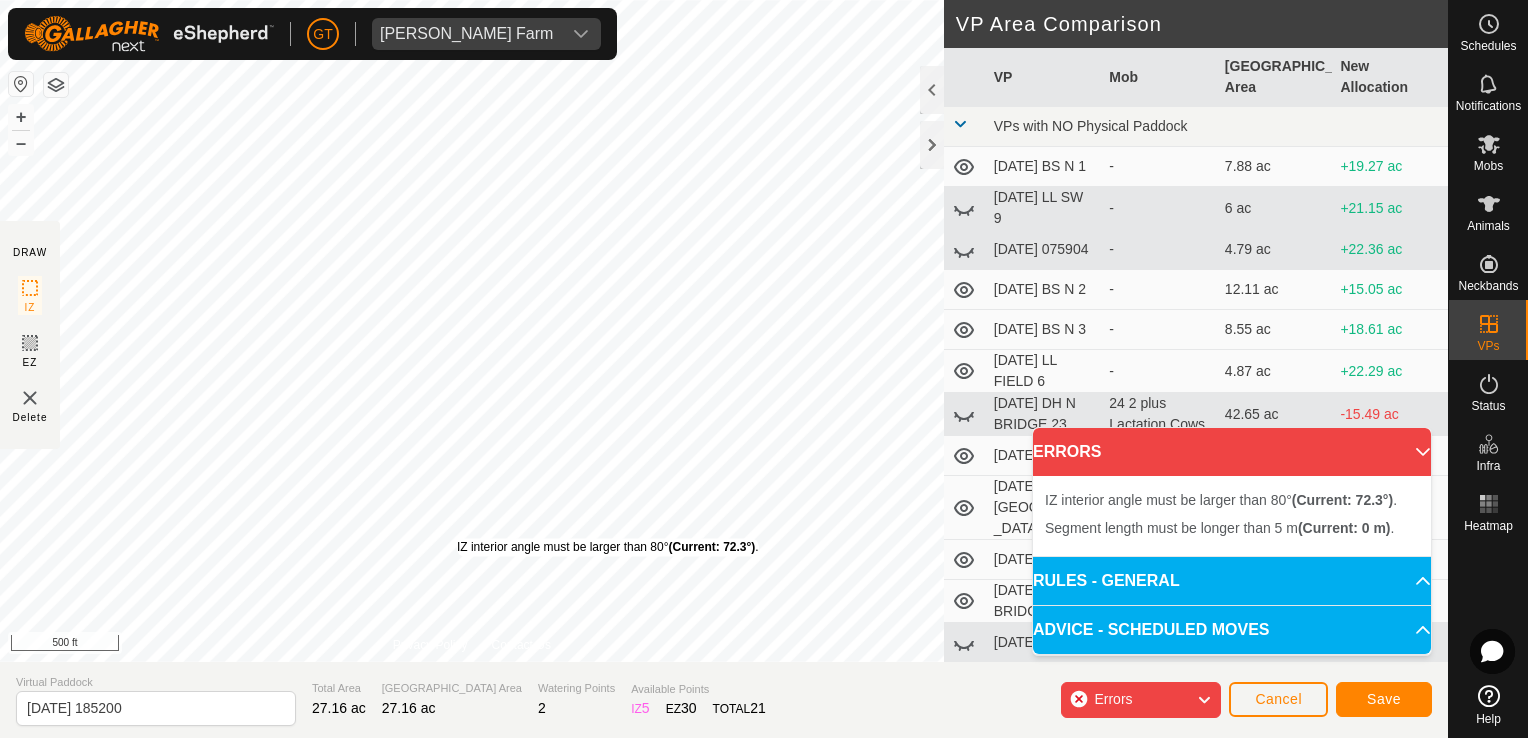 click on "IZ interior angle must be larger than 80°  (Current: 72.3°) ." at bounding box center [608, 547] 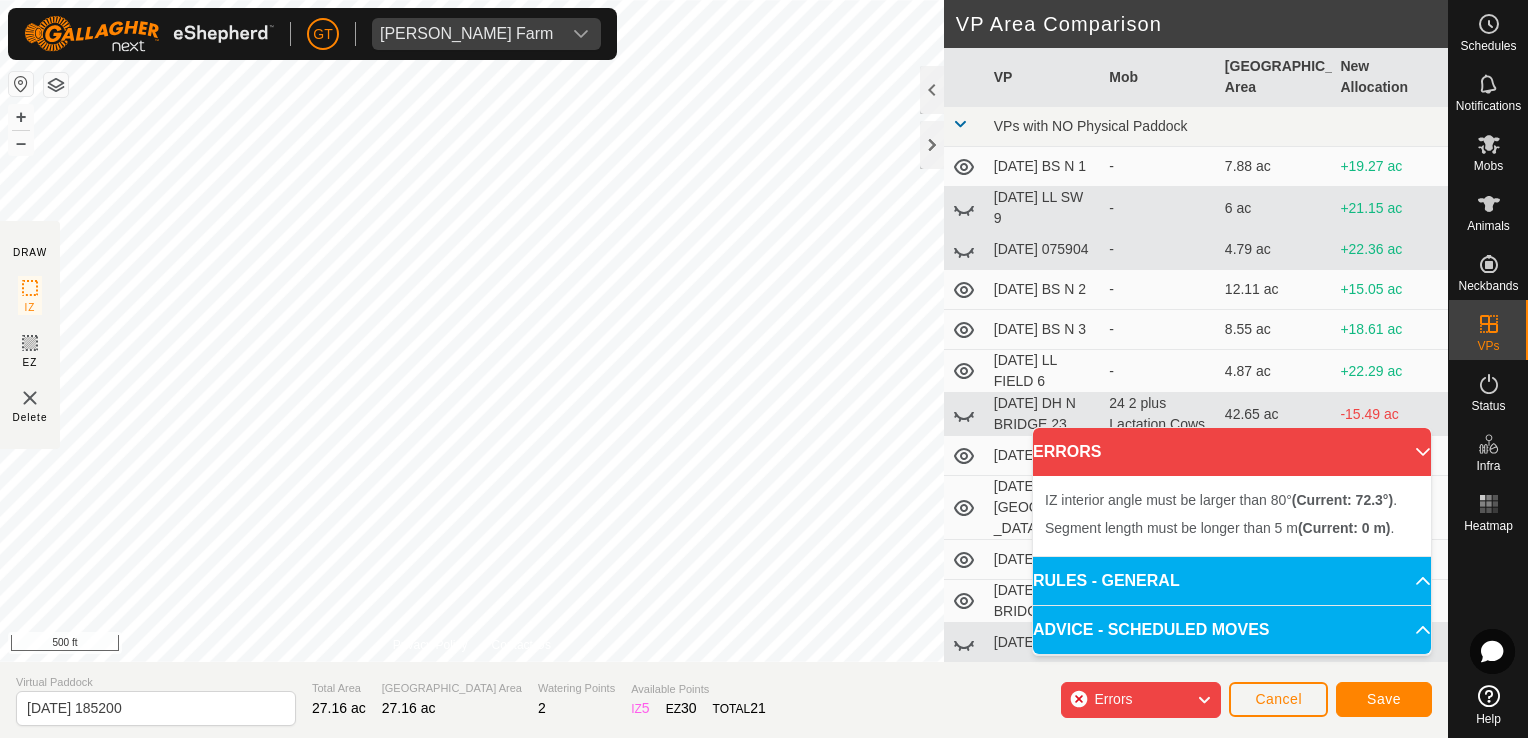 click on "IZ interior angle must be larger than 80°  (Current: 72.3°) . + – ⇧ i 500 ft" at bounding box center (472, 331) 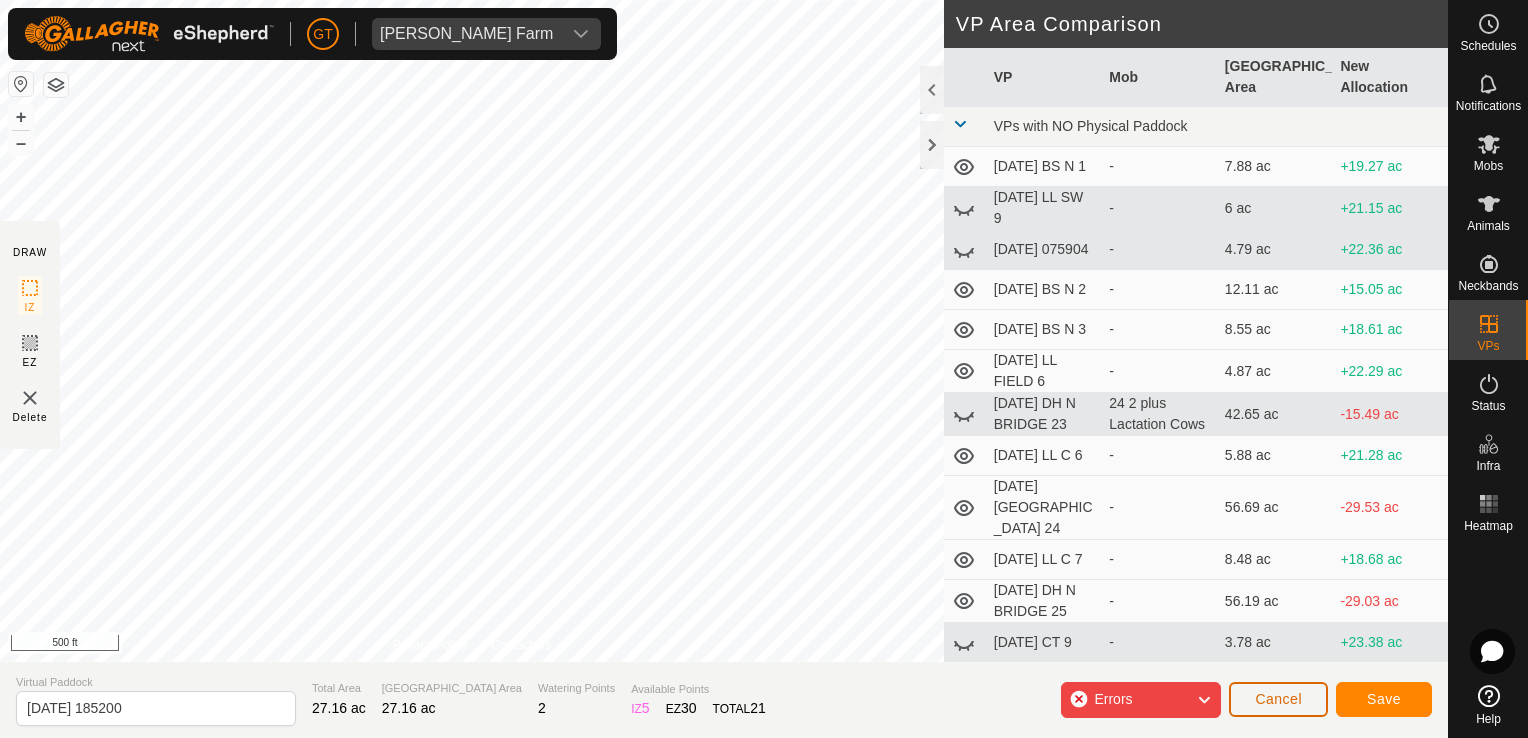 click on "Cancel" 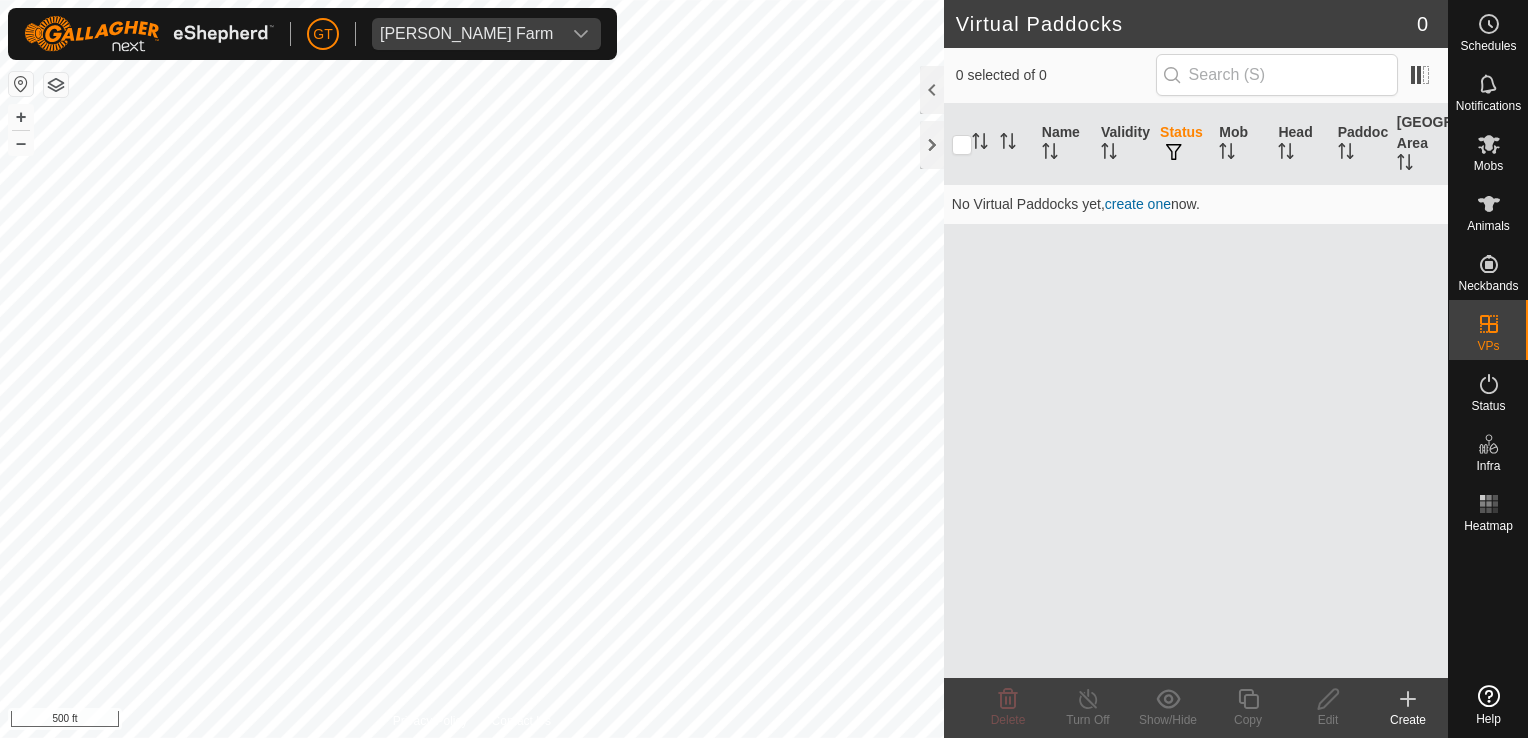 scroll, scrollTop: 0, scrollLeft: 0, axis: both 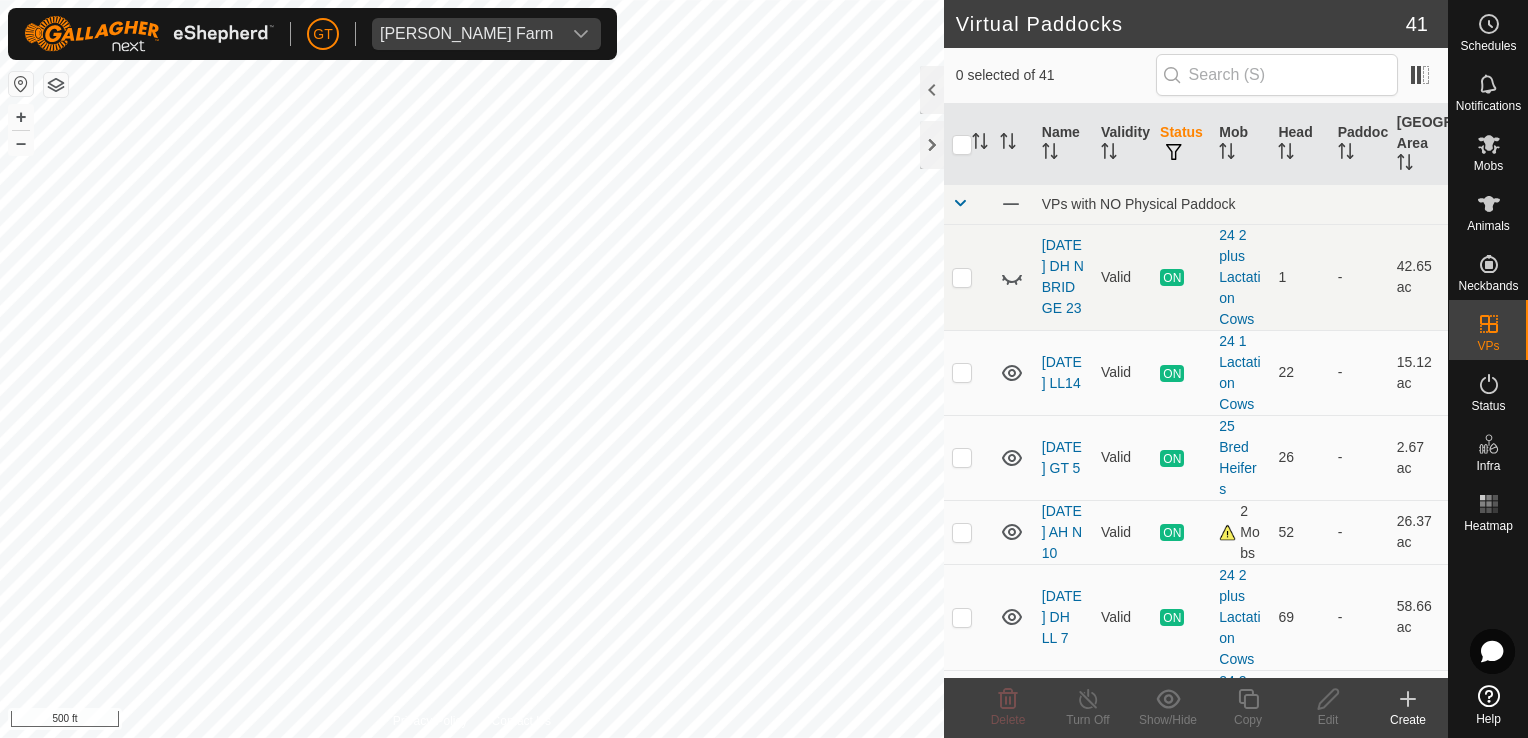 checkbox on "true" 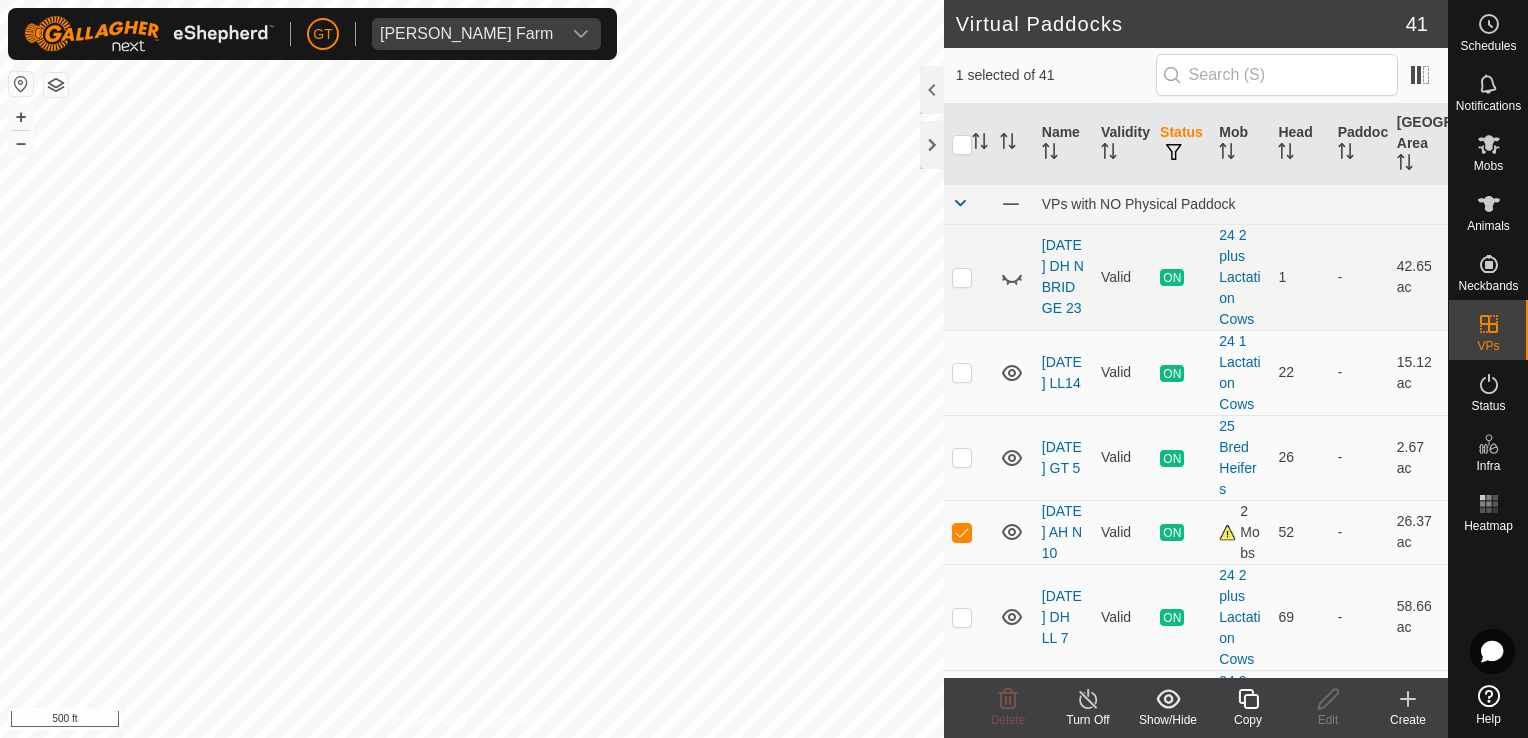 click 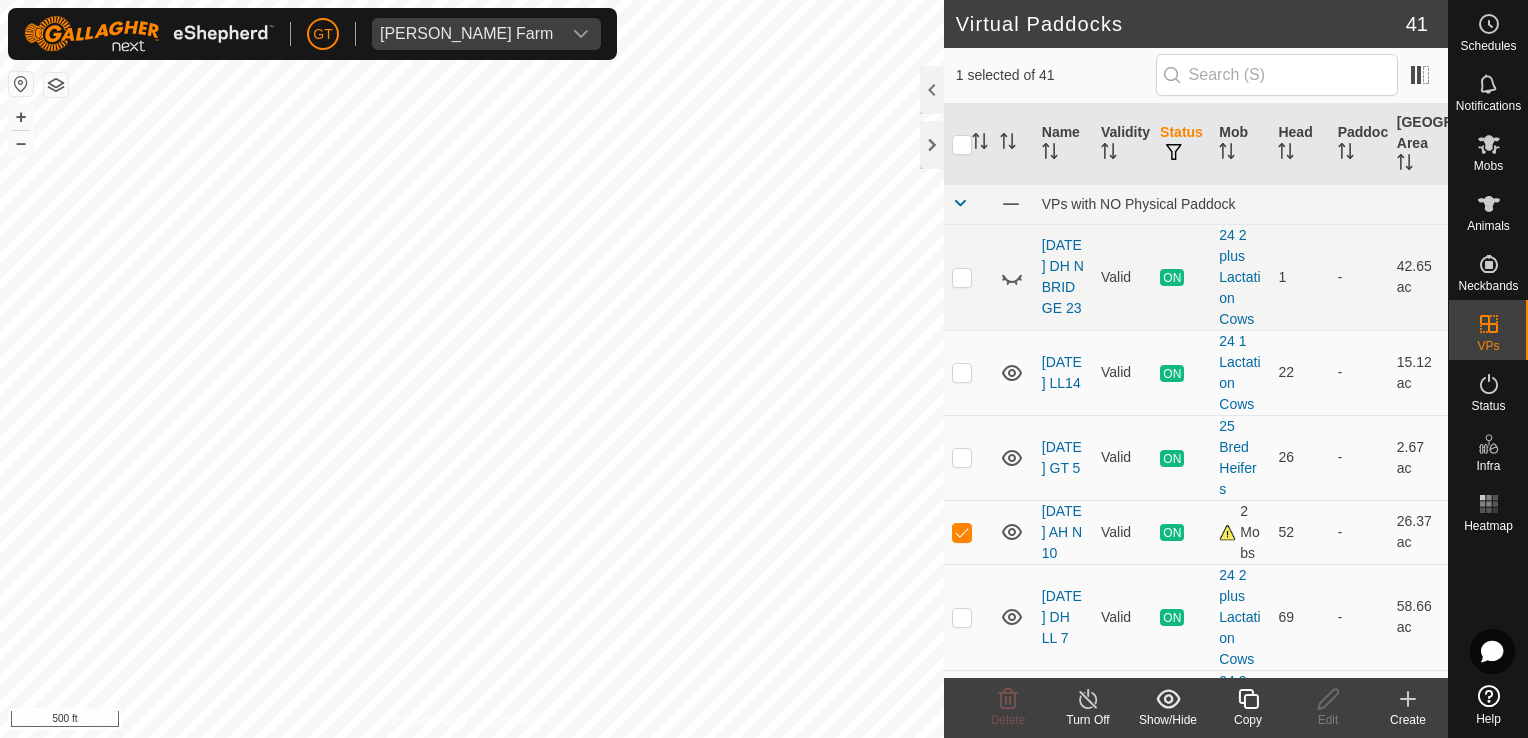 checkbox on "true" 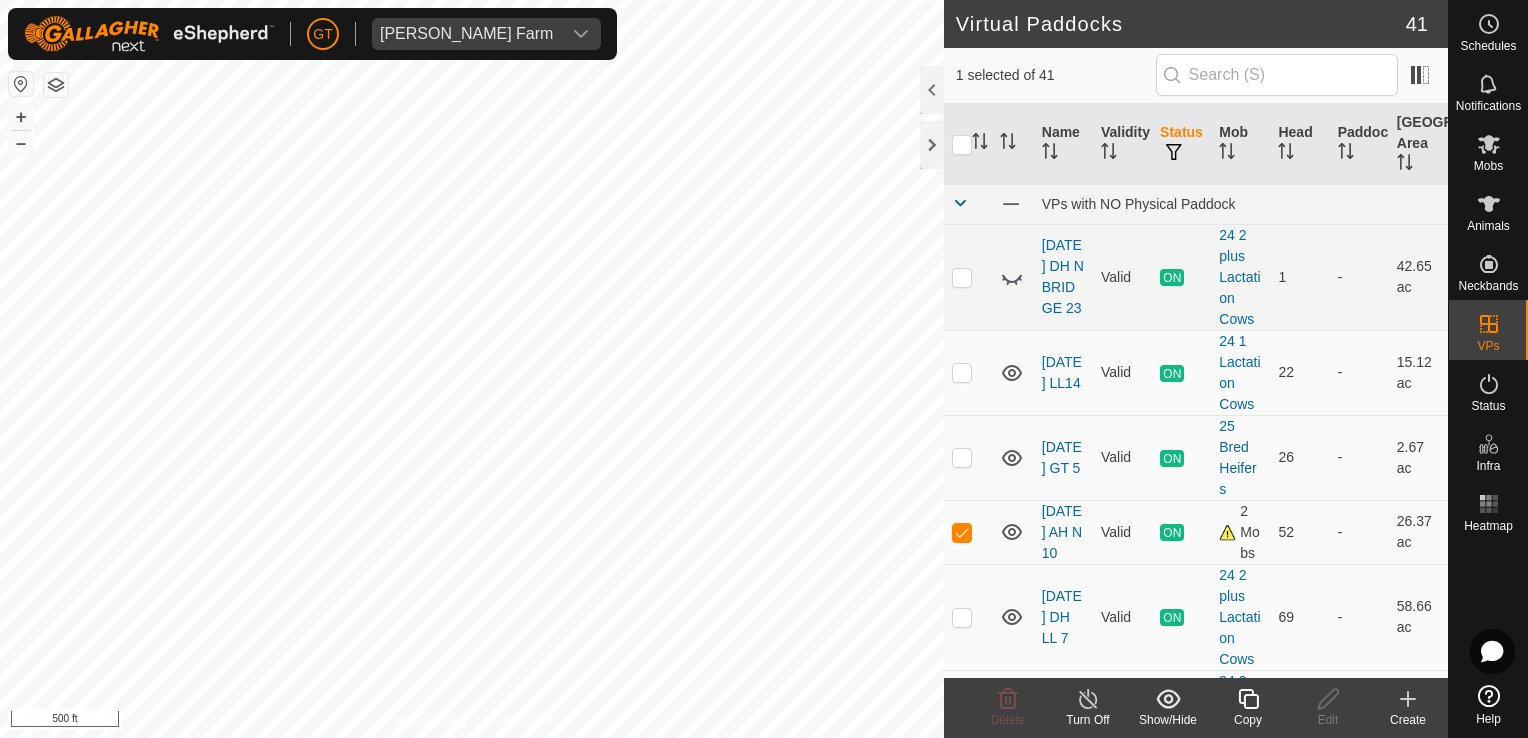 click 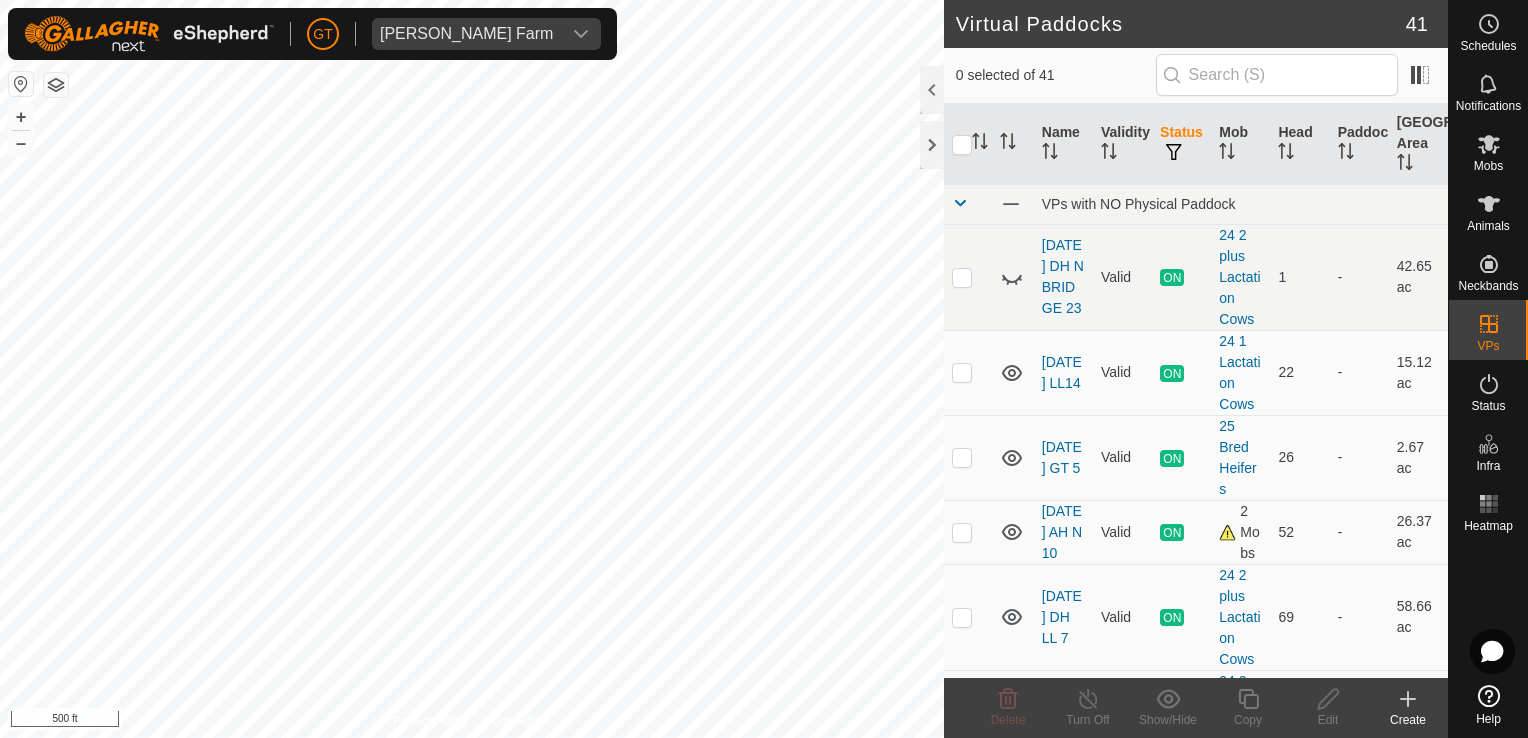 checkbox on "true" 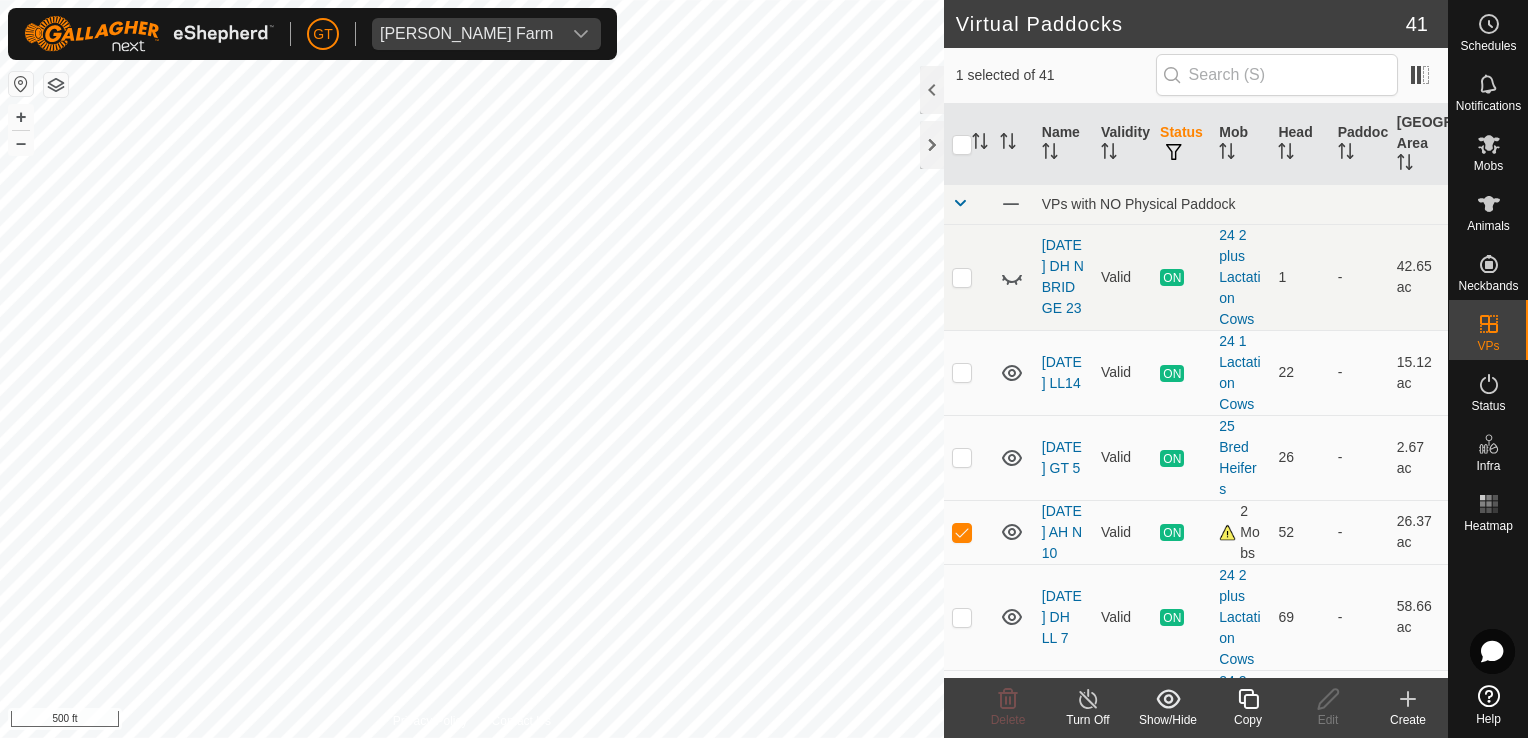 click 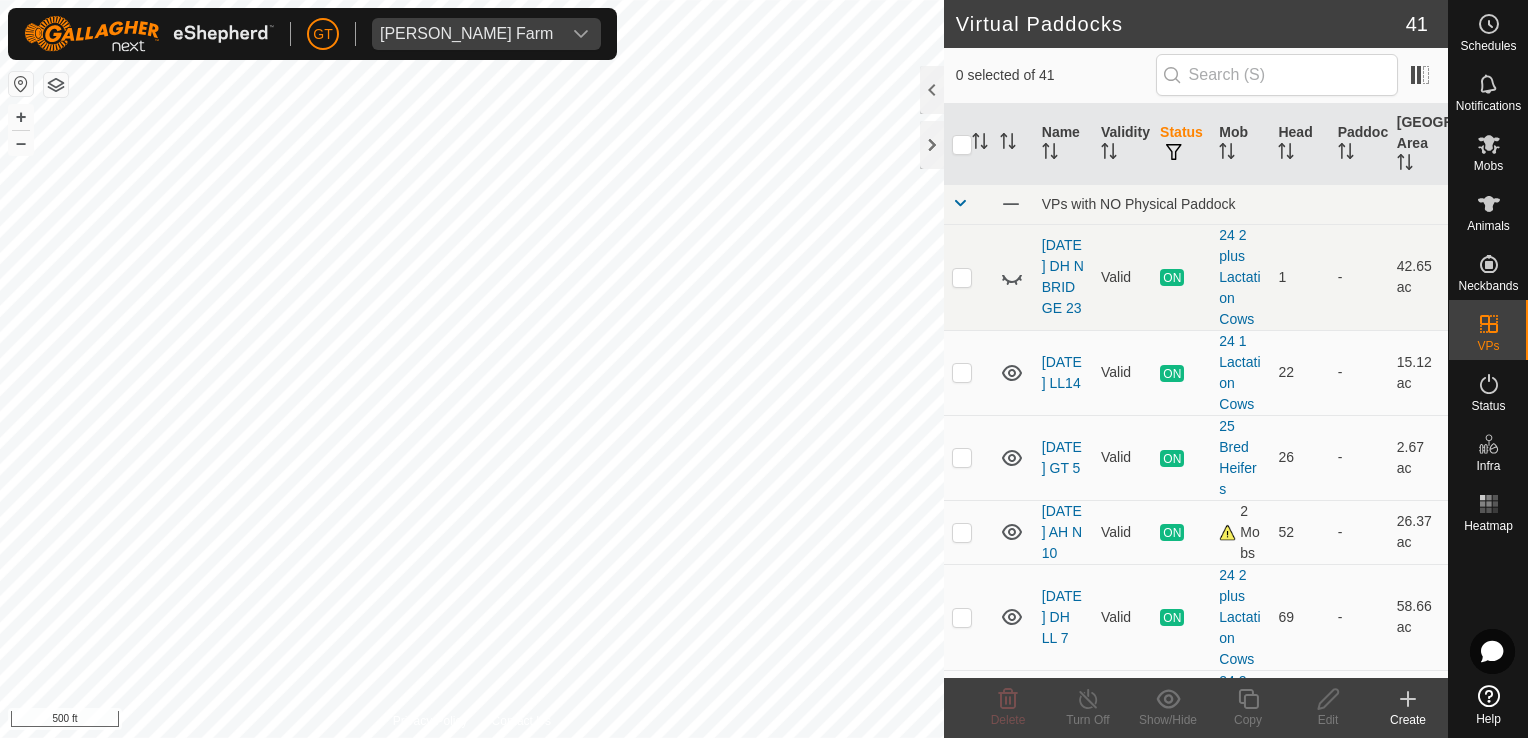 checkbox on "true" 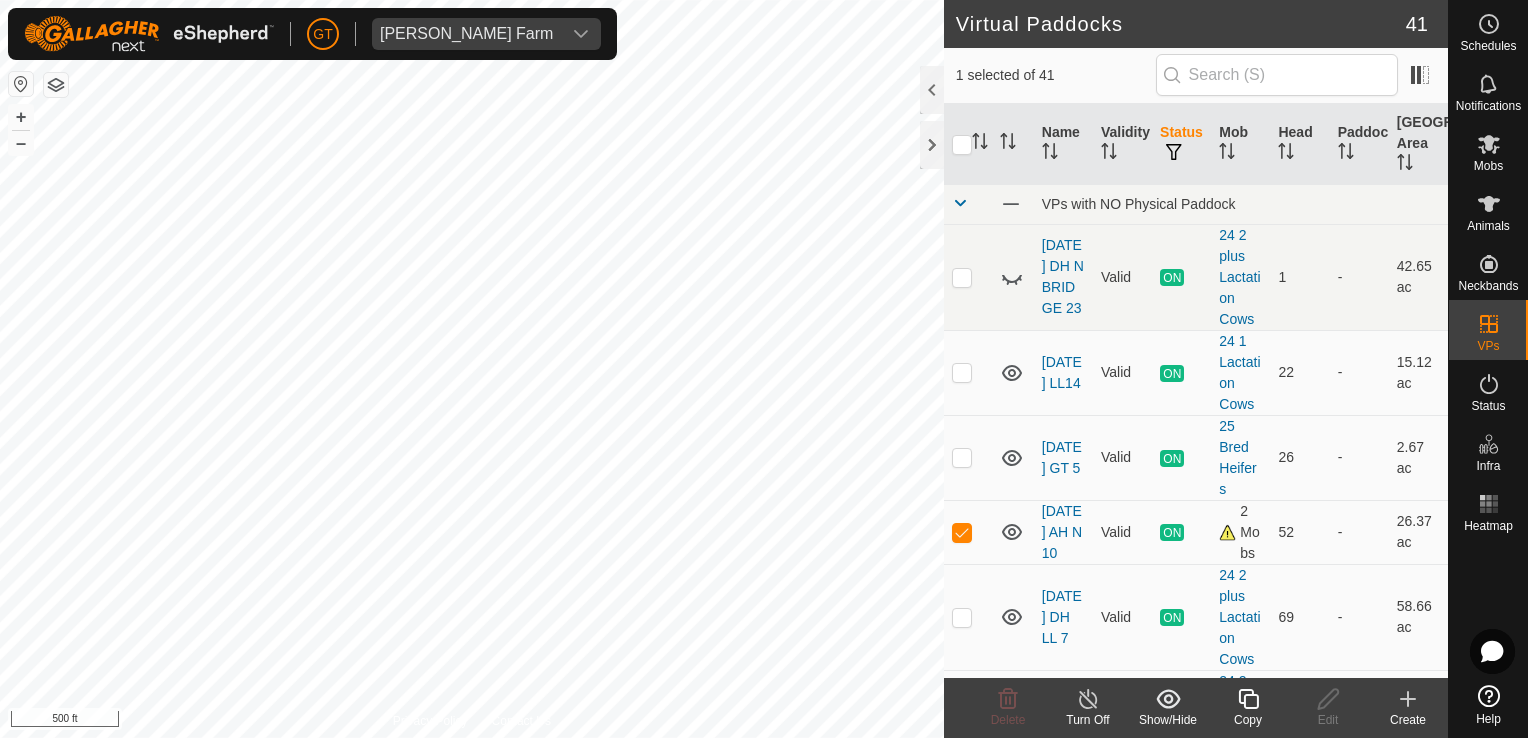 click 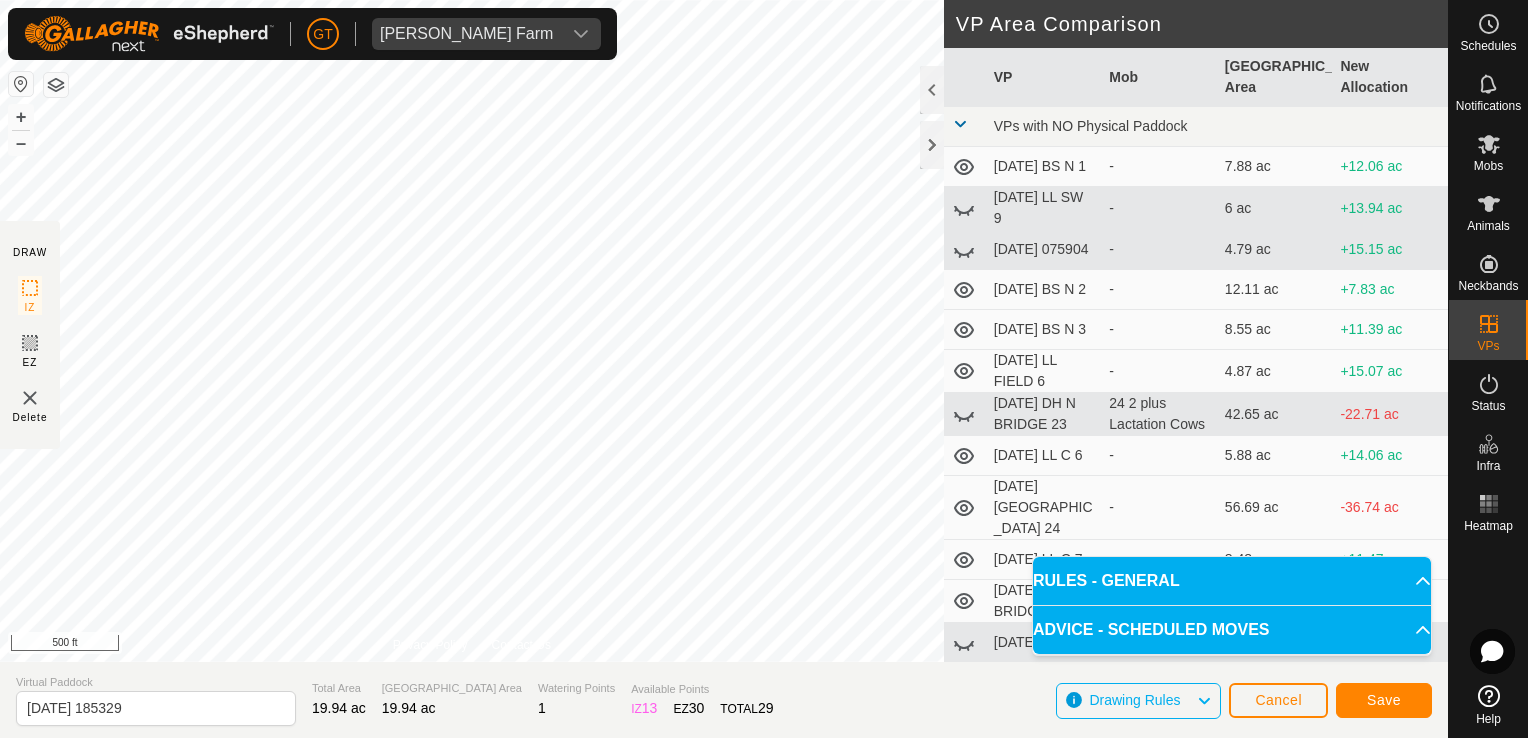 click on "DRAW IZ EZ Delete Privacy Policy Contact Us + – ⇧ i 500 ft VP Area Comparison     VP   Mob   Grazing Area   New Allocation  VPs with NO Physical Paddock  2025-05-25  BS  N 1  -  7.88 ac  +12.06 ac  2025-05-27   LL  SW 9  -  6 ac  +13.94 ac  2025-05-27 075904  -  4.79 ac  +15.15 ac  2025-05-31   BS  N  2  -  12.11 ac  +7.83 ac  2025-06-02  BS N 3  -  8.55 ac  +11.39 ac  2025-06-12   LL FIELD 6  -  4.87 ac  +15.07 ac  2025-06-20  DH N BRIDGE 23   24 2 plus Lactation Cows   42.65 ac  -22.71 ac  2025-06-21   LL C  6  -  5.88 ac  +14.06 ac  2025-06-26  DH N BRIDGE 24  -  56.69 ac  -36.74 ac  2025-06-26  LL C 7  -  8.48 ac  +11.47 ac  2025-06-27   DH N BRIDGE 25  -  56.19 ac  -36.25 ac  2025-06-27  CT 9  -  3.78 ac  +16.16 ac  2025-06-28  DH  N BRIDGE 30  -  24.46 ac  -4.52 ac  2025-06-28  DH N BRIDGE  31  -  31.53 ac  -11.59 ac  2025-06-28  LL C  10  -  7.59 ac  +12.36 ac  2025-06-29  DH LL 1  -  33.31 ac  -13.37 ac  2025-06-30  LL 11  -  9.69 ac  +10.25 ac  2025-07-01   DH LL 2  -  35.56 ac  -15.62 ac - - - -" 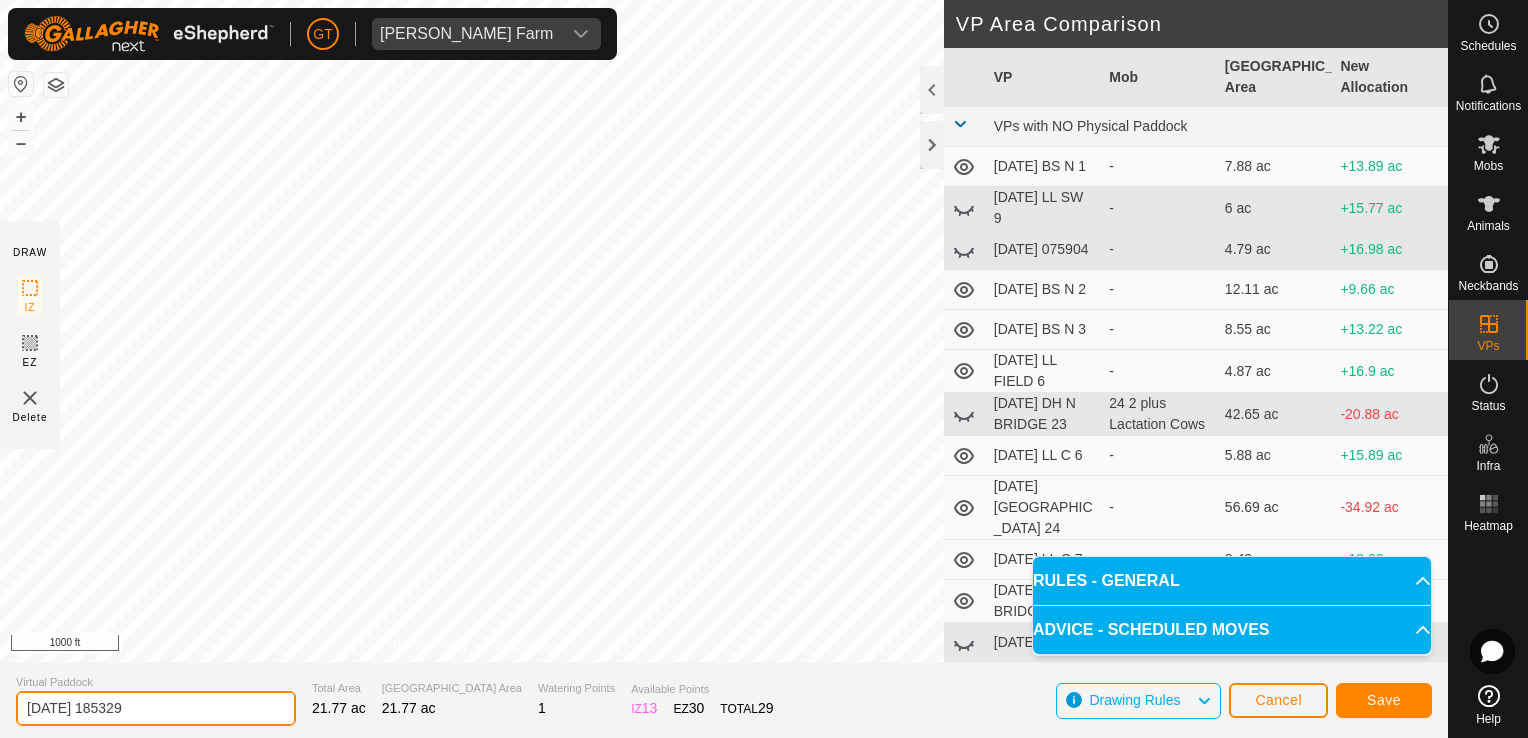 click on "2025-07-11 185329" 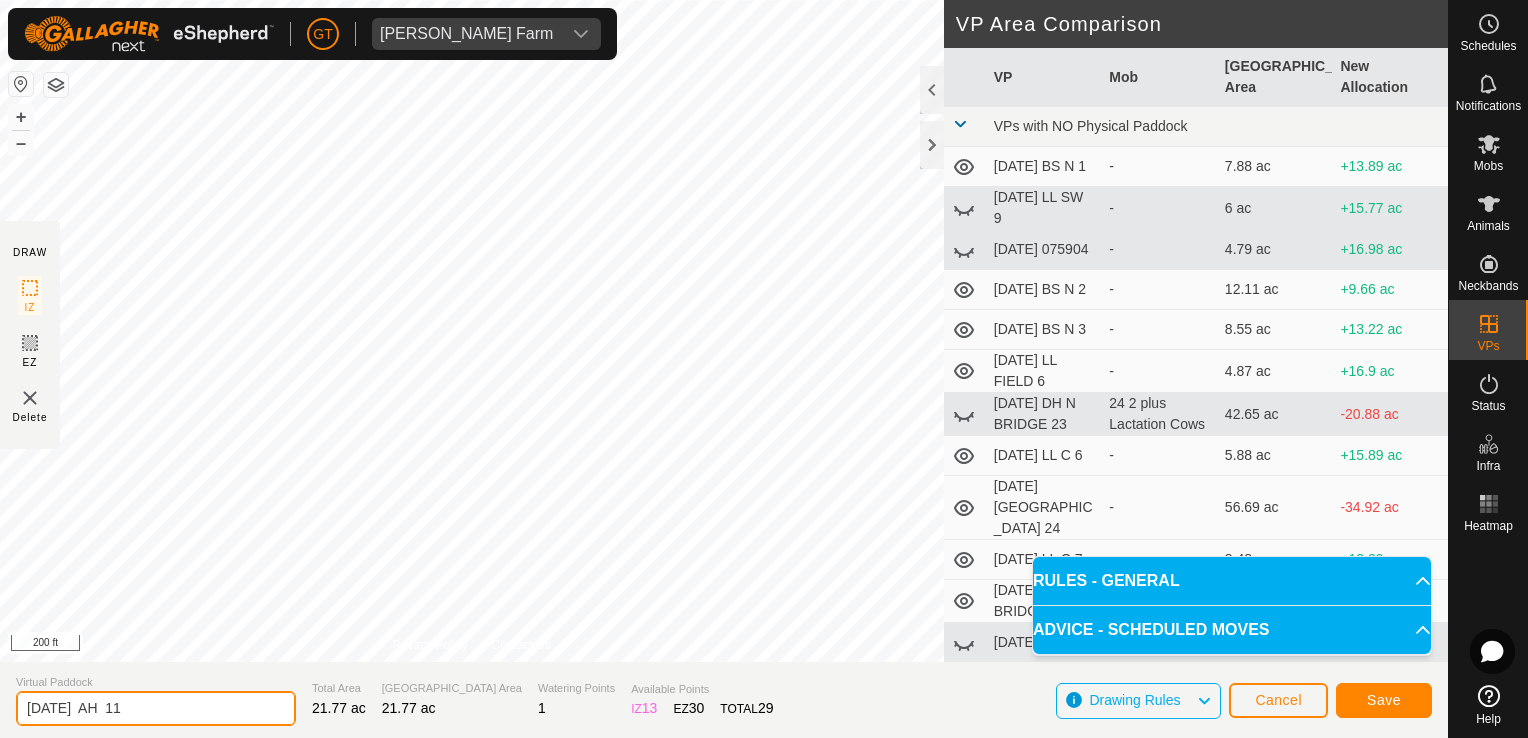 type on "2025-07-11  AH  11" 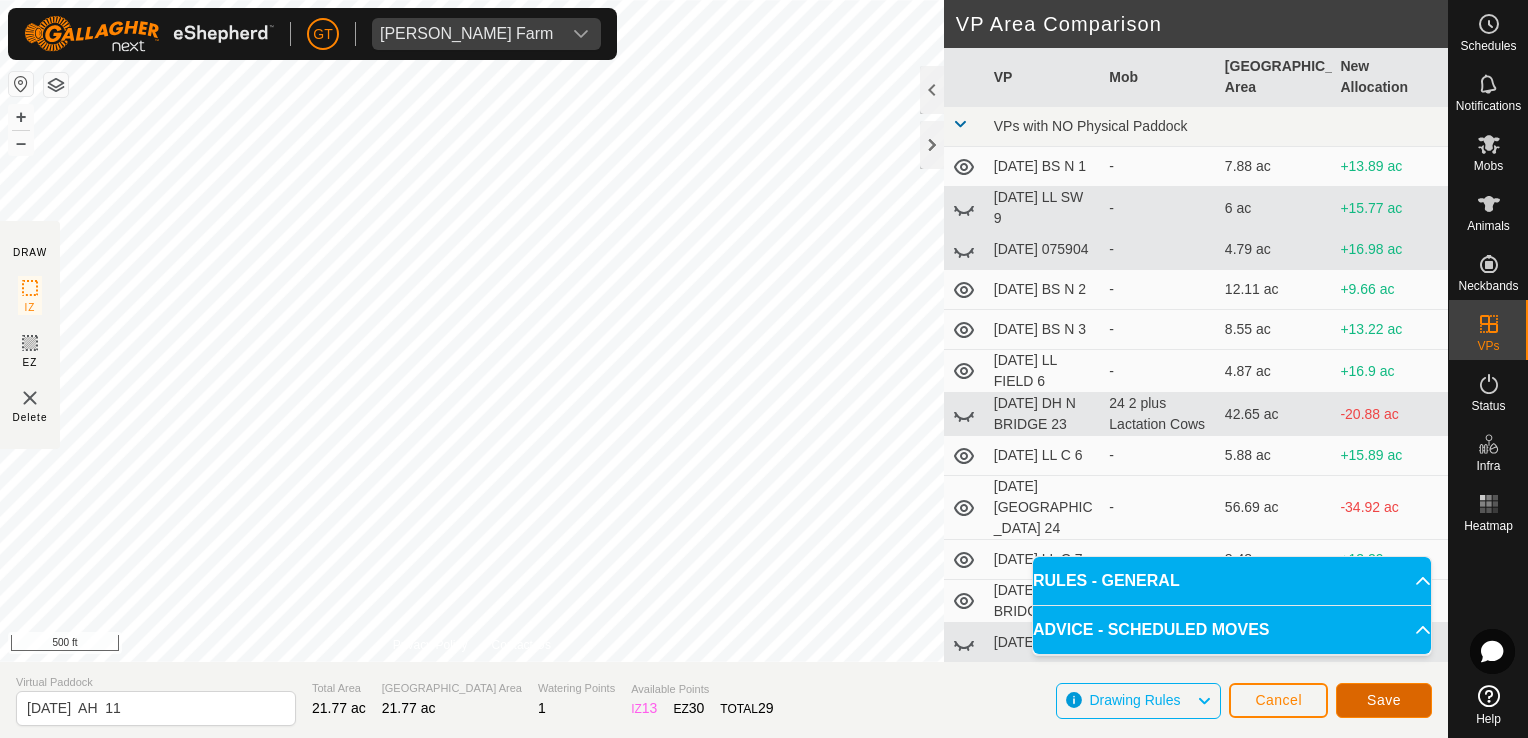 click on "Save" 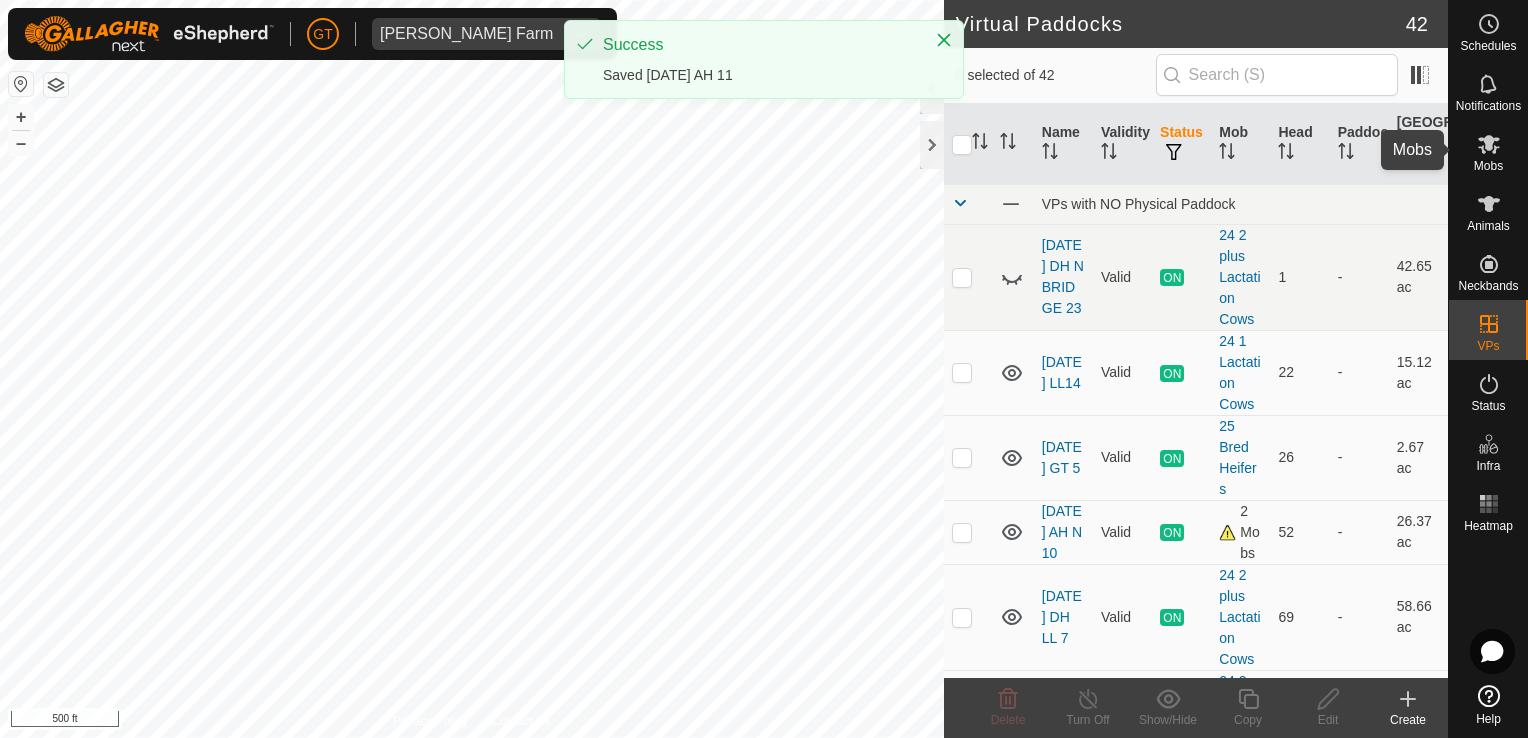 click 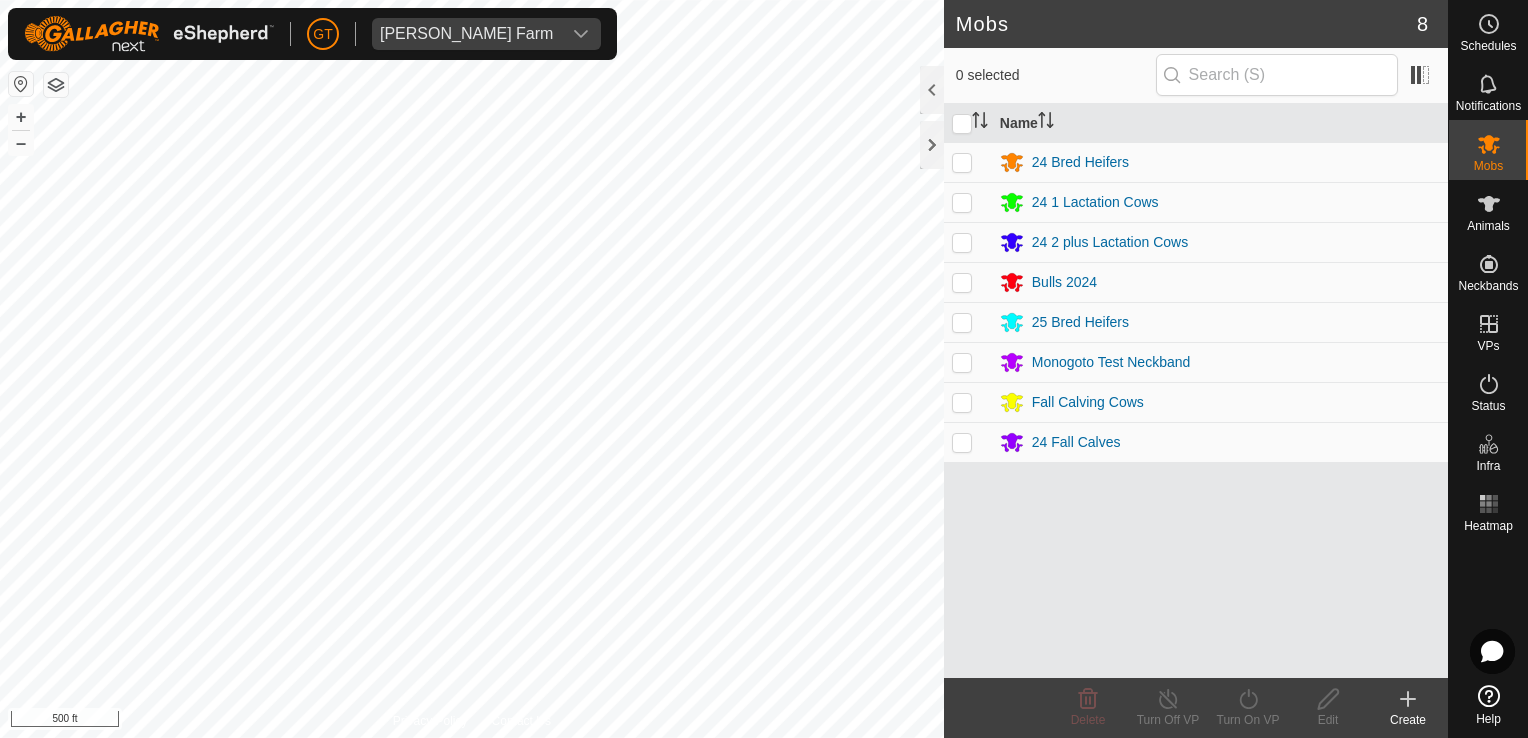 click at bounding box center [968, 442] 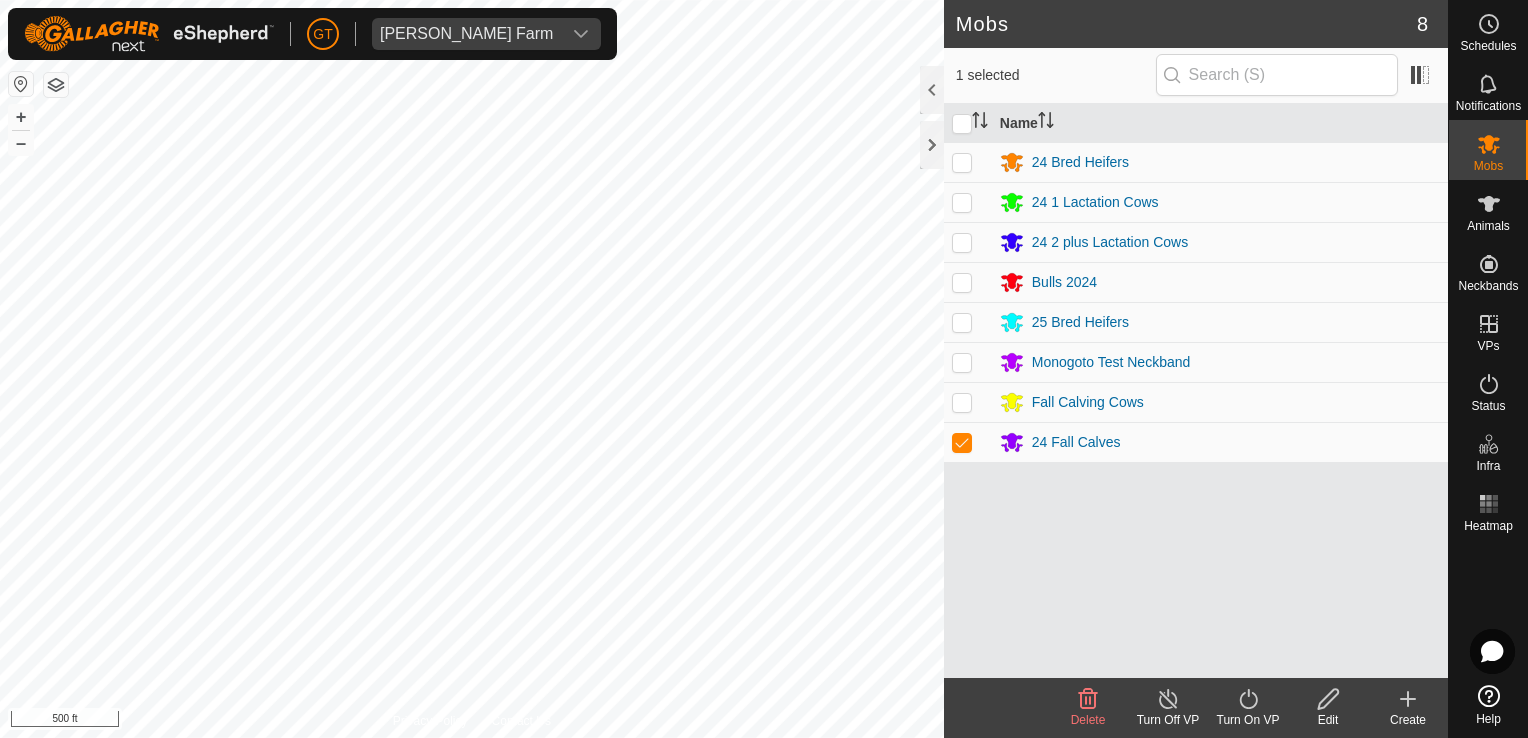 click at bounding box center [962, 402] 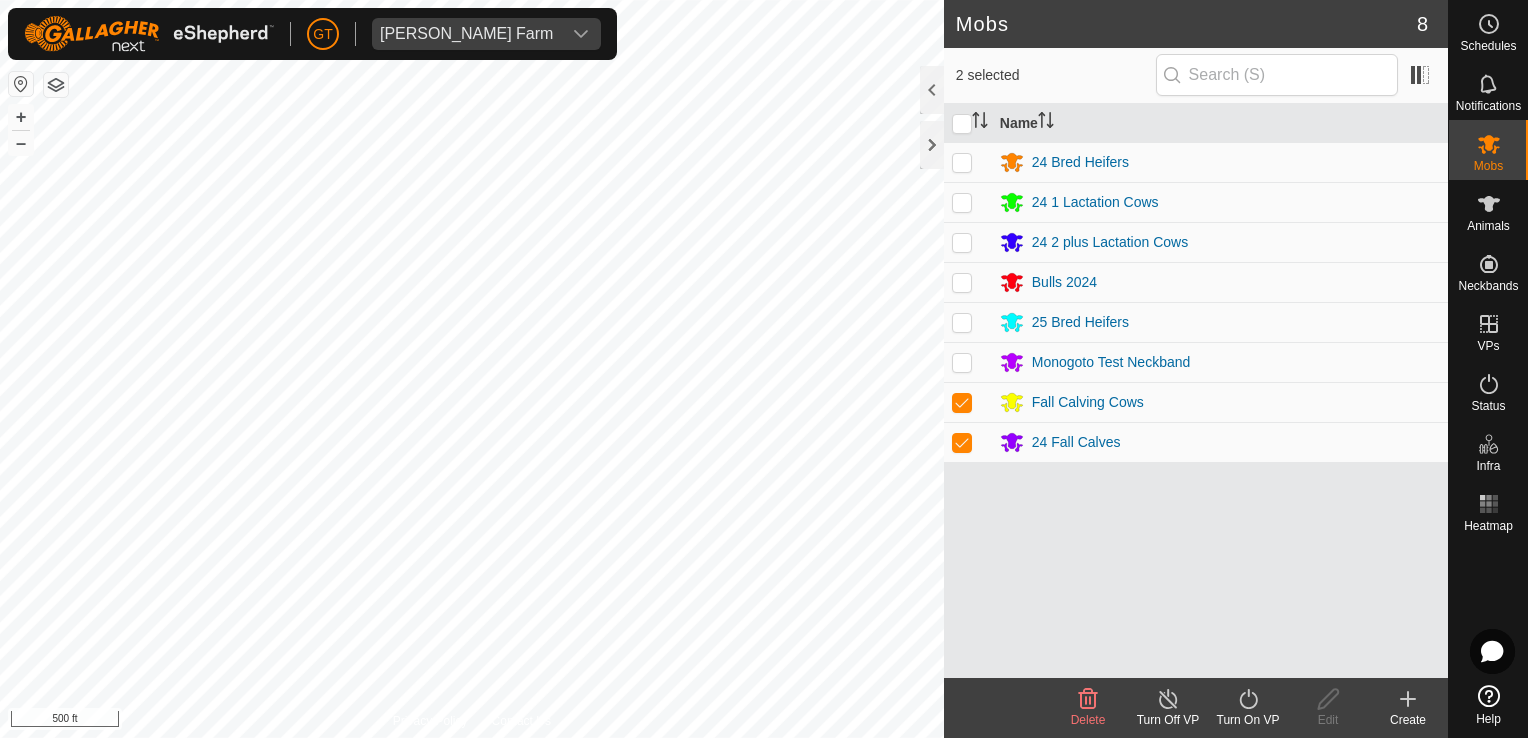 click 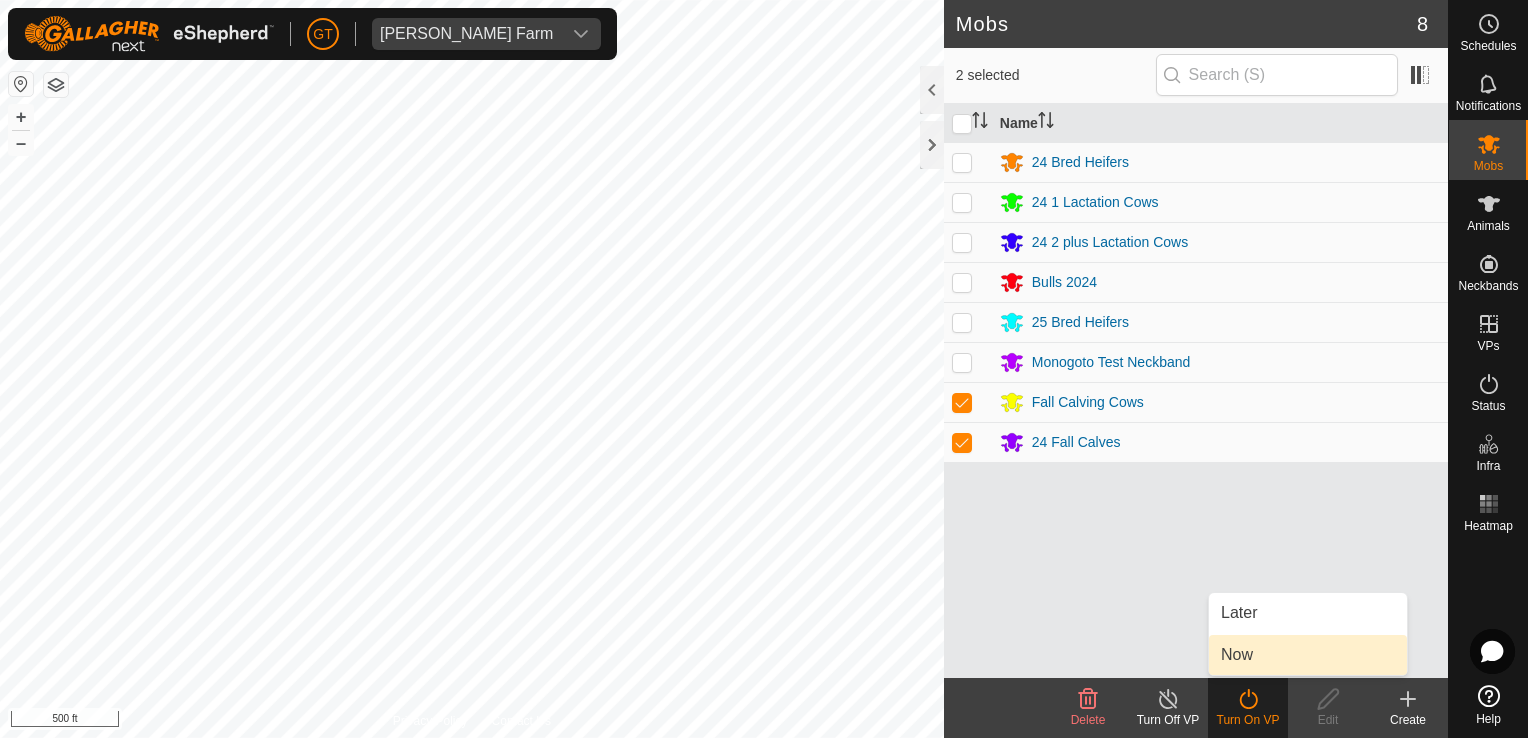 click on "Now" at bounding box center (1308, 655) 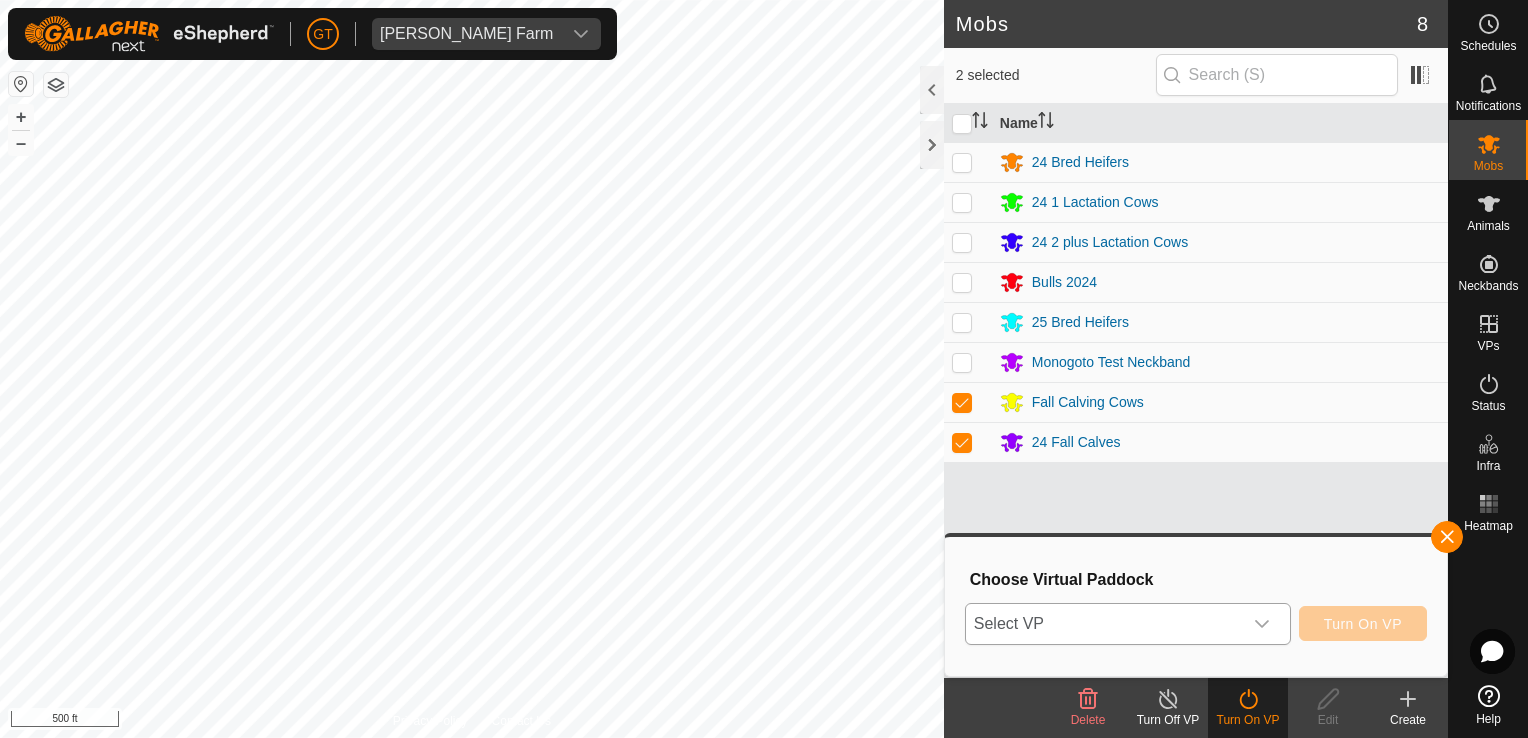 click 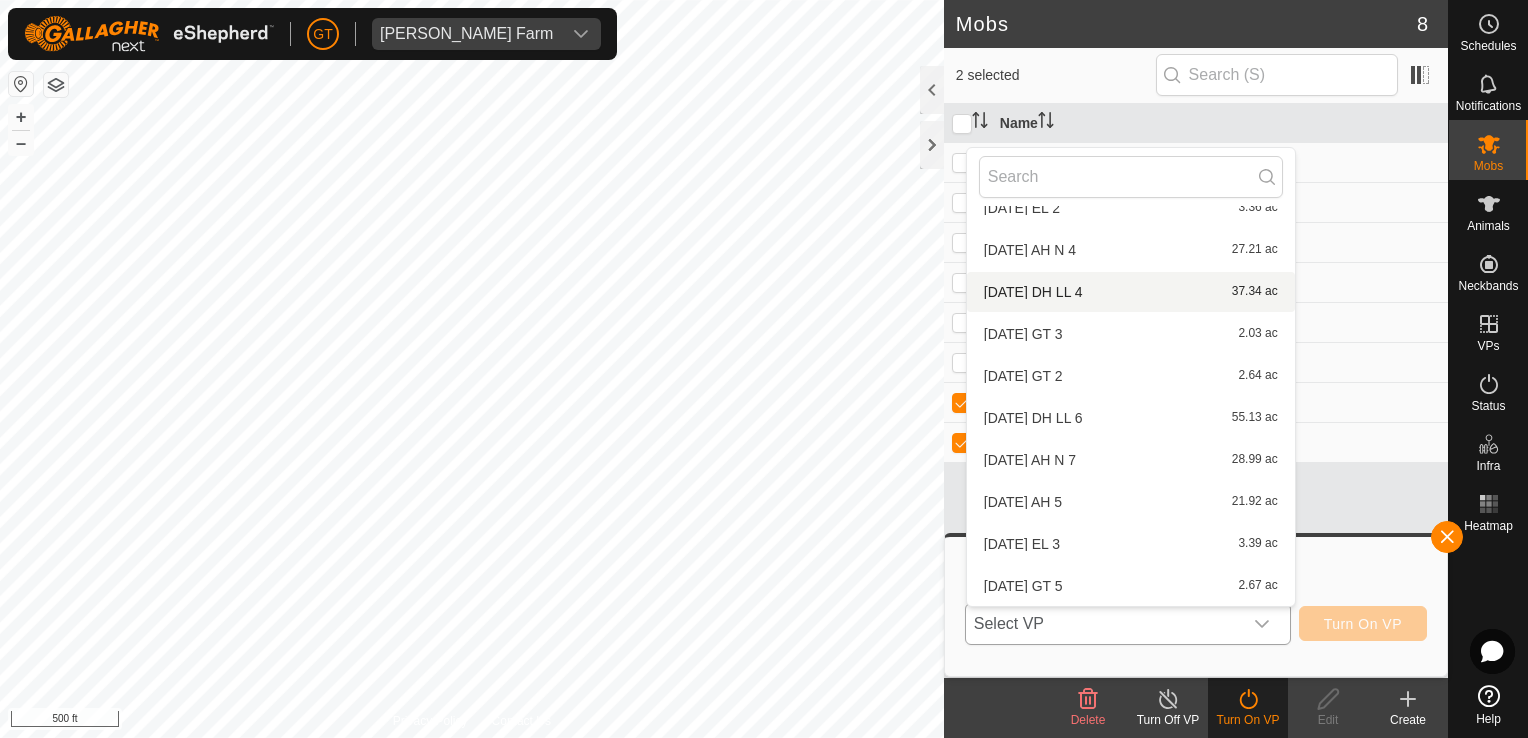 scroll, scrollTop: 1408, scrollLeft: 0, axis: vertical 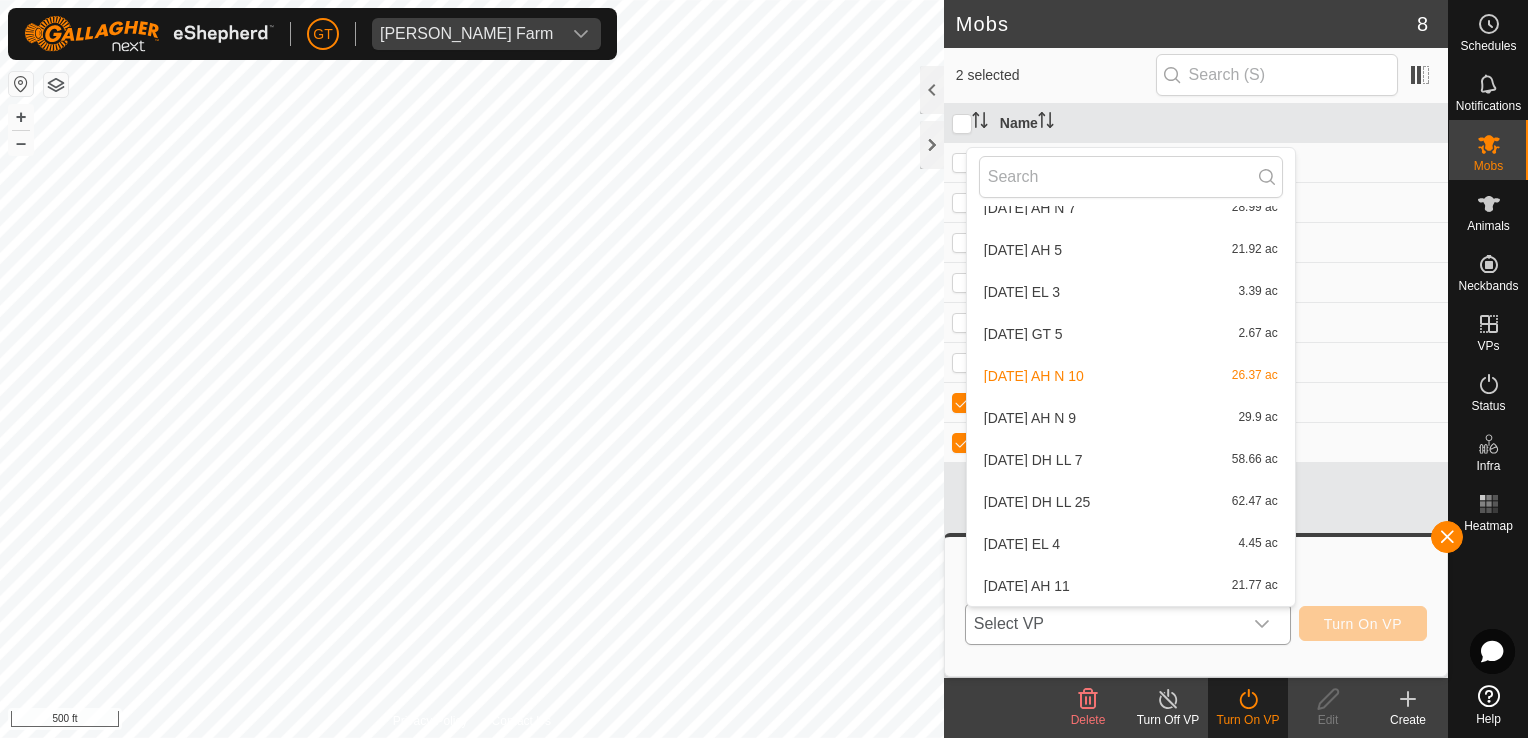 click on "2025-07-11  AH  11  21.77 ac" at bounding box center (1131, 586) 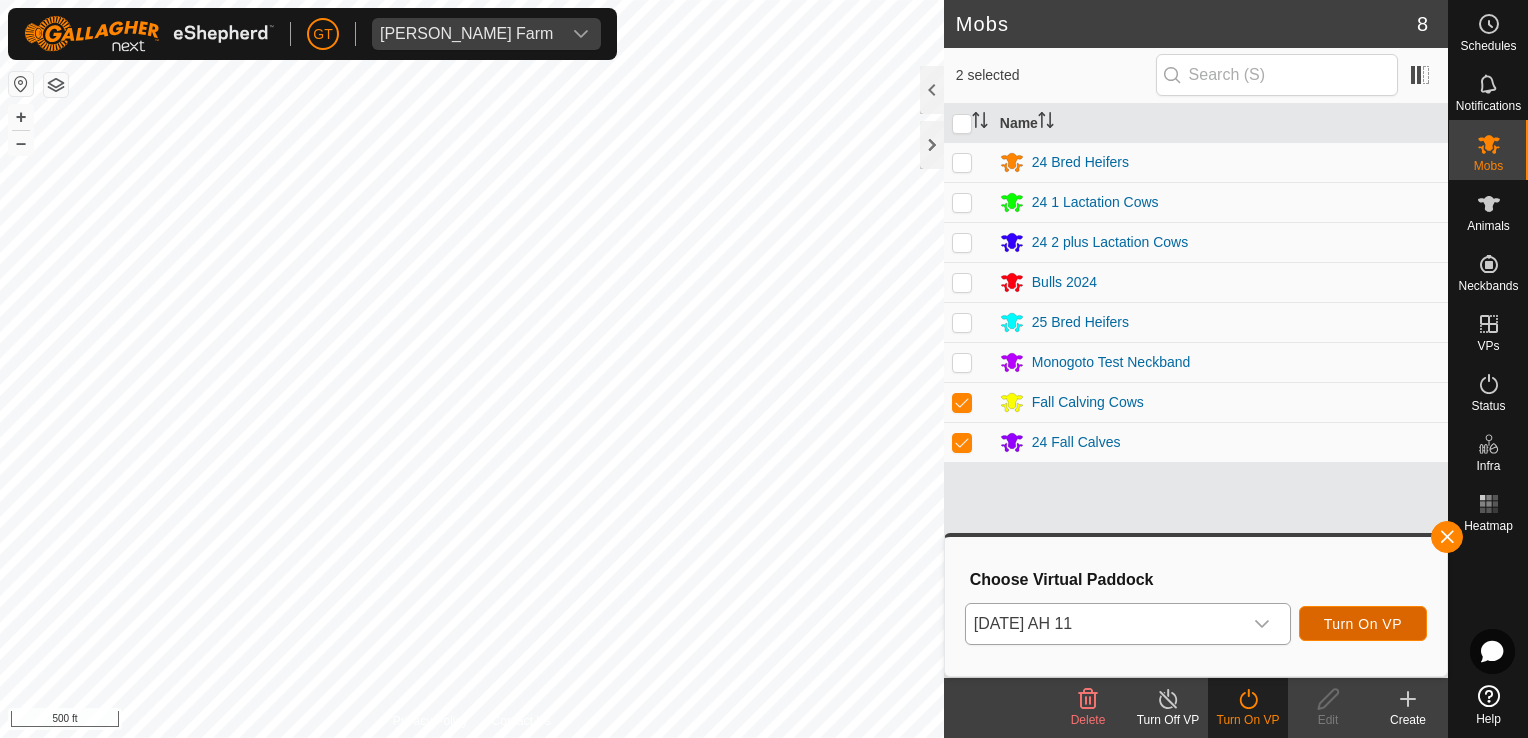 click on "Turn On VP" at bounding box center [1363, 624] 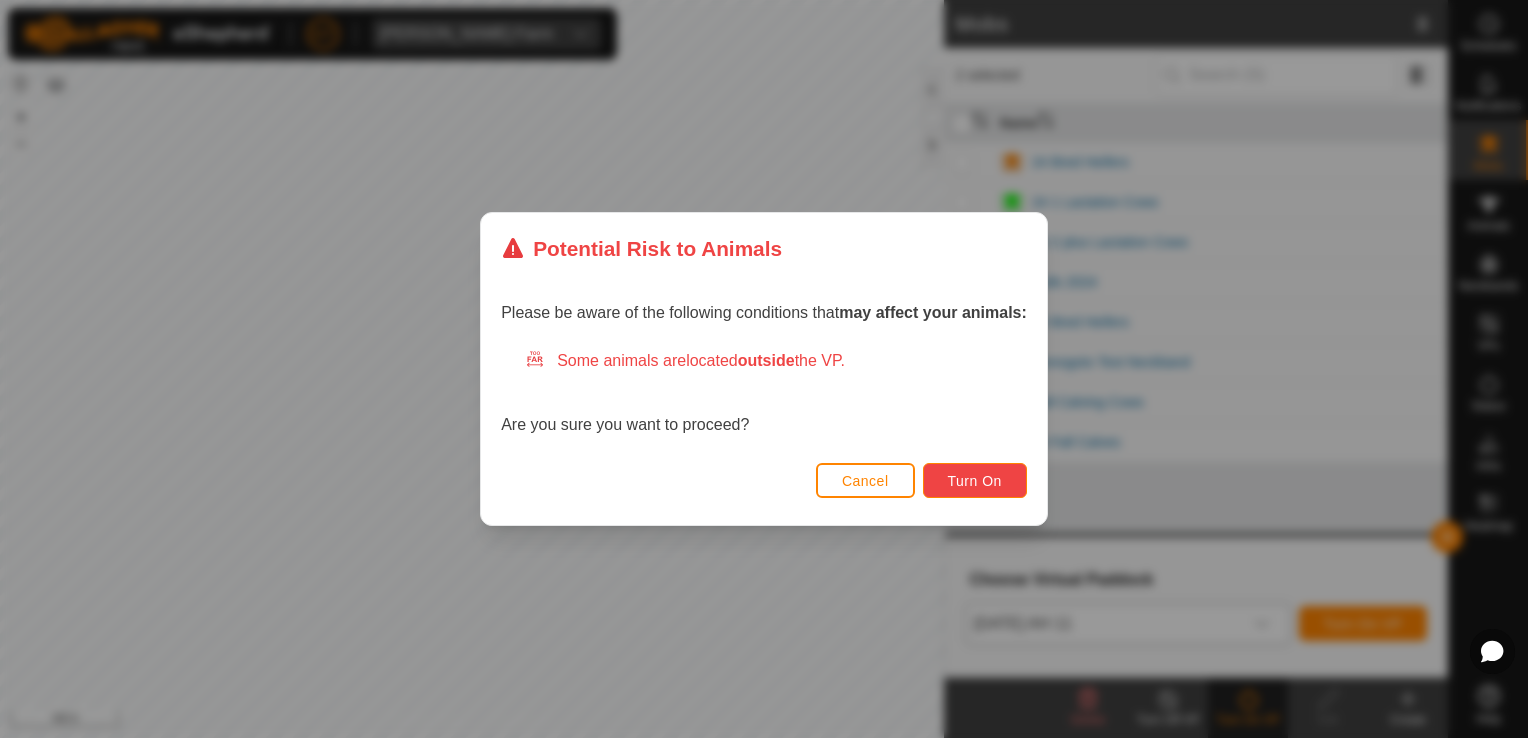click on "Turn On" at bounding box center [975, 480] 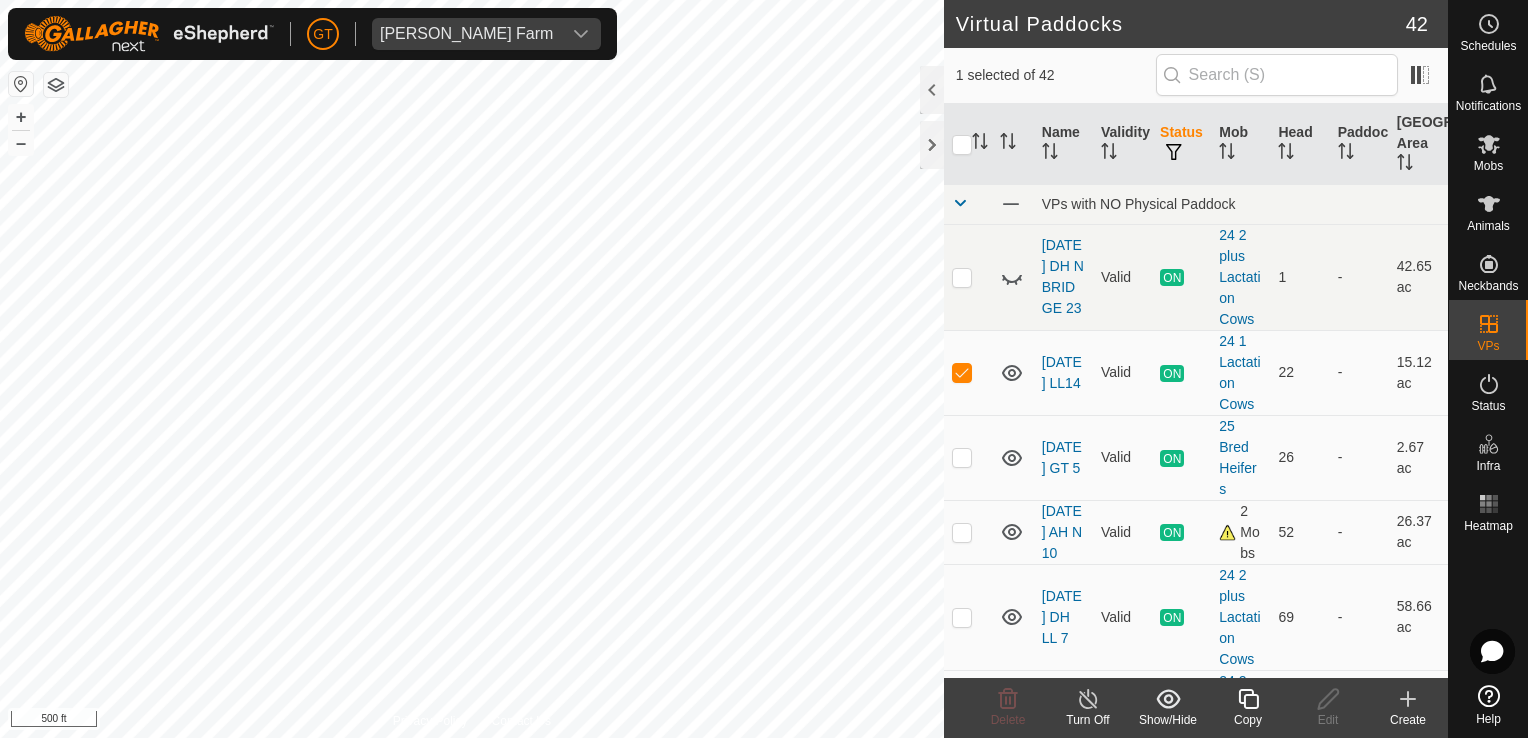 click 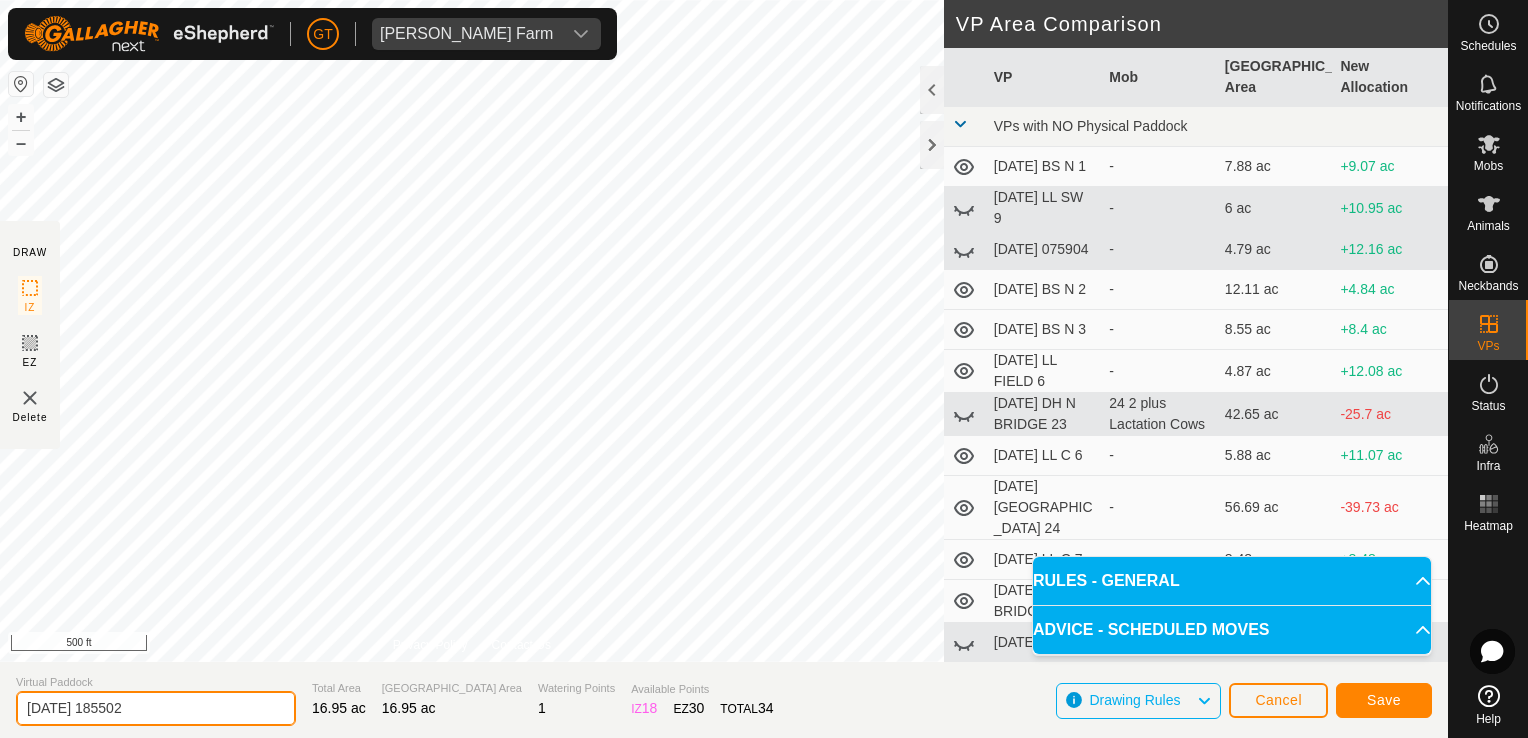 click on "2025-07-11 185502" 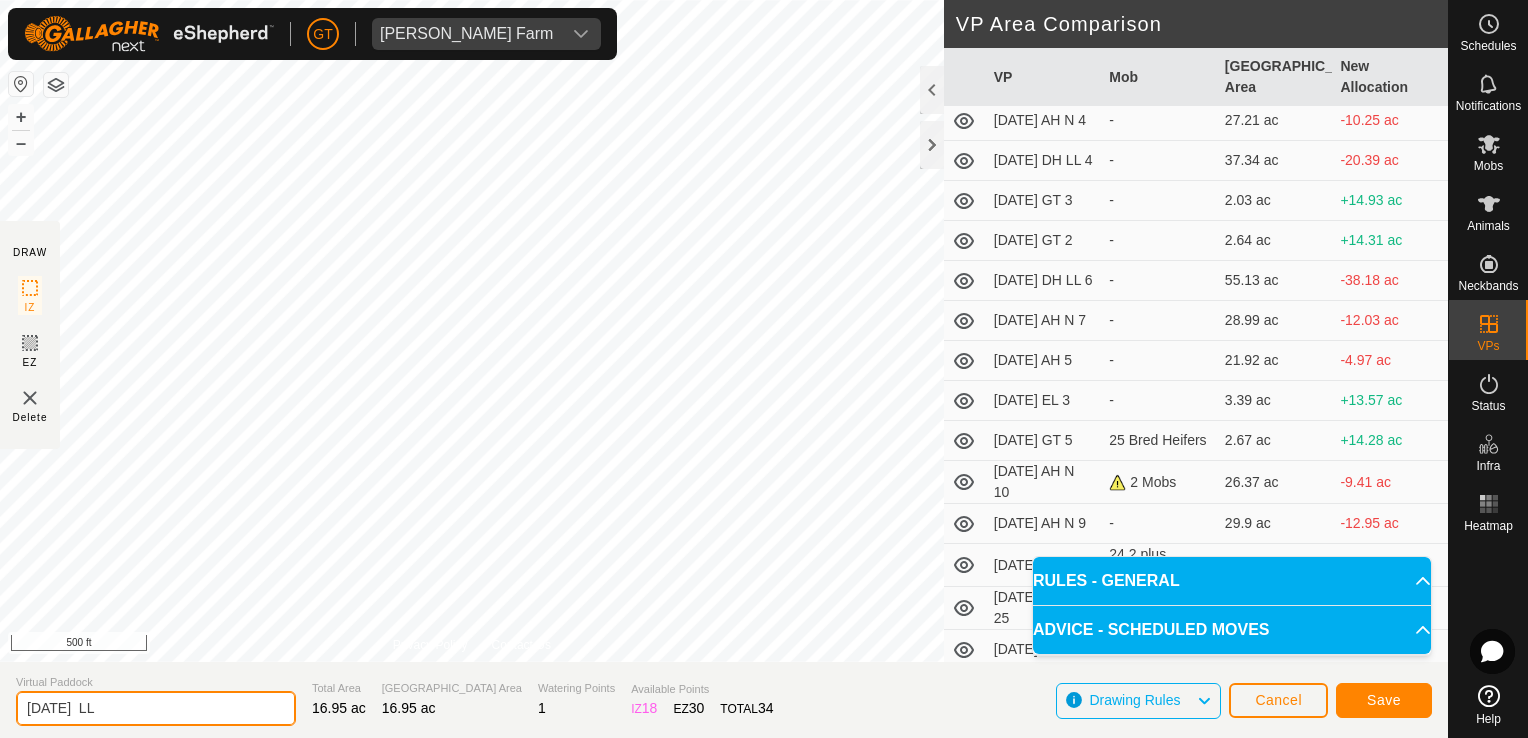 scroll, scrollTop: 1233, scrollLeft: 0, axis: vertical 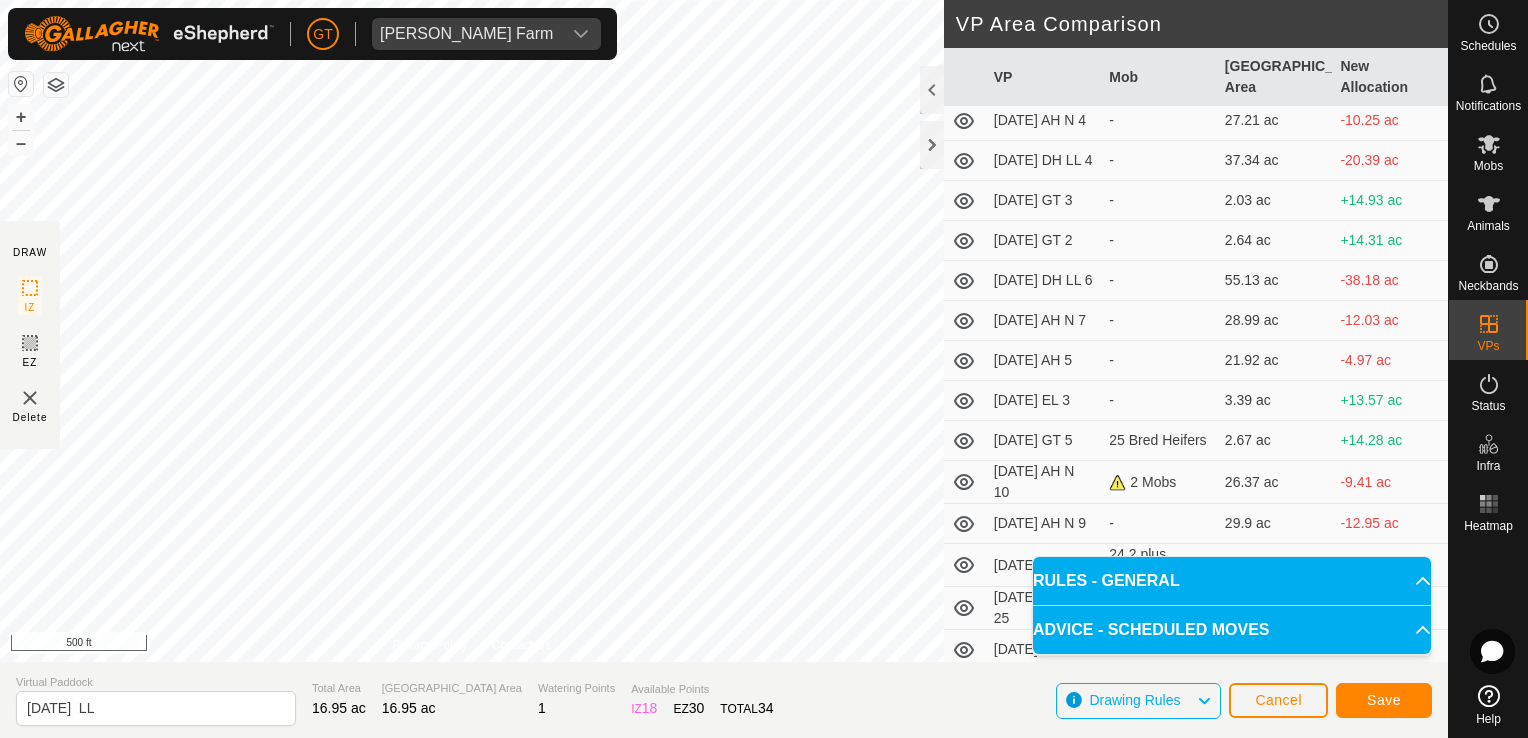click on "Drawing Rules" 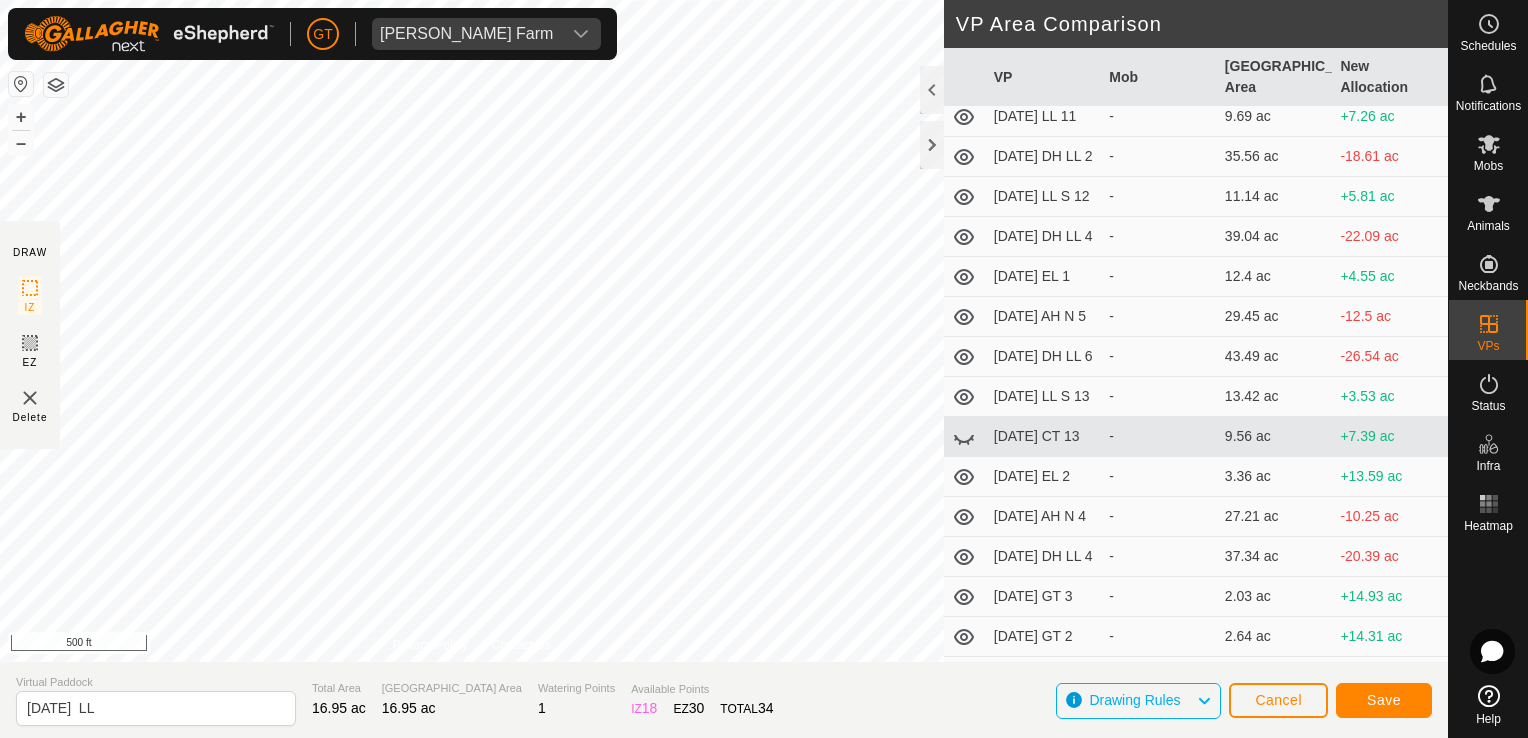 scroll, scrollTop: 733, scrollLeft: 0, axis: vertical 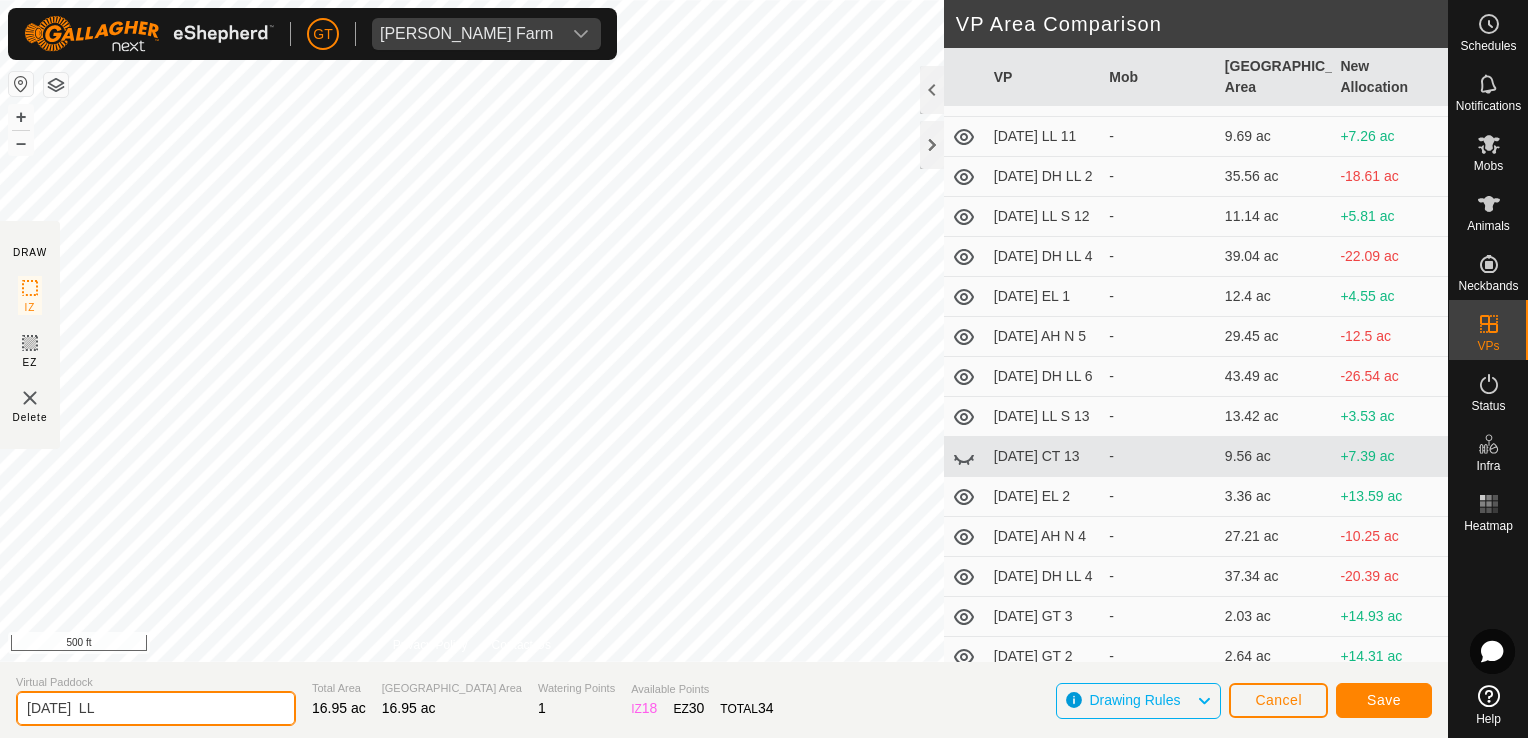click on "2025-07-11  LL" 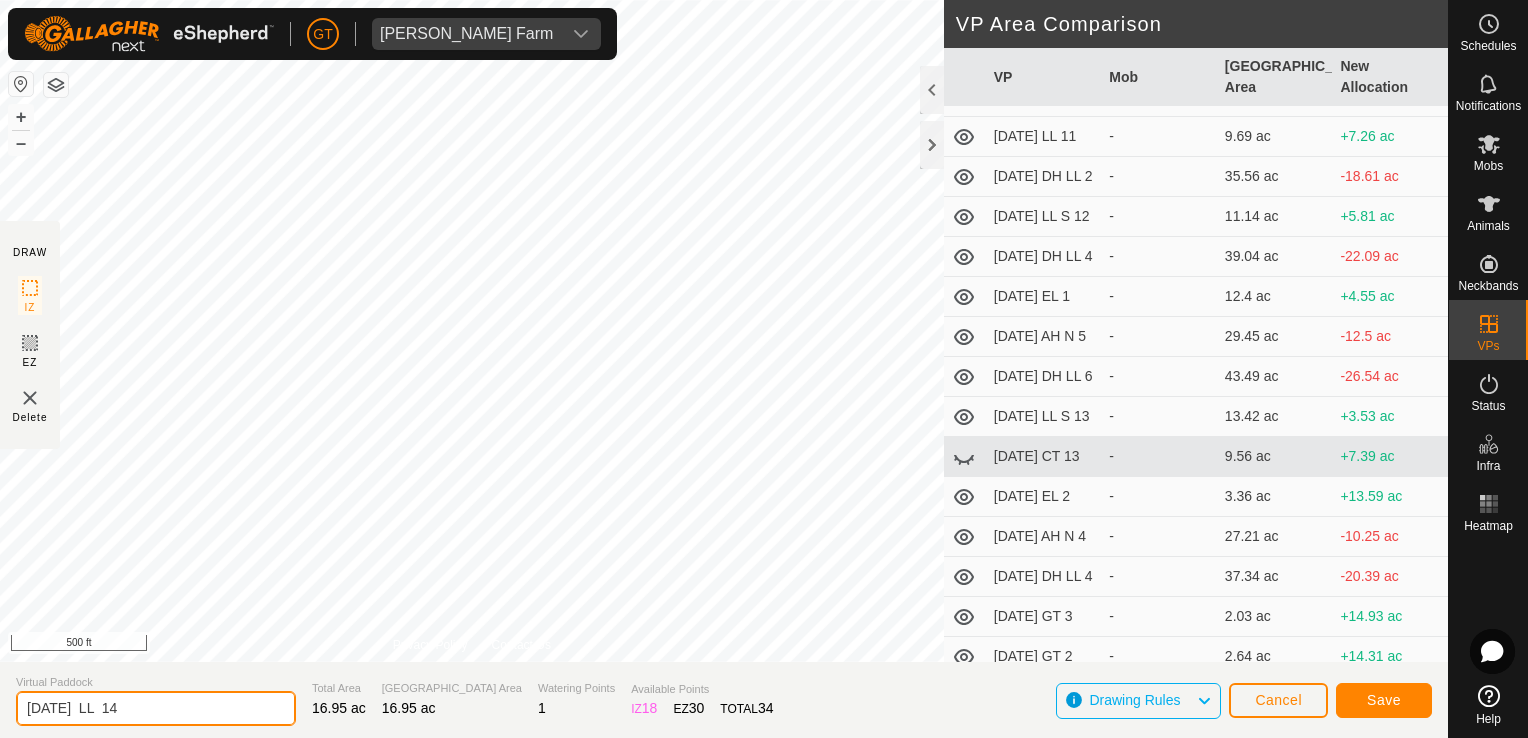type on "2025-07-11  LL  14" 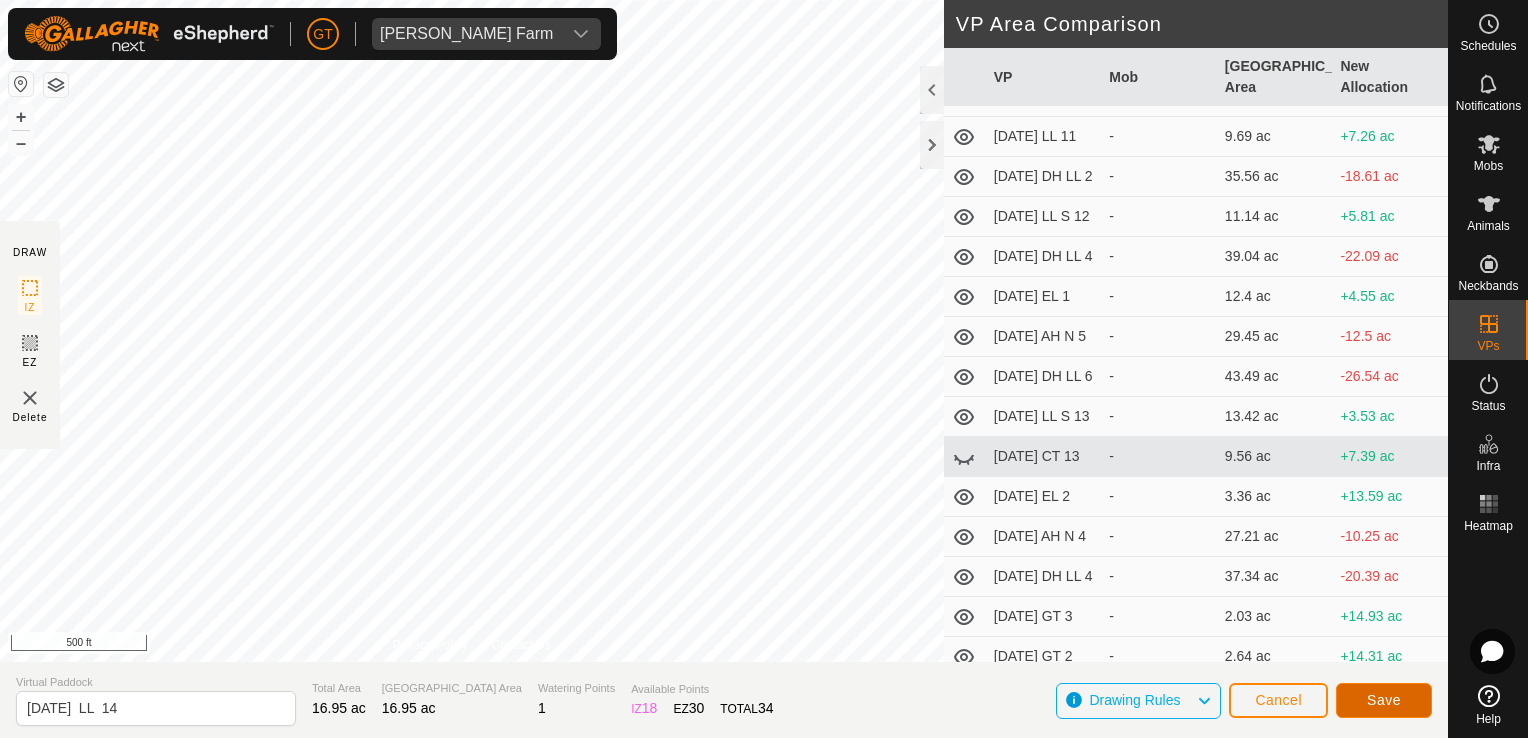 click on "Save" 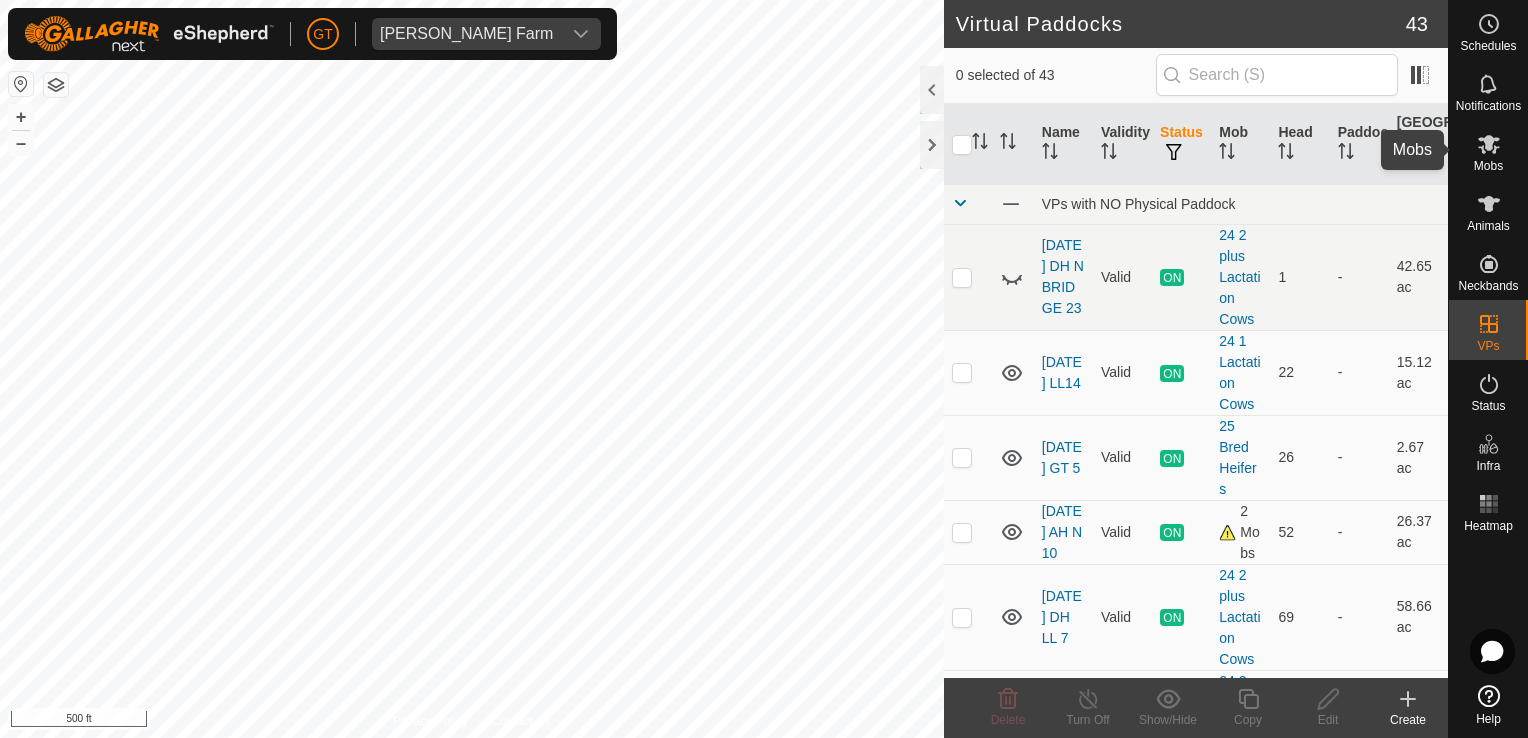 click 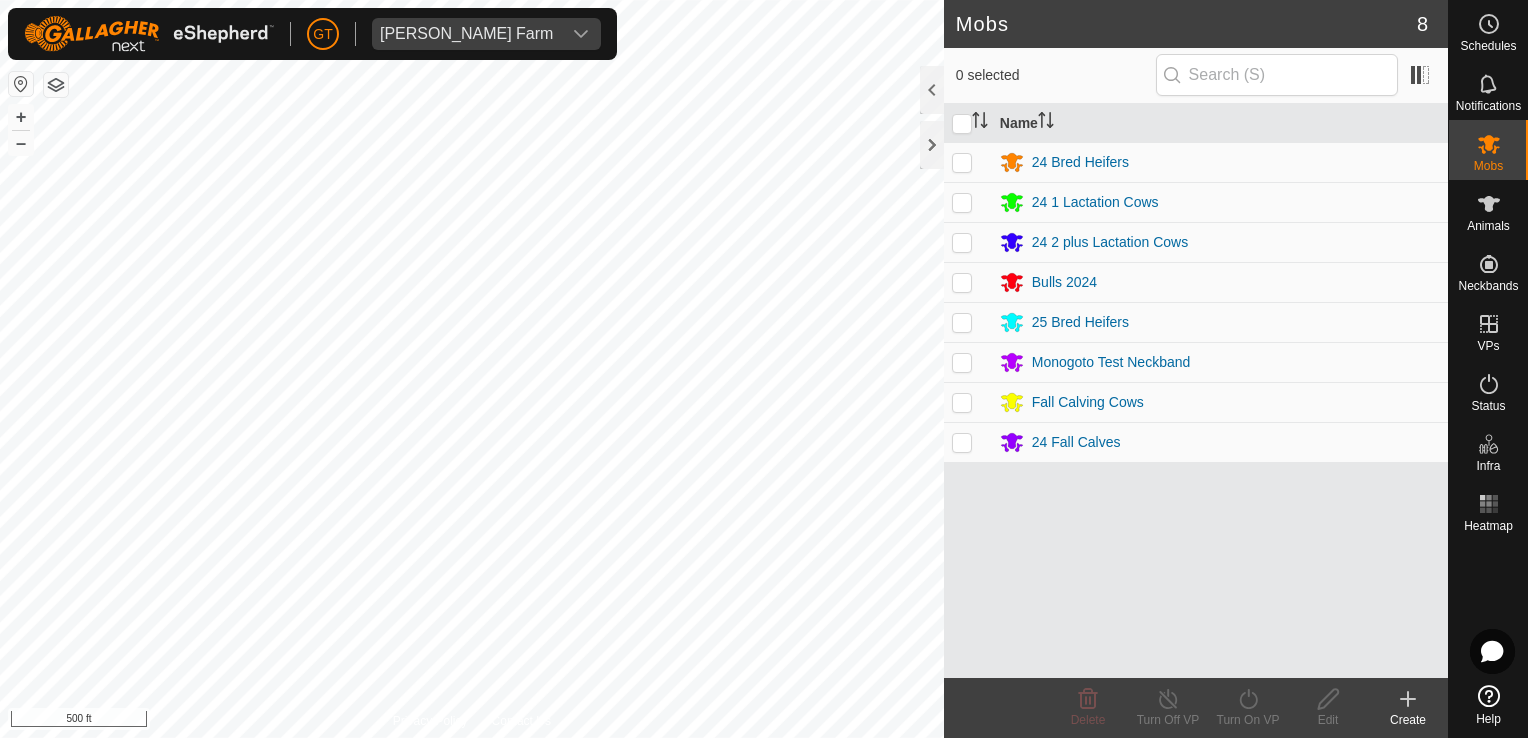 click at bounding box center (962, 202) 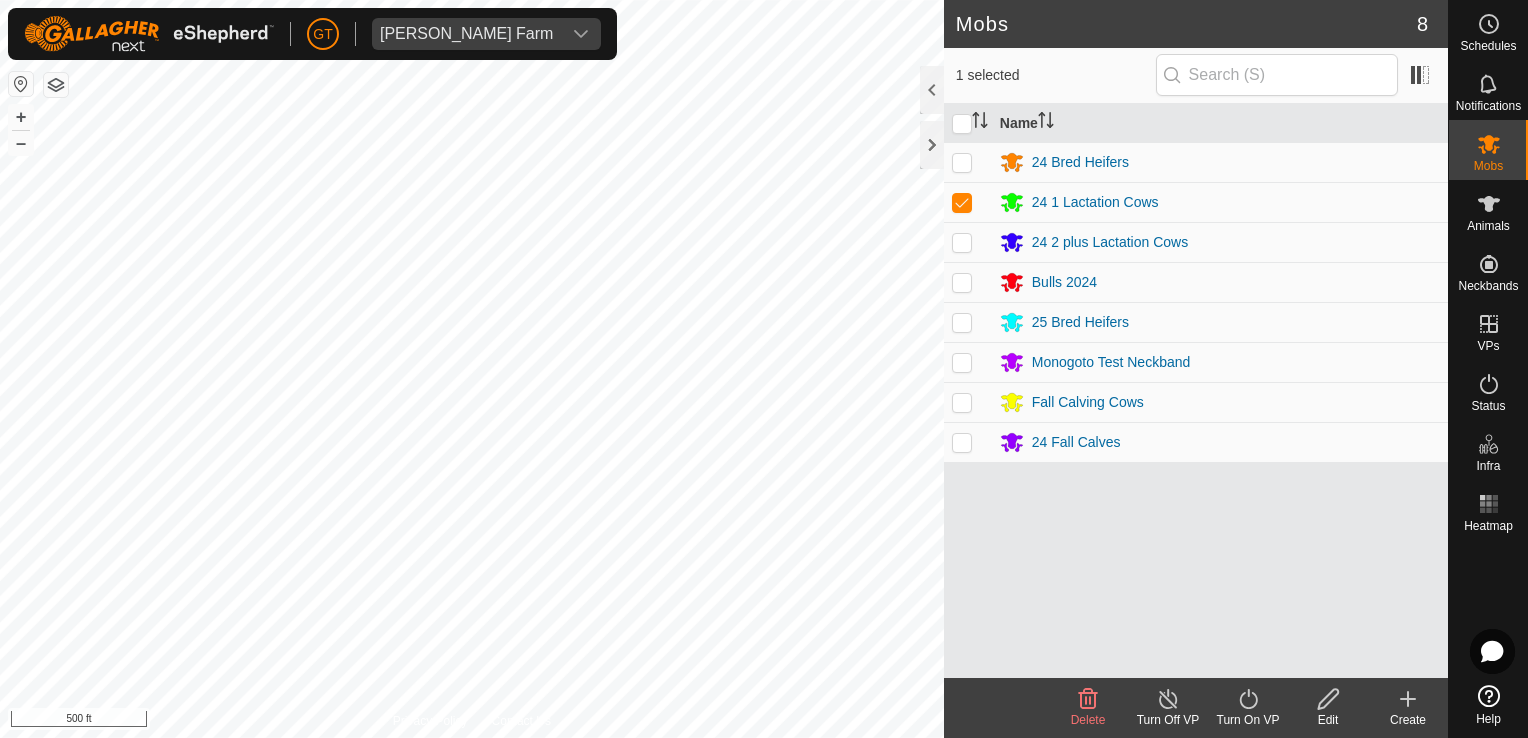 click 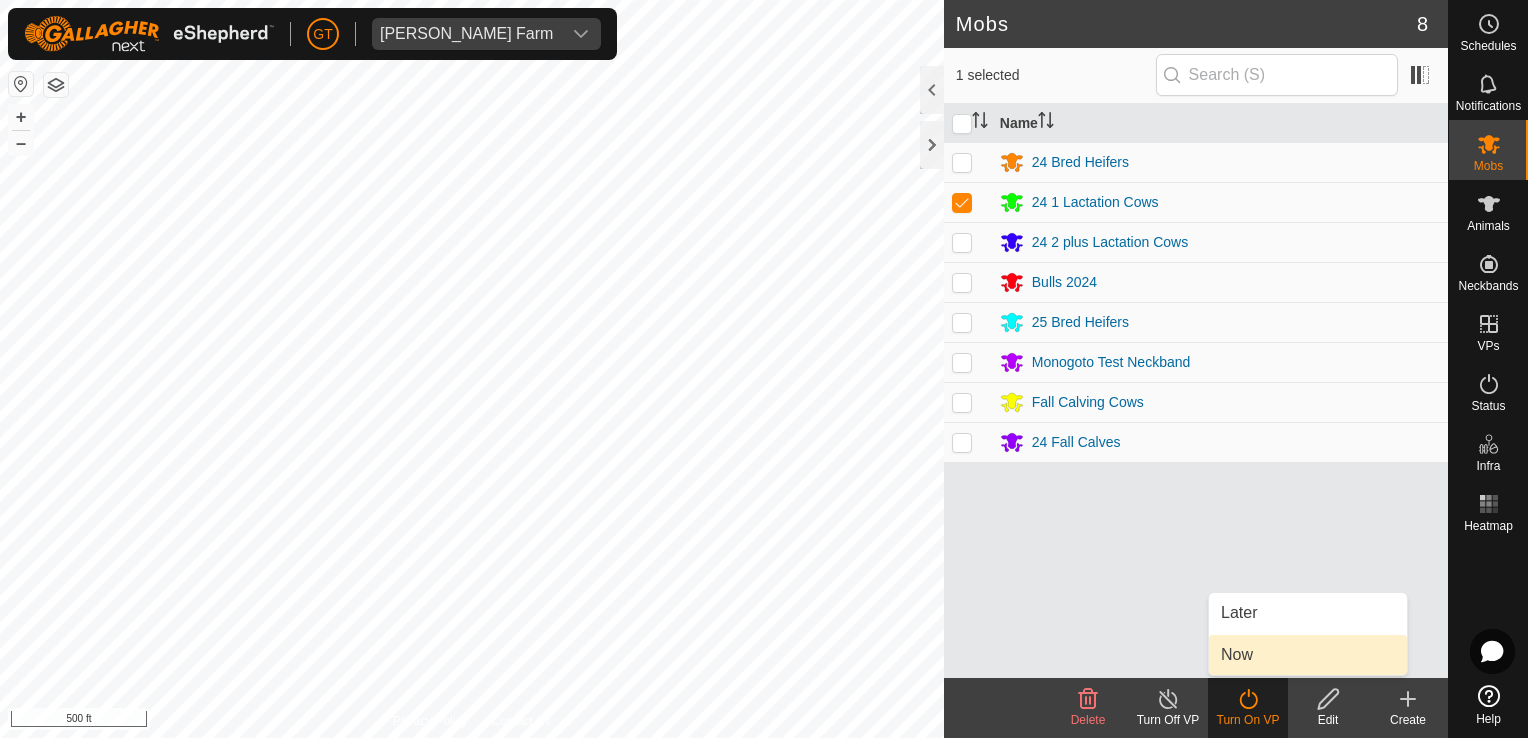 click on "Now" at bounding box center (1308, 655) 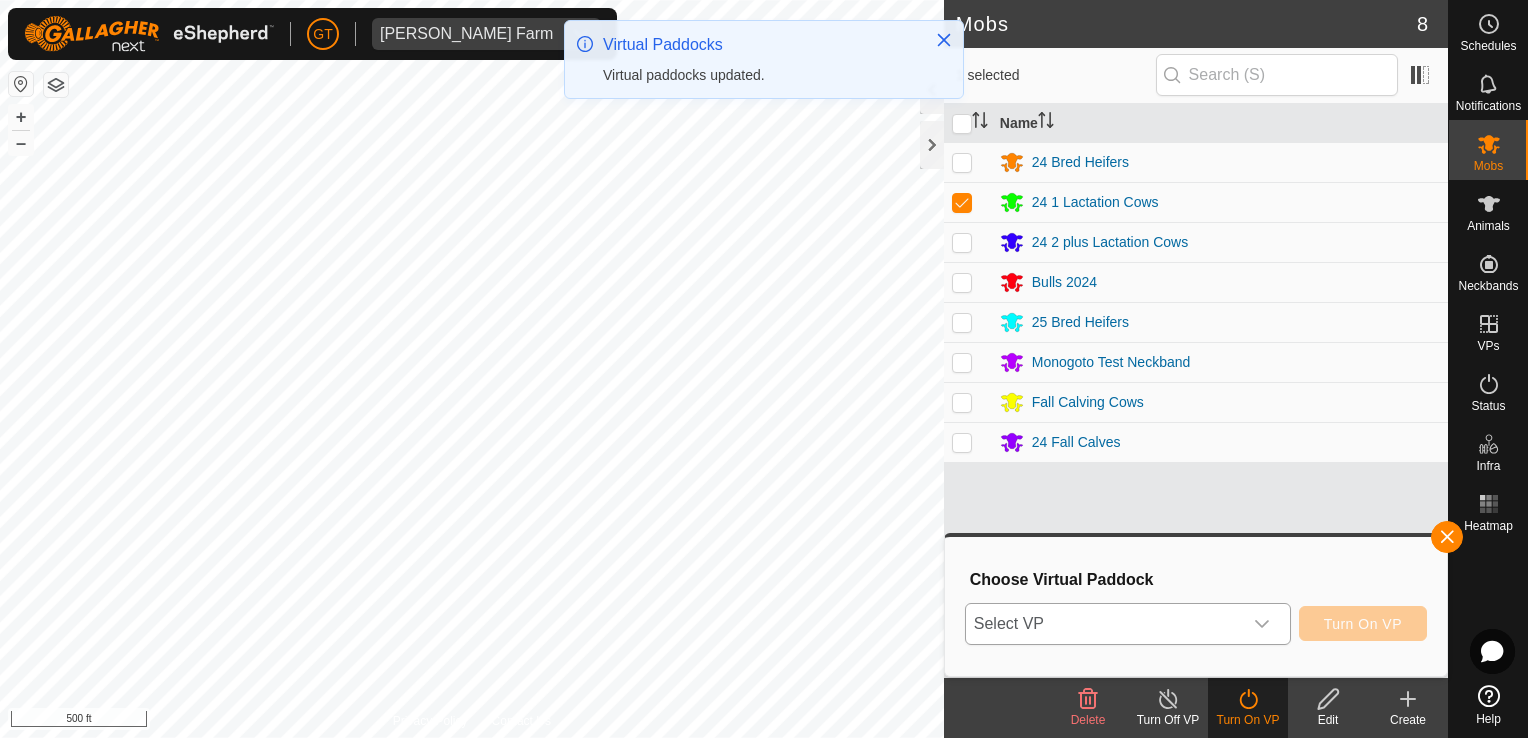 click 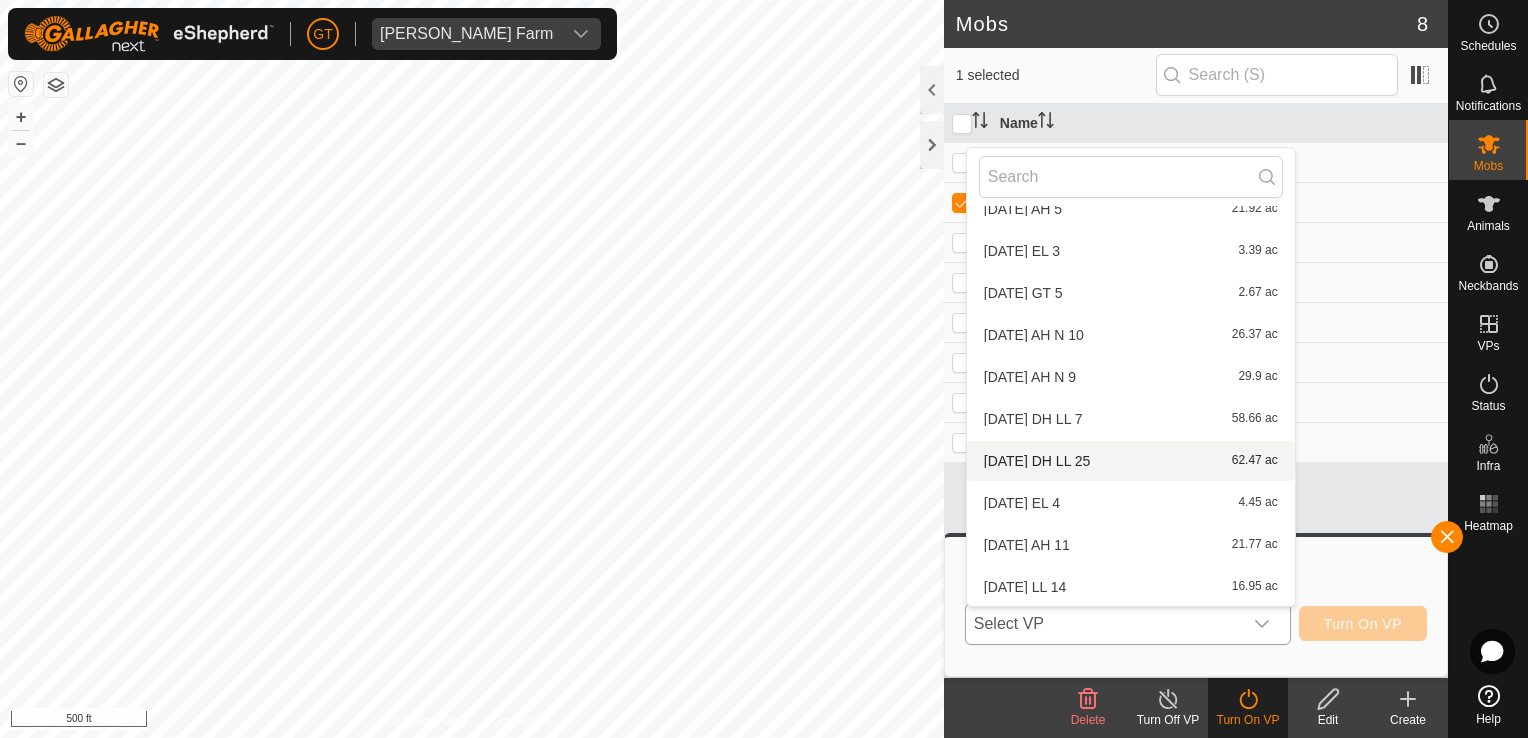 scroll, scrollTop: 1450, scrollLeft: 0, axis: vertical 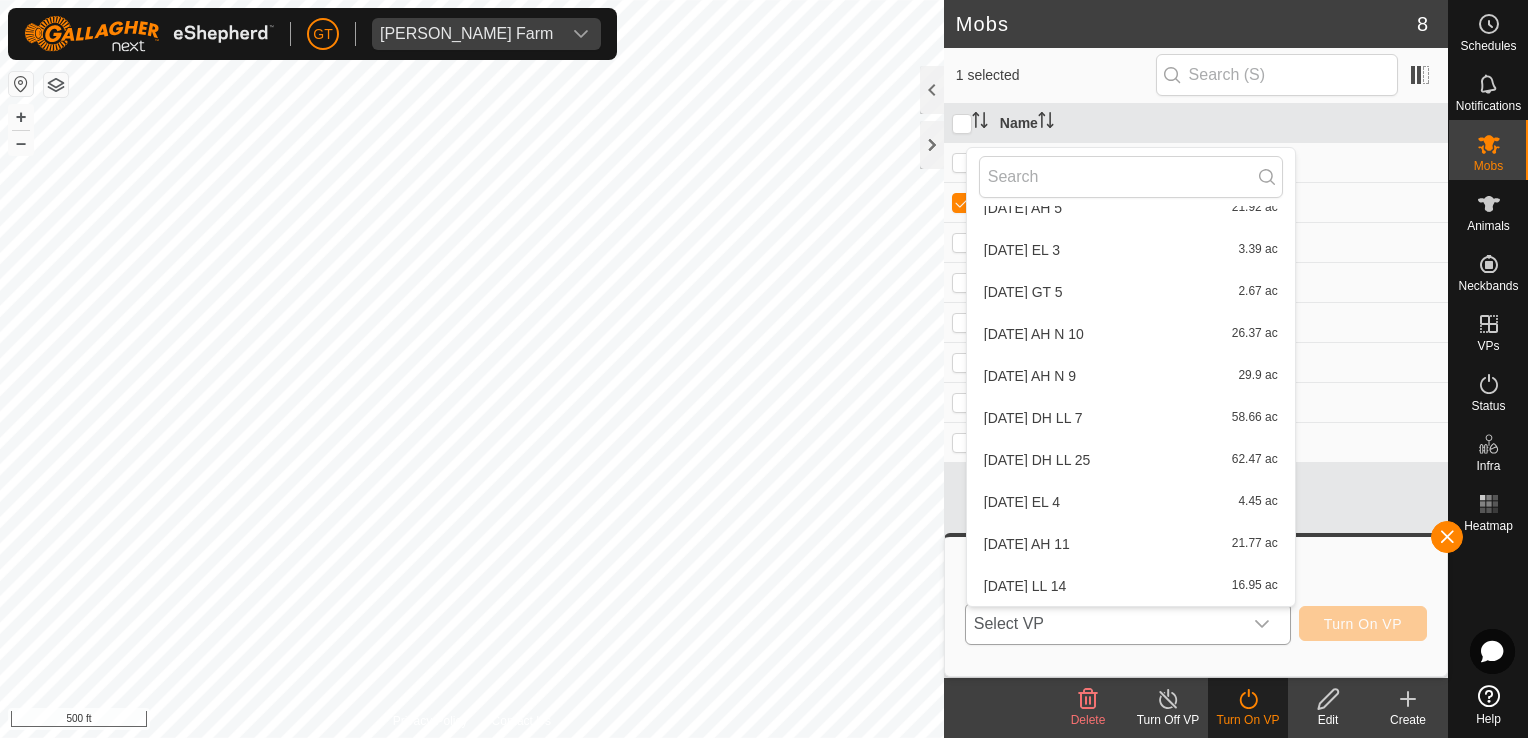 click on "2025-07-11  LL  14  16.95 ac" at bounding box center (1131, 586) 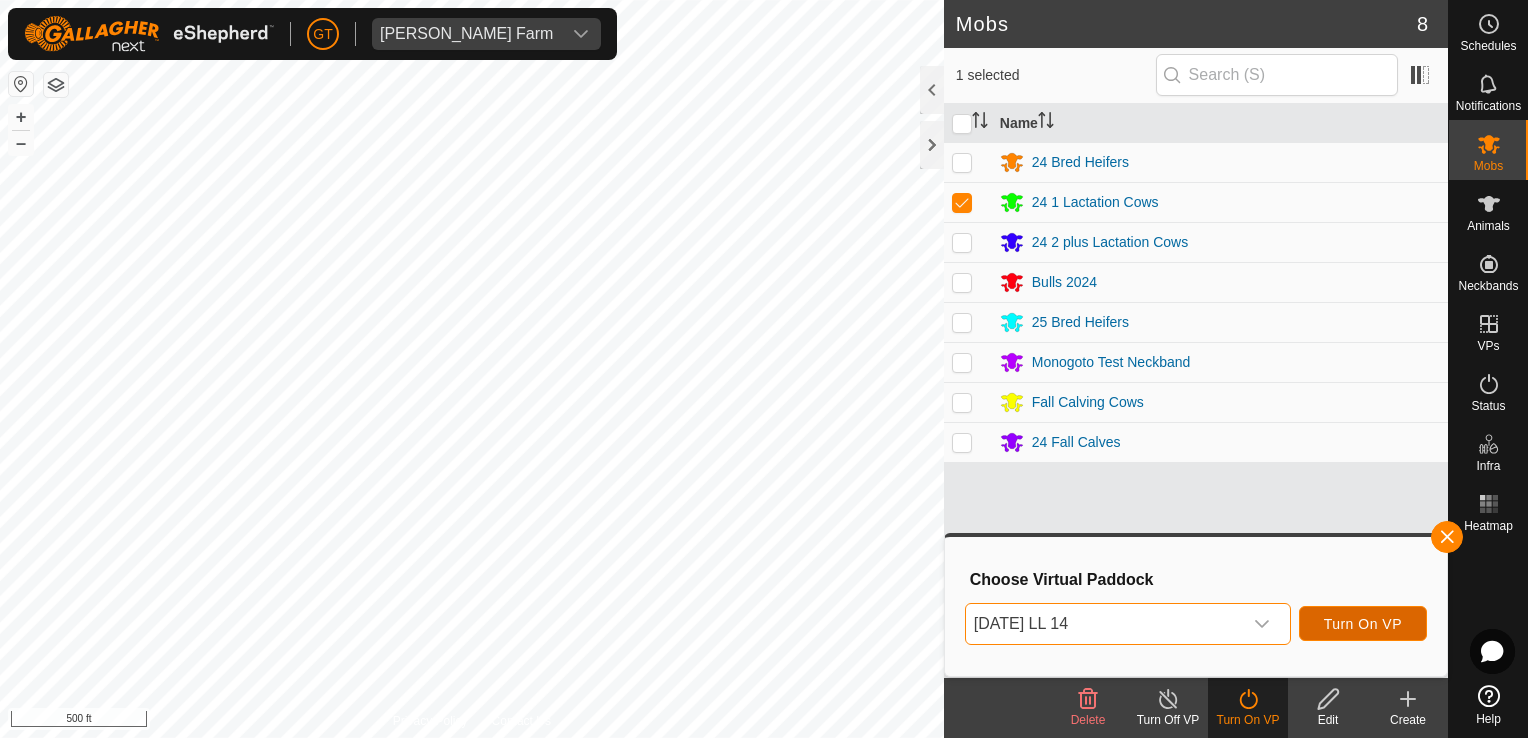 click on "Turn On VP" at bounding box center (1363, 623) 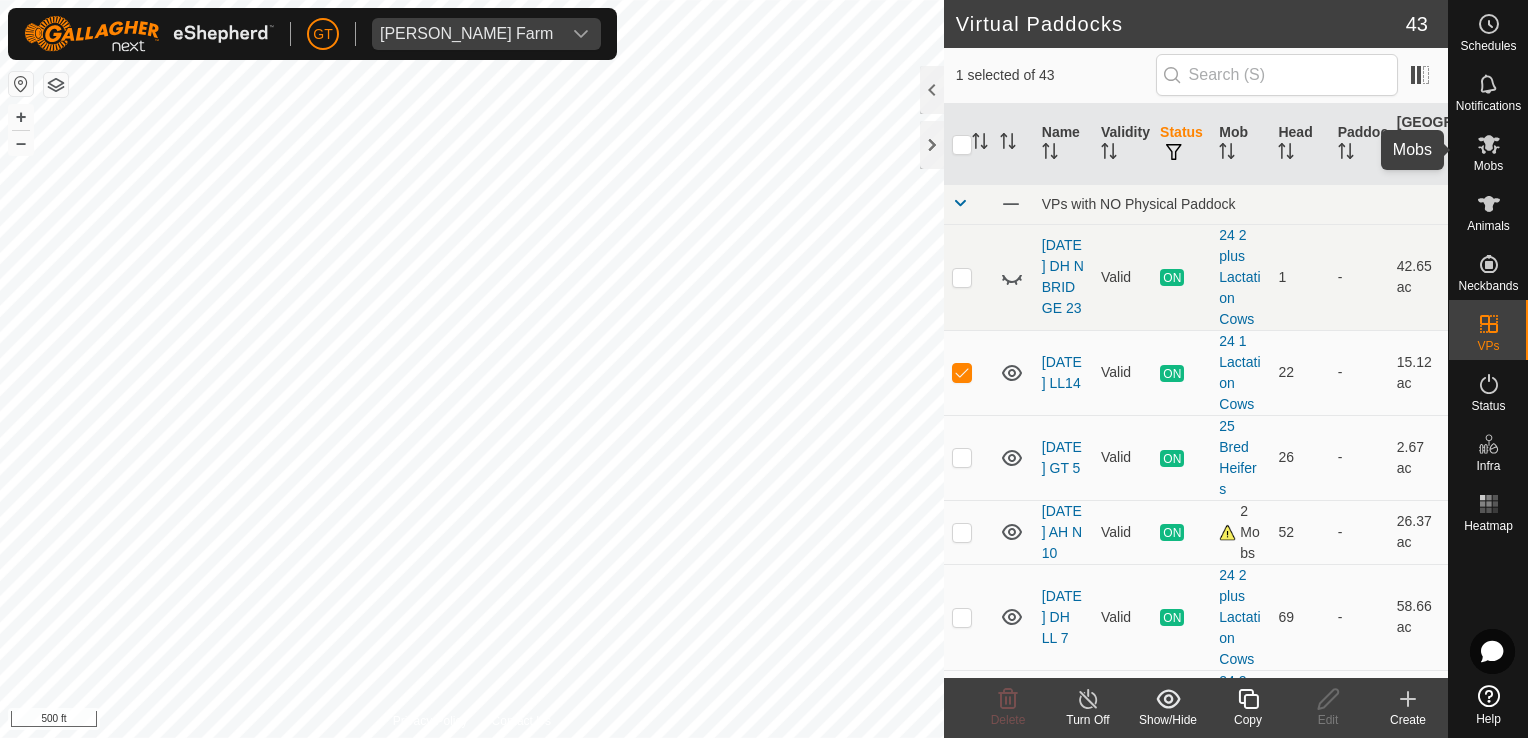 click 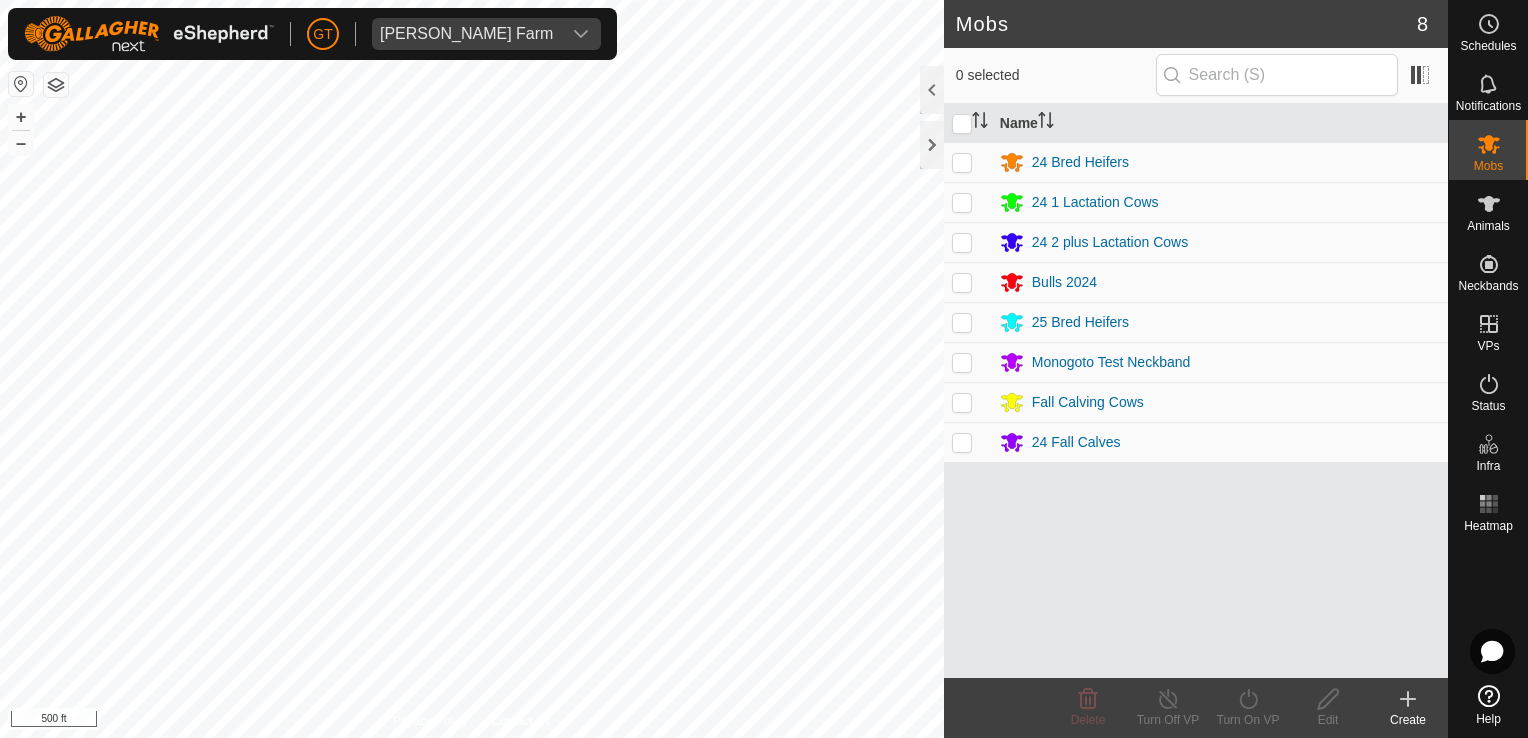 click at bounding box center (962, 202) 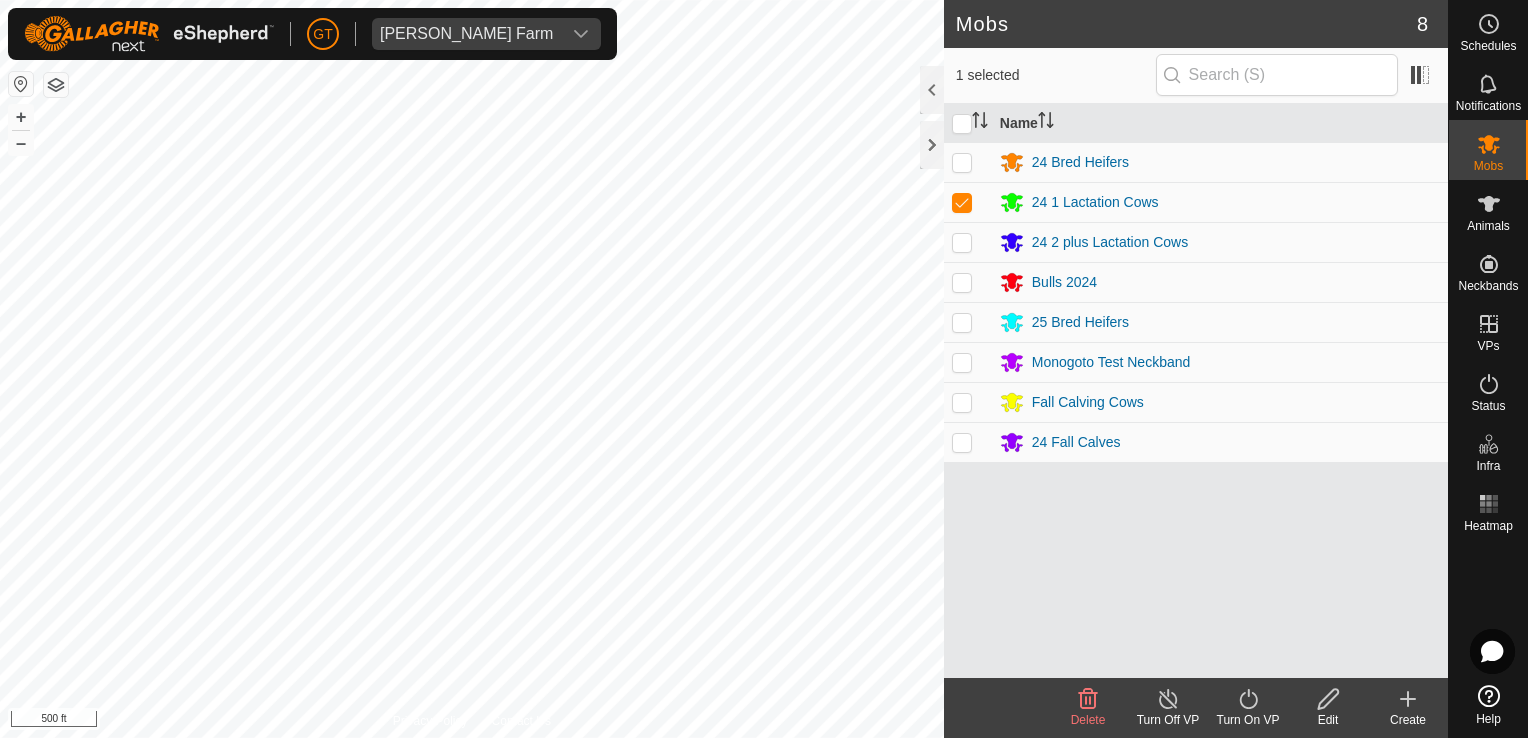 click at bounding box center (962, 202) 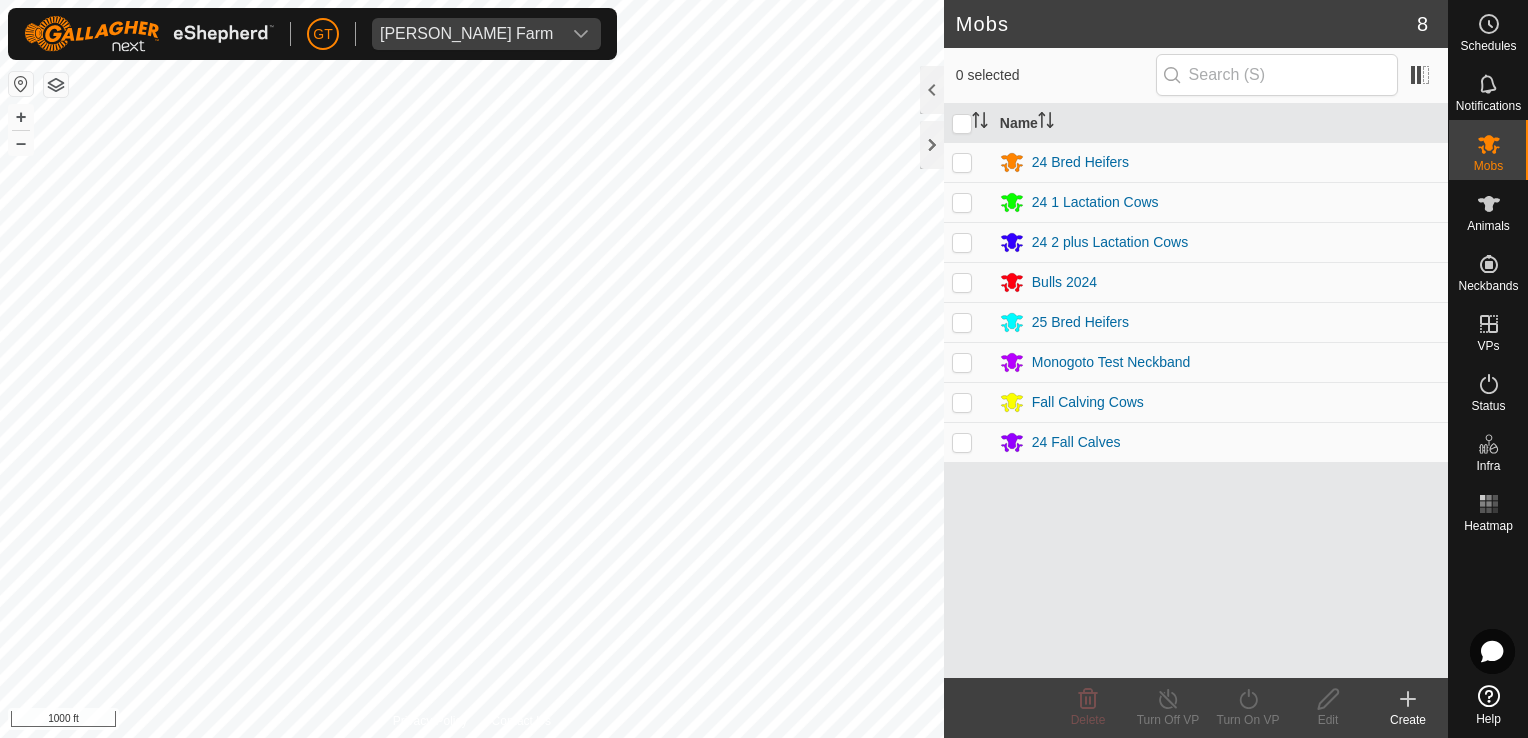 click on "GT Thoren Farm Schedules Notifications Mobs Animals Neckbands VPs Status Infra Heatmap Help Mobs 8  0 selected   Name  24 Bred Heifers 24 1 Lactation Cows 24 2 plus Lactation Cows Bulls 2024 25 Bred Heifers Monogoto Test Neckband Fall Calving Cows 24 Fall Calves Delete  Turn Off VP   Turn On VP   Edit   Create  Privacy Policy Contact Us
701
0192671500
24 Bred Heifers
2025-07-11   EL  4 + – ⇧ i 1000 ft" at bounding box center (764, 369) 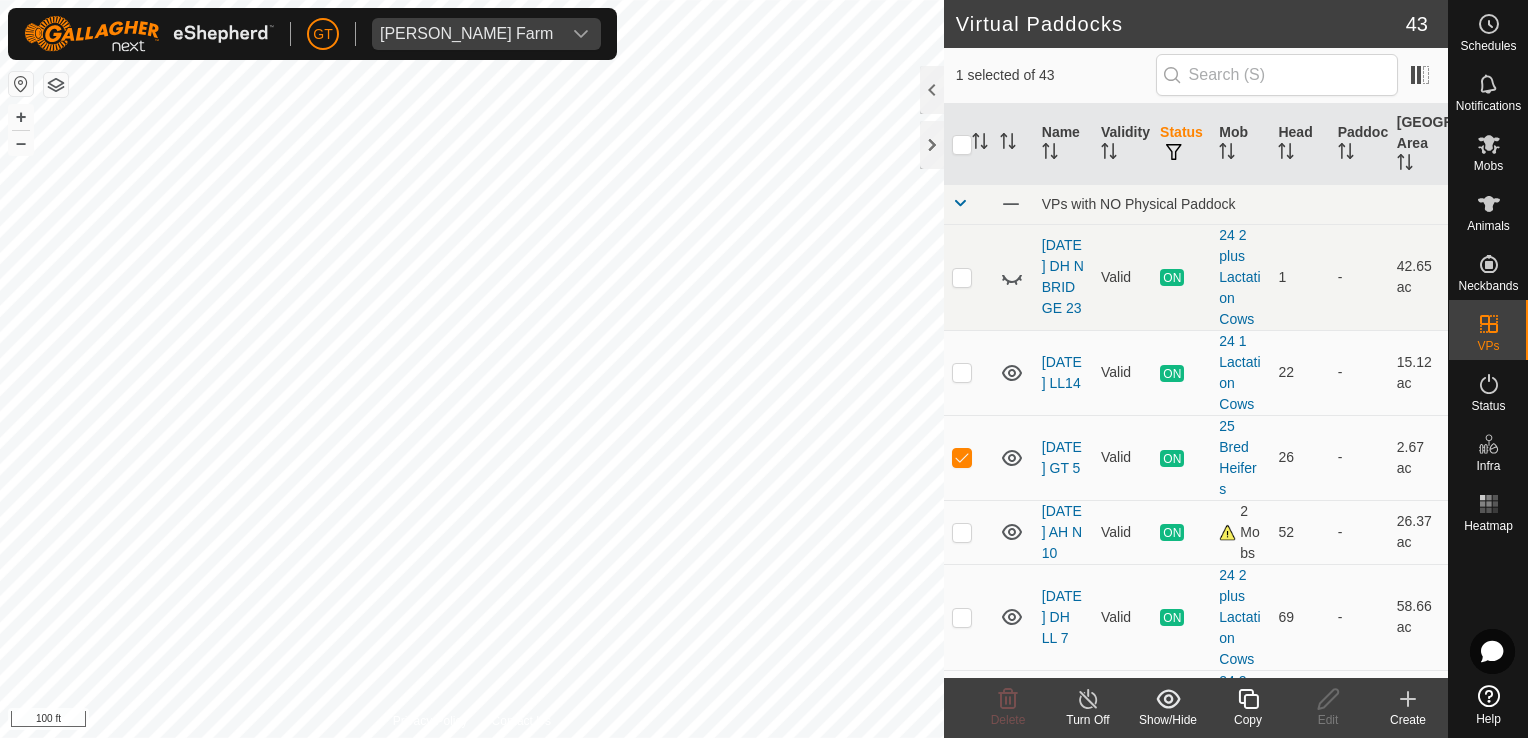 click 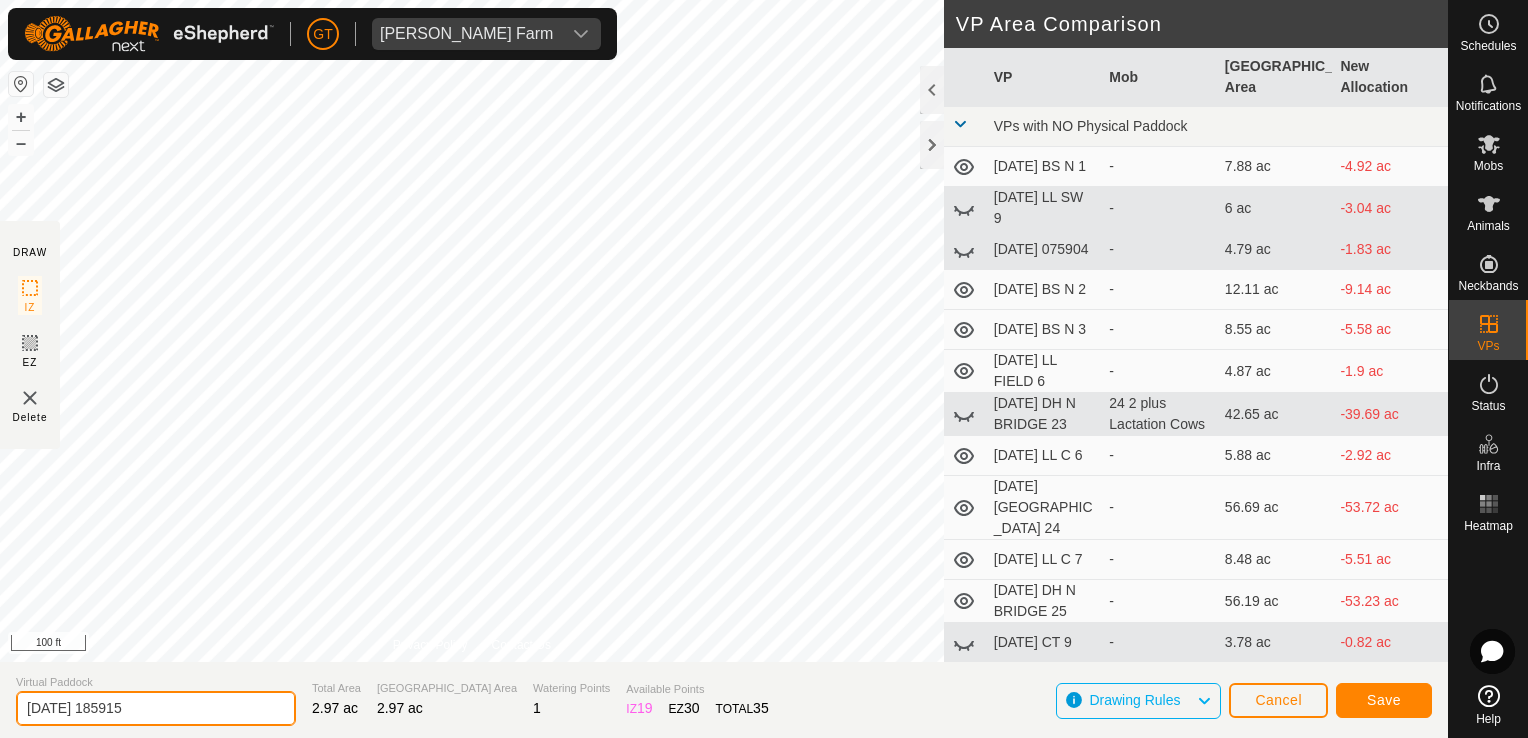 click on "2025-07-11 185915" 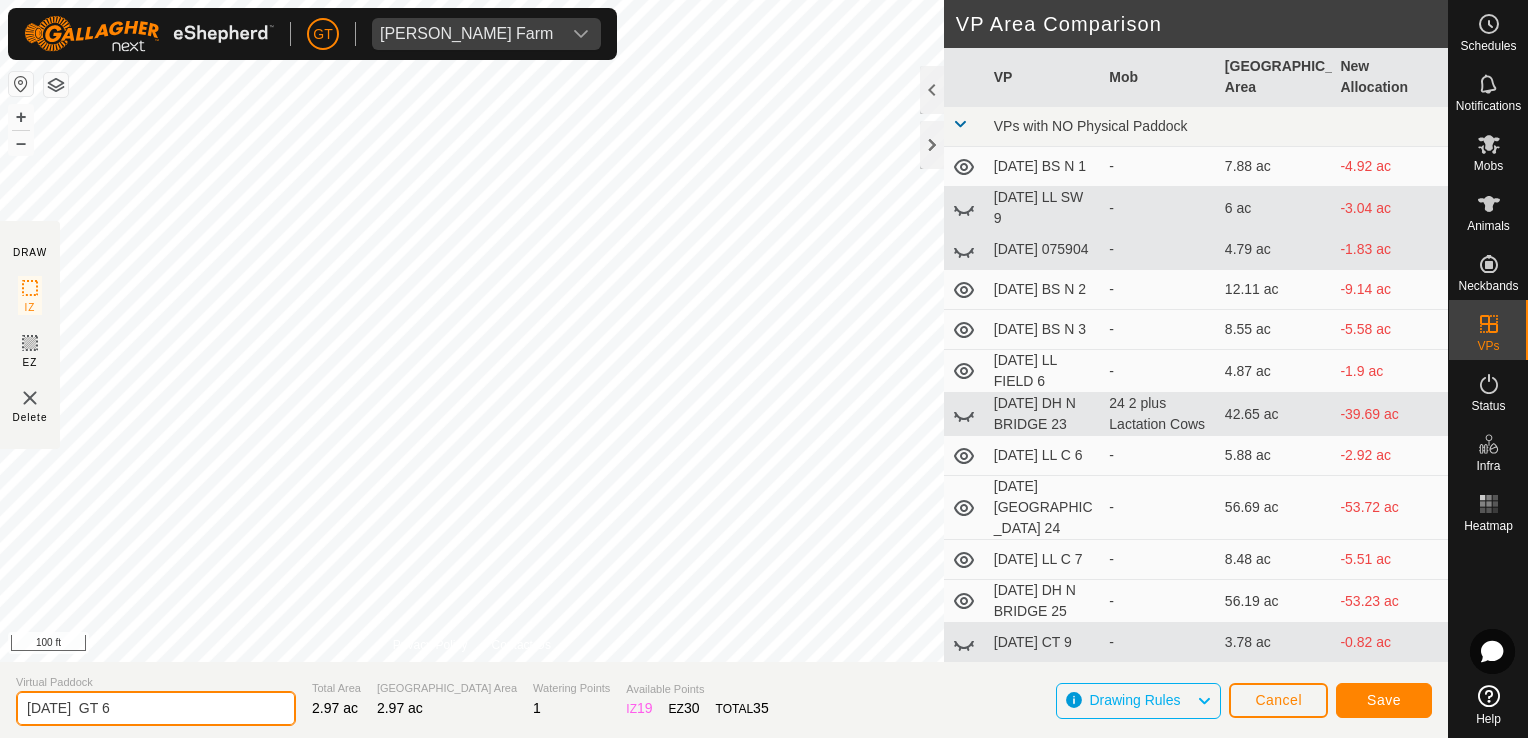 type on "2025-07-11  GT 6" 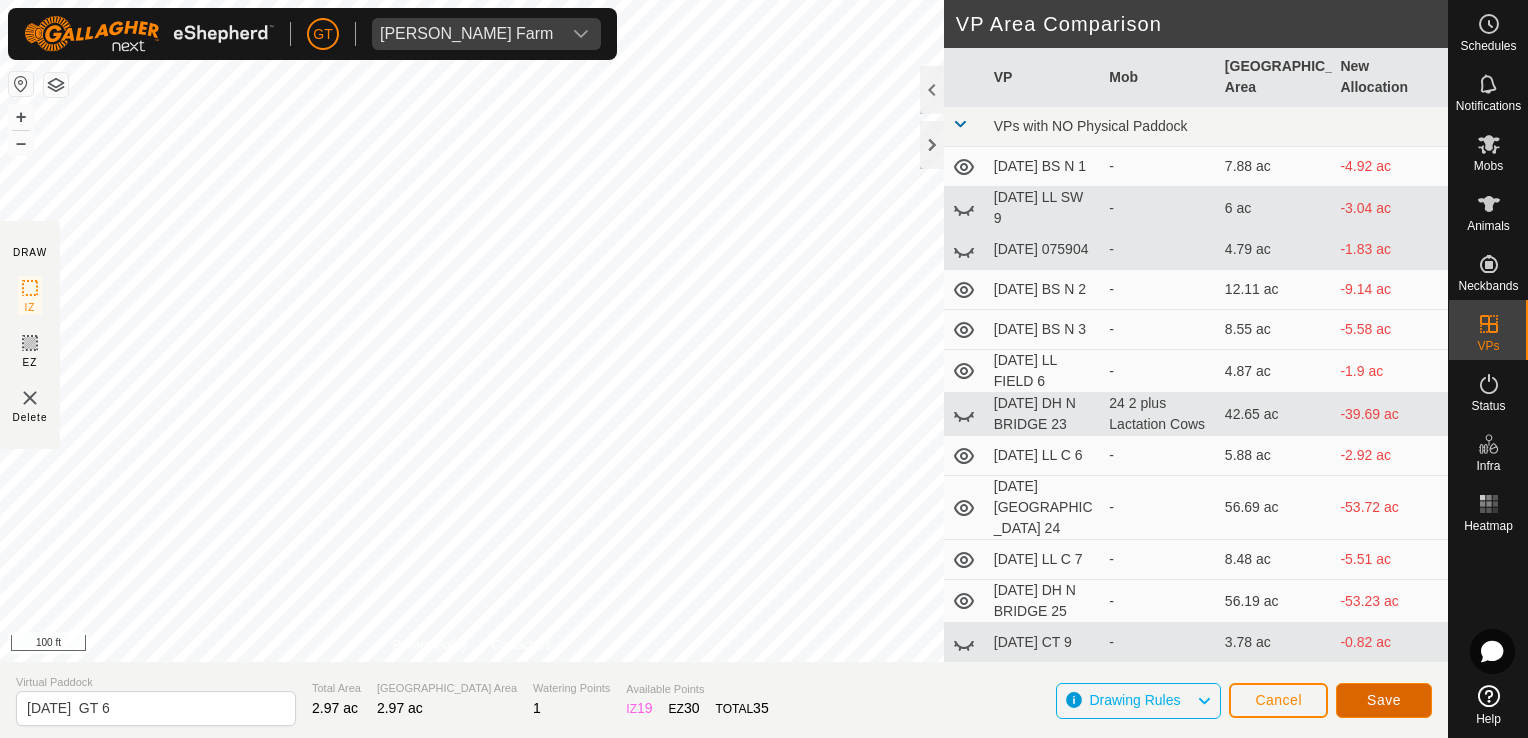 click on "Save" 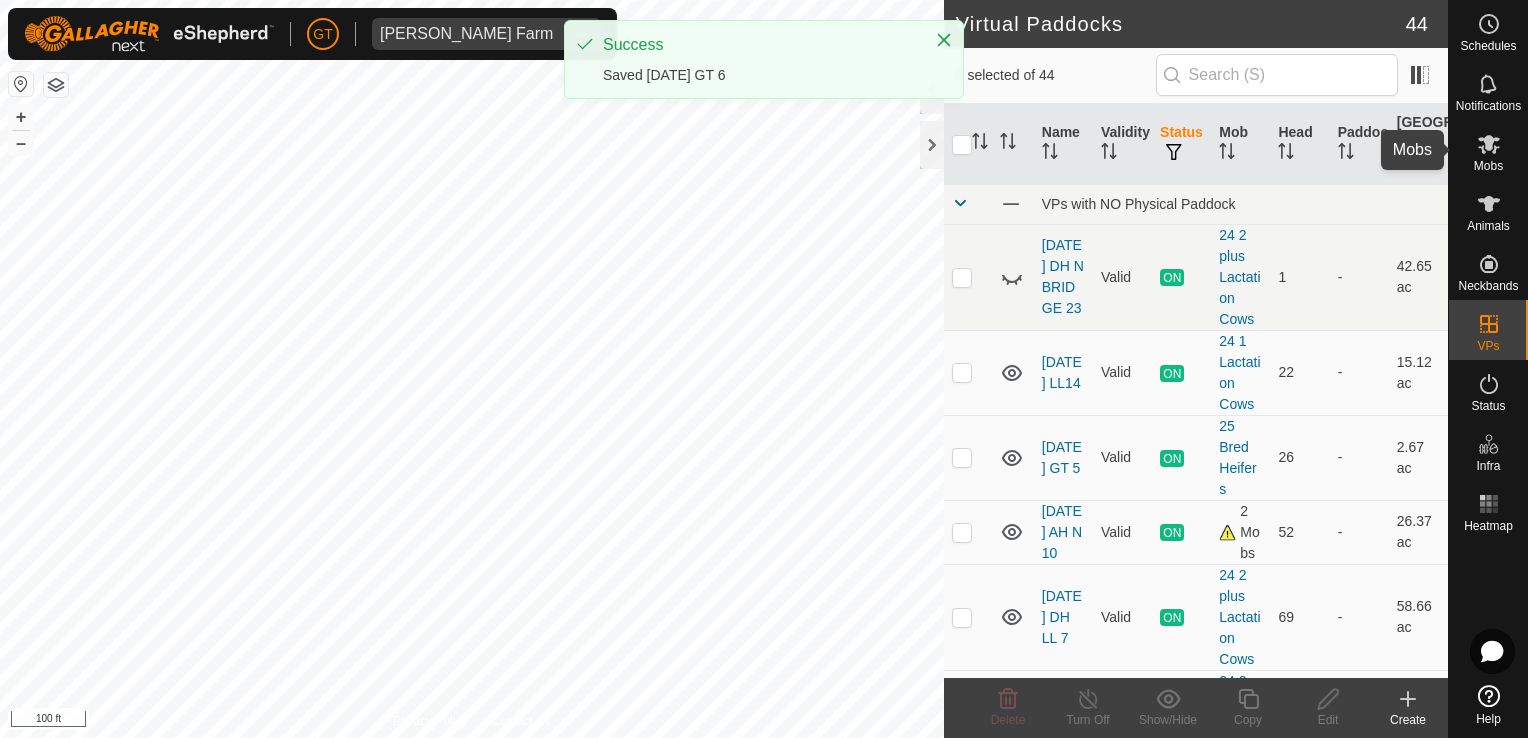 click 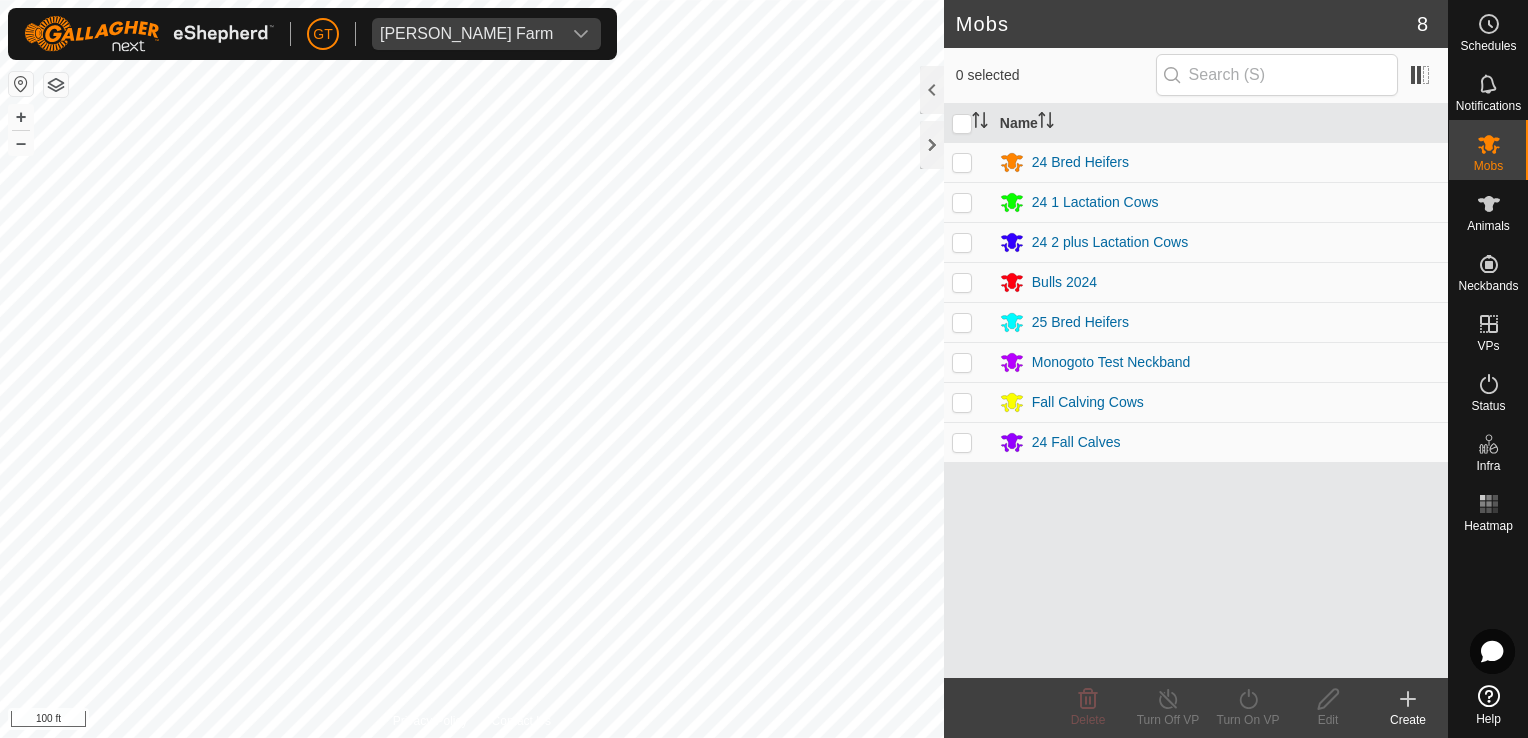 click at bounding box center [962, 322] 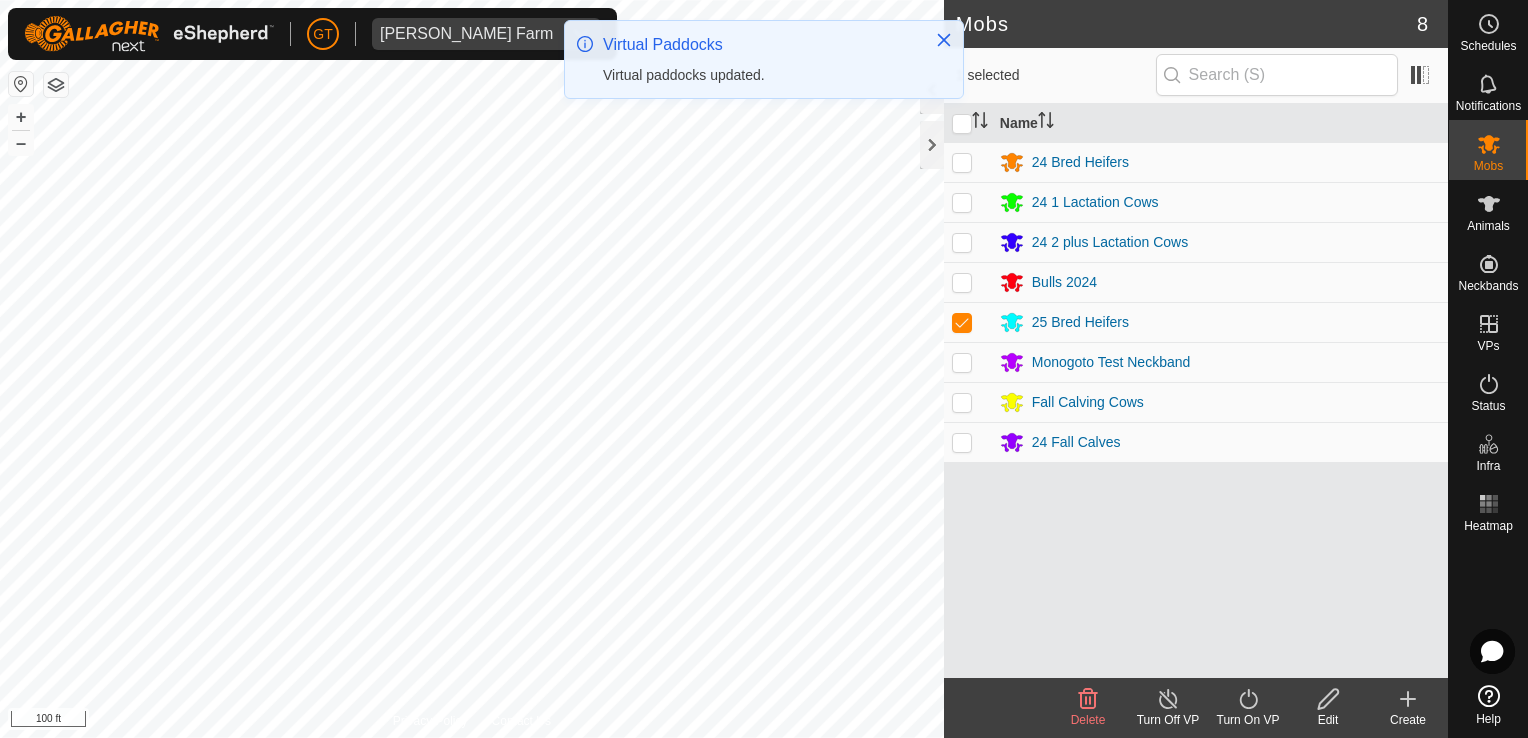 click 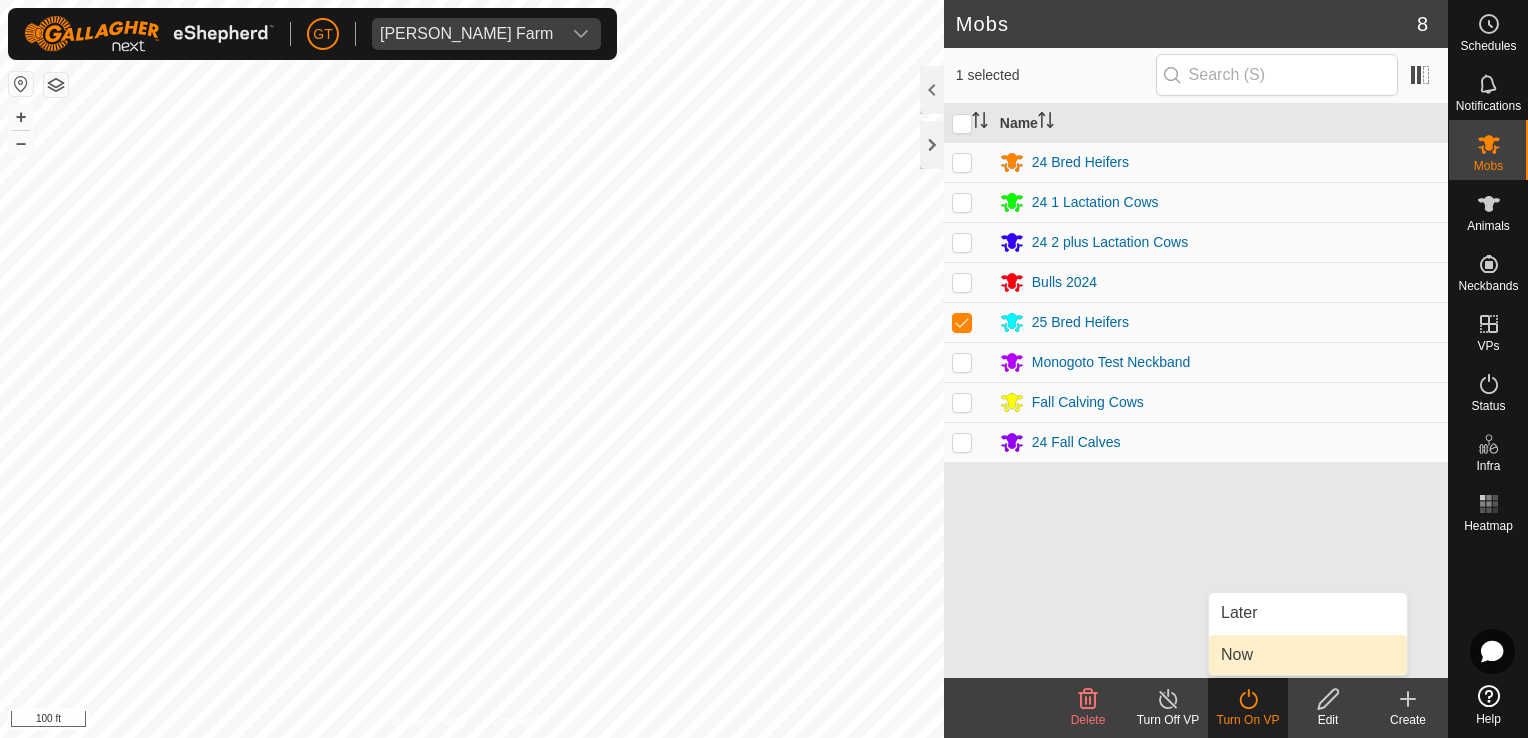 click on "Now" at bounding box center [1308, 655] 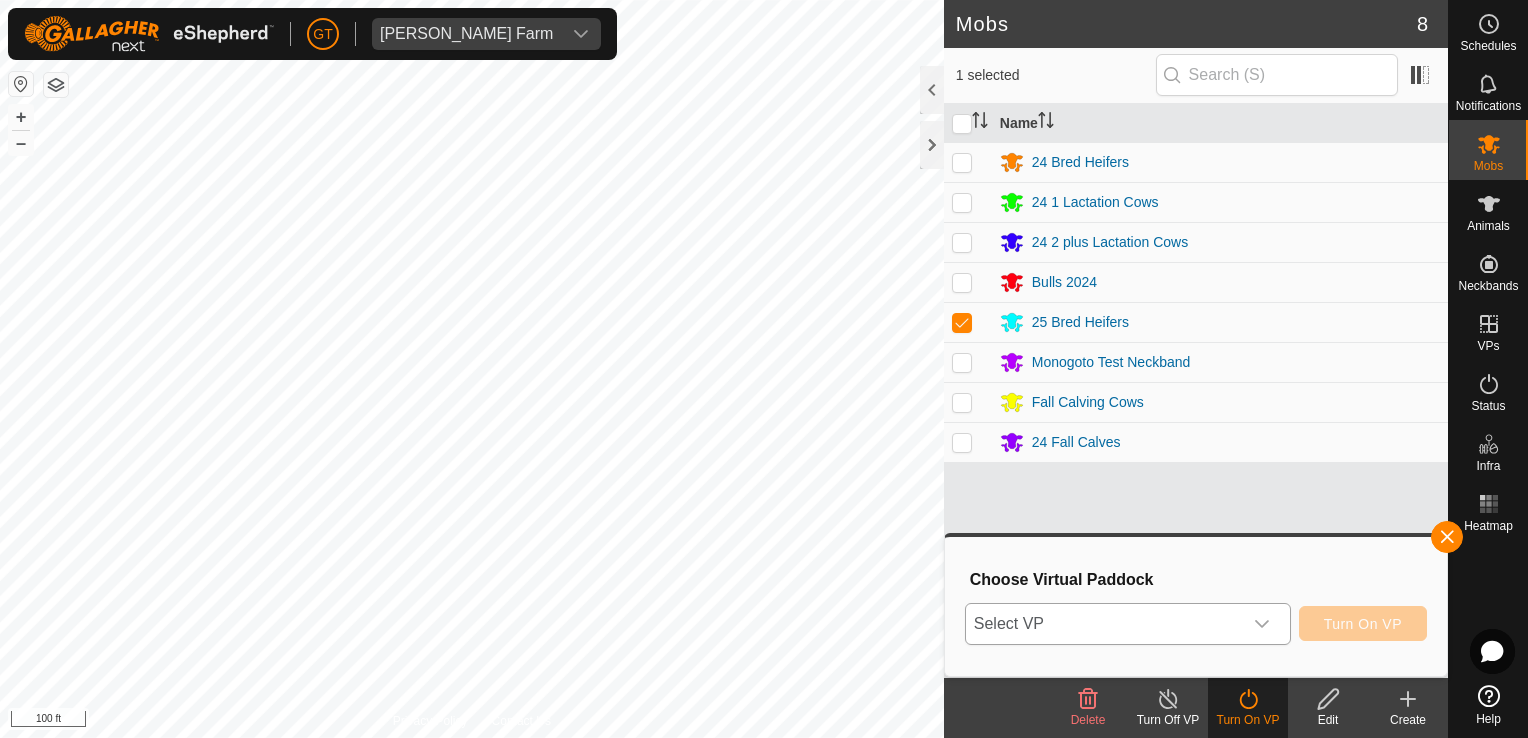 click 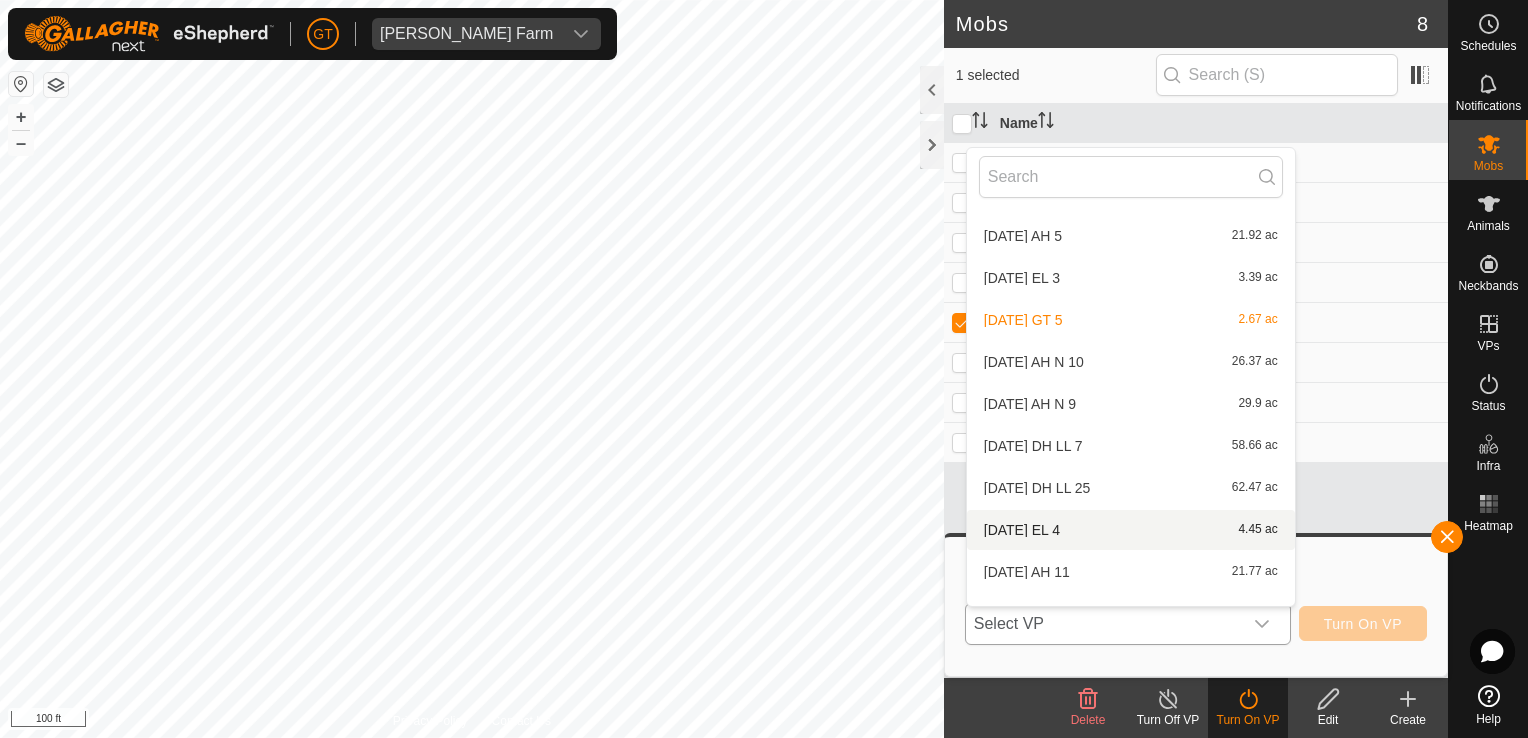 scroll, scrollTop: 1492, scrollLeft: 0, axis: vertical 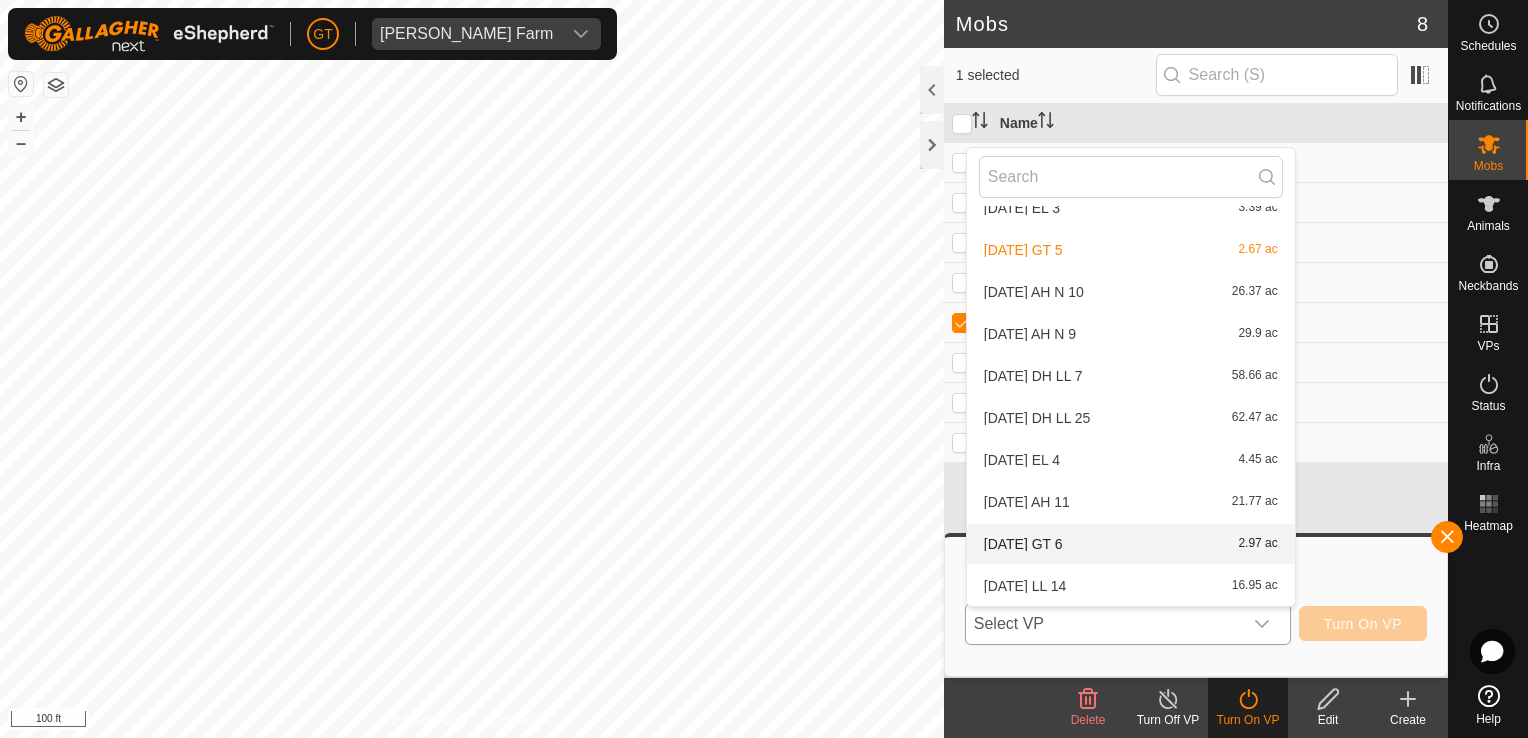 click on "2025-07-11  GT 6  2.97 ac" at bounding box center [1131, 544] 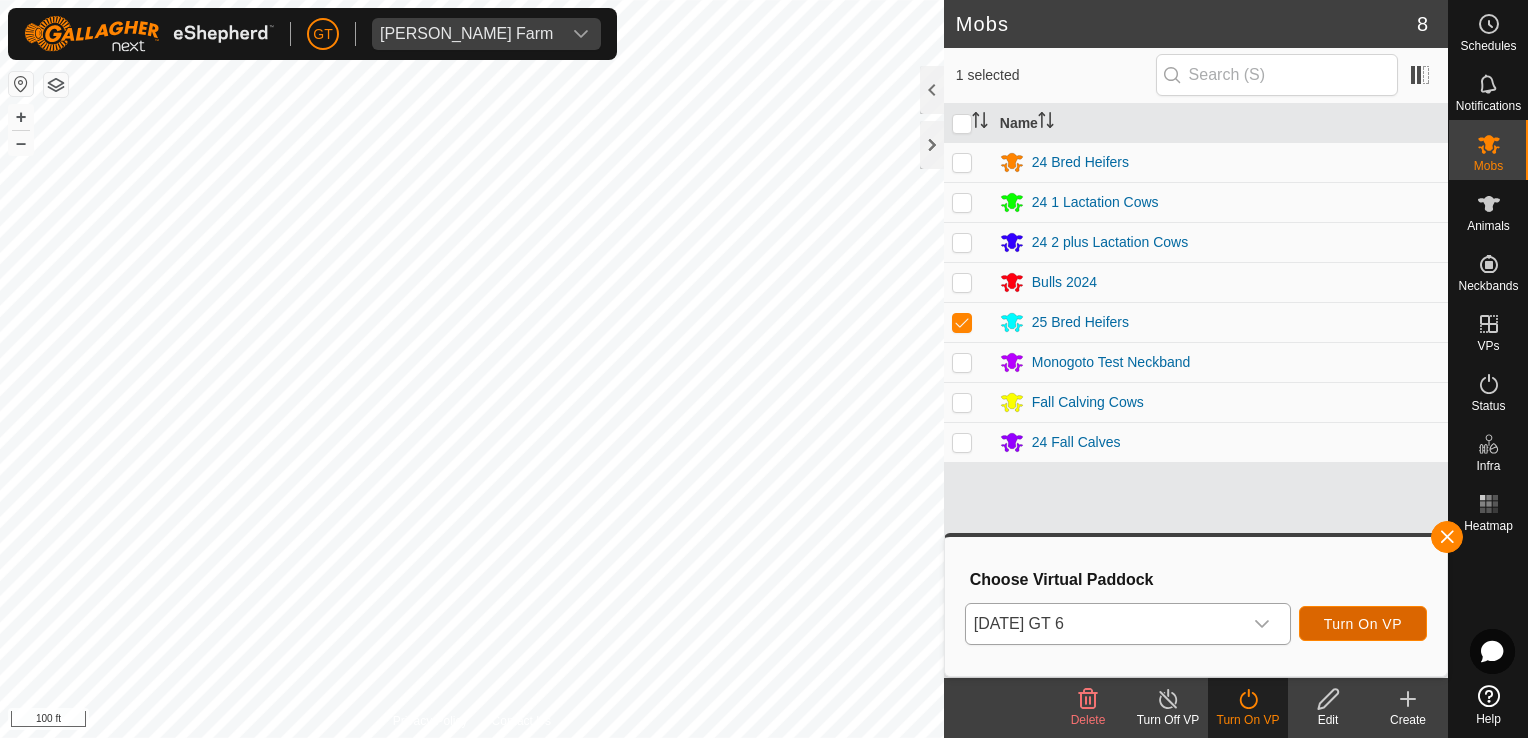 click on "Turn On VP" at bounding box center (1363, 624) 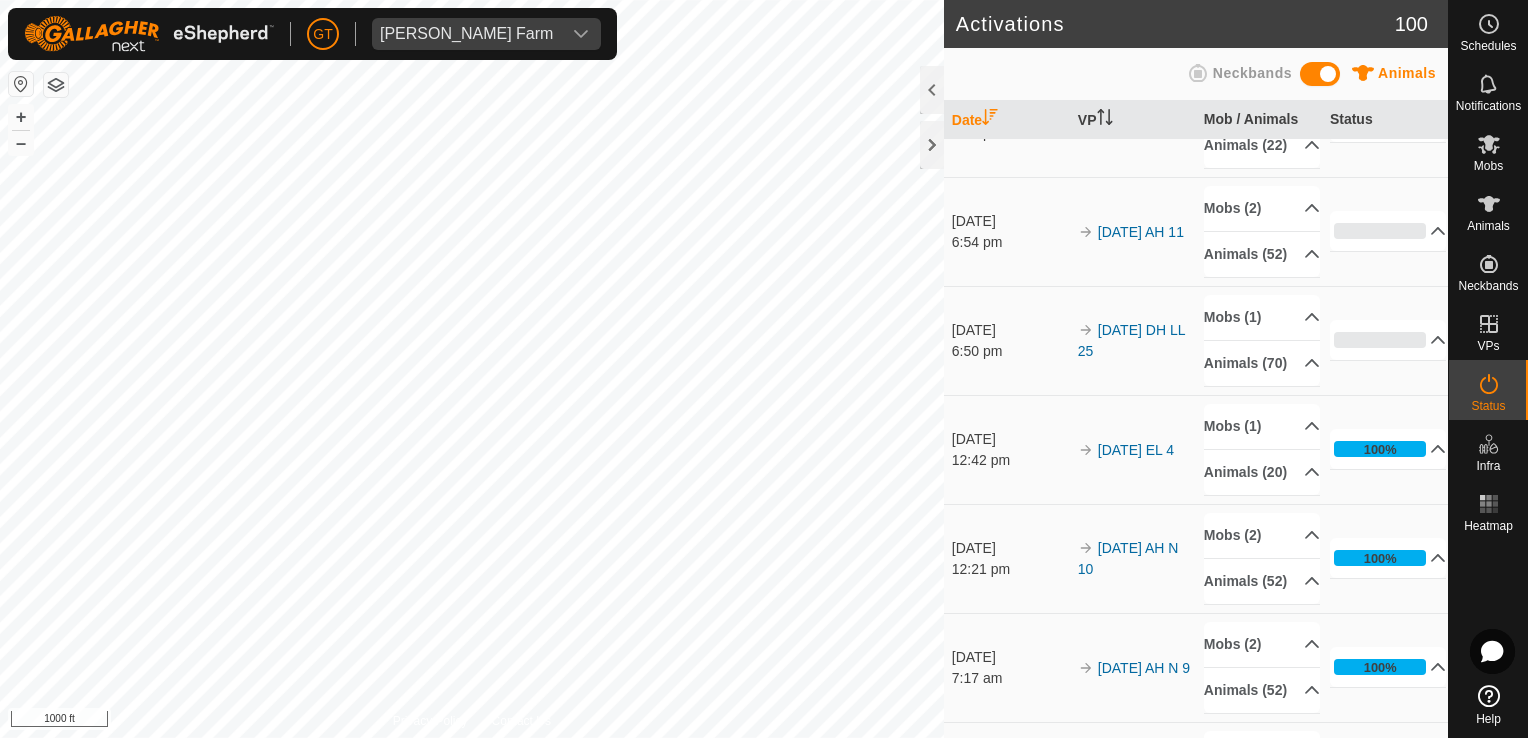scroll, scrollTop: 200, scrollLeft: 0, axis: vertical 